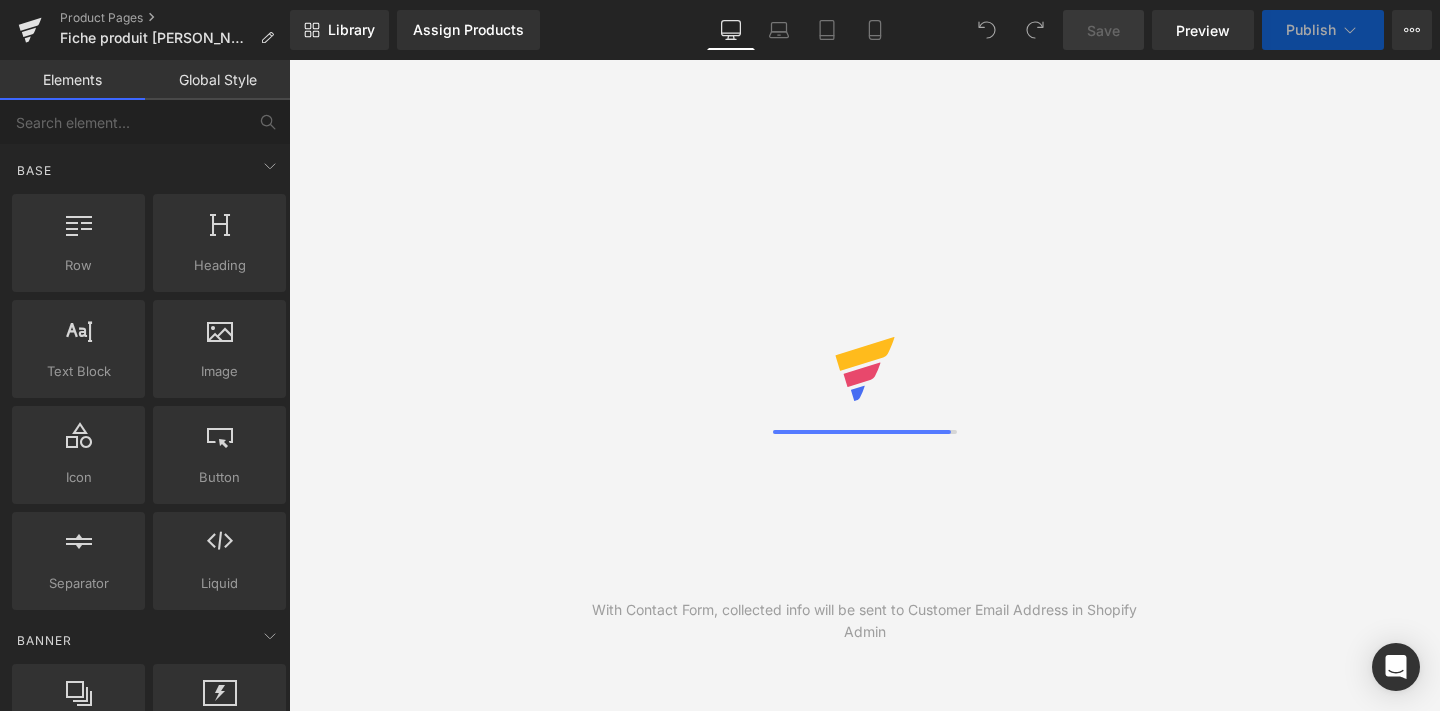 scroll, scrollTop: 0, scrollLeft: 0, axis: both 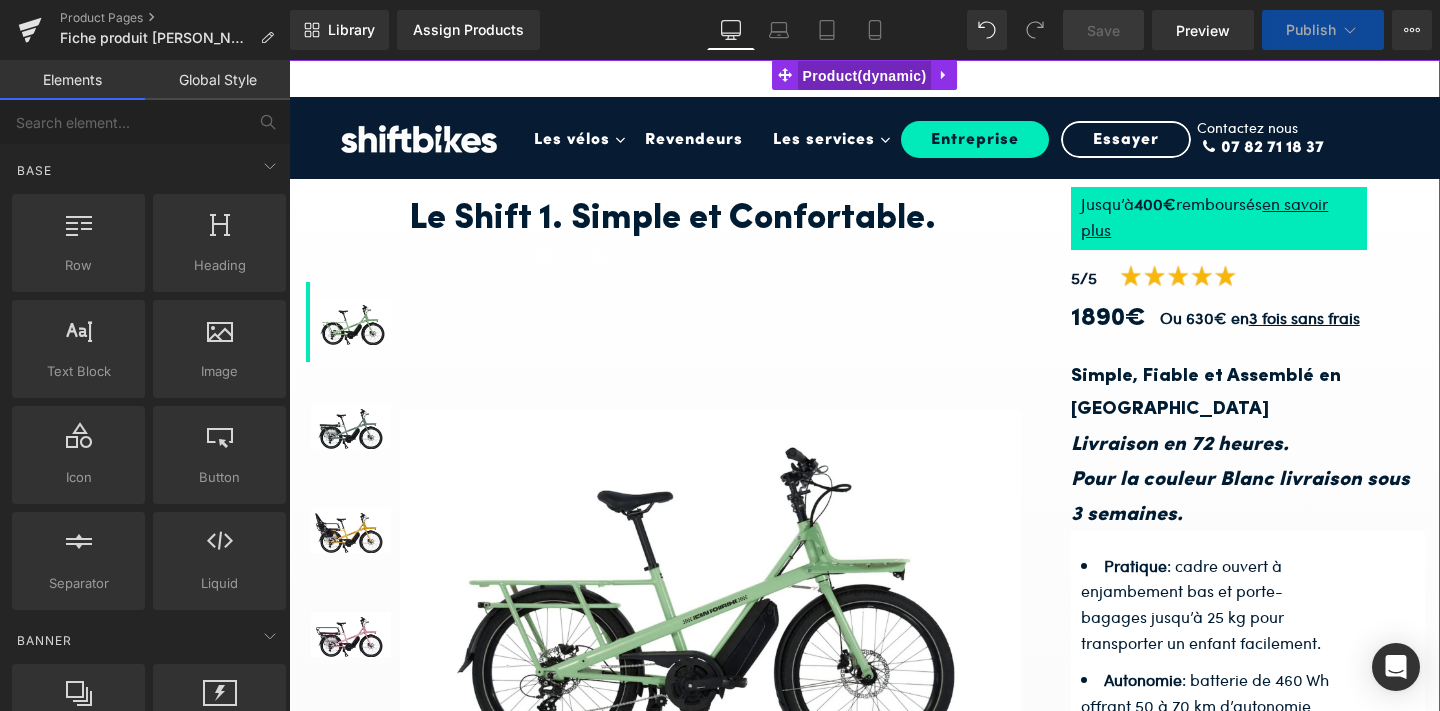 click on "Product" at bounding box center (865, 76) 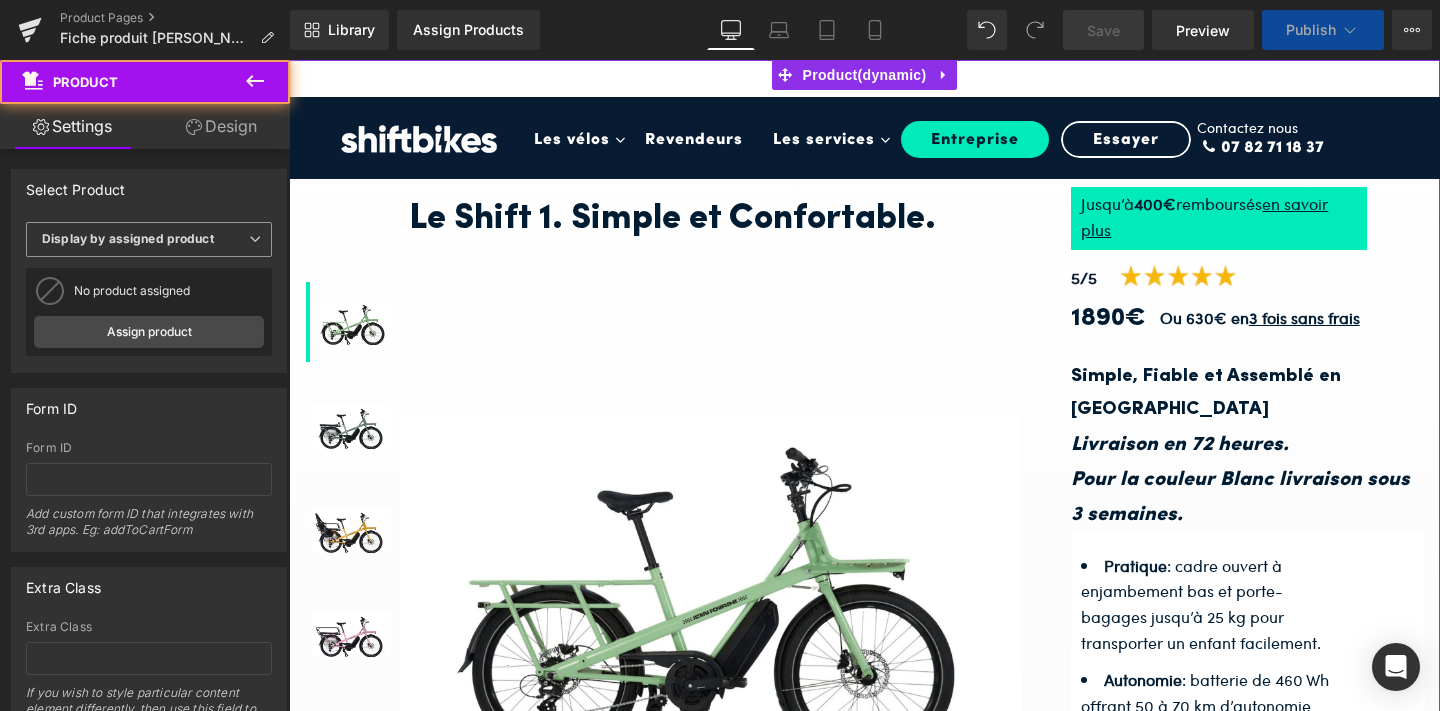 click on "Display by assigned product" at bounding box center [128, 238] 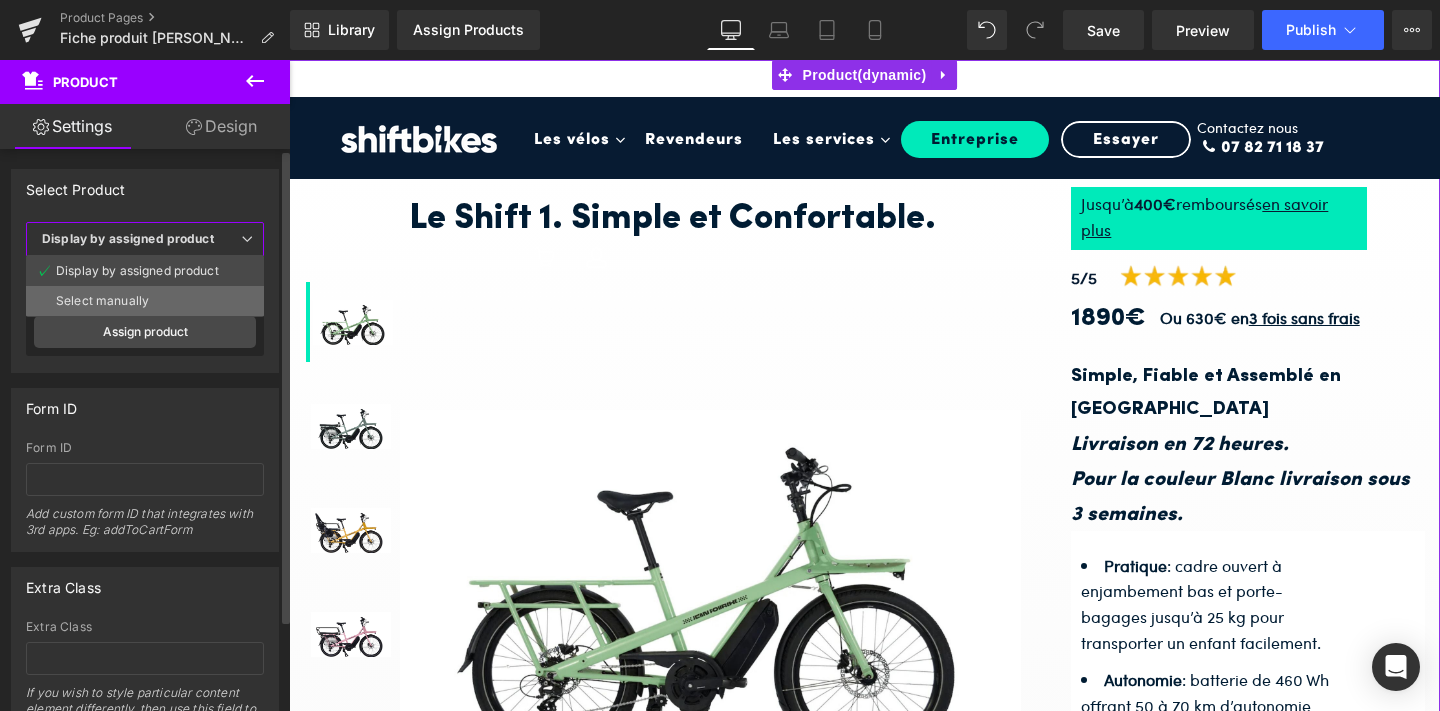 click on "Select manually" at bounding box center (145, 301) 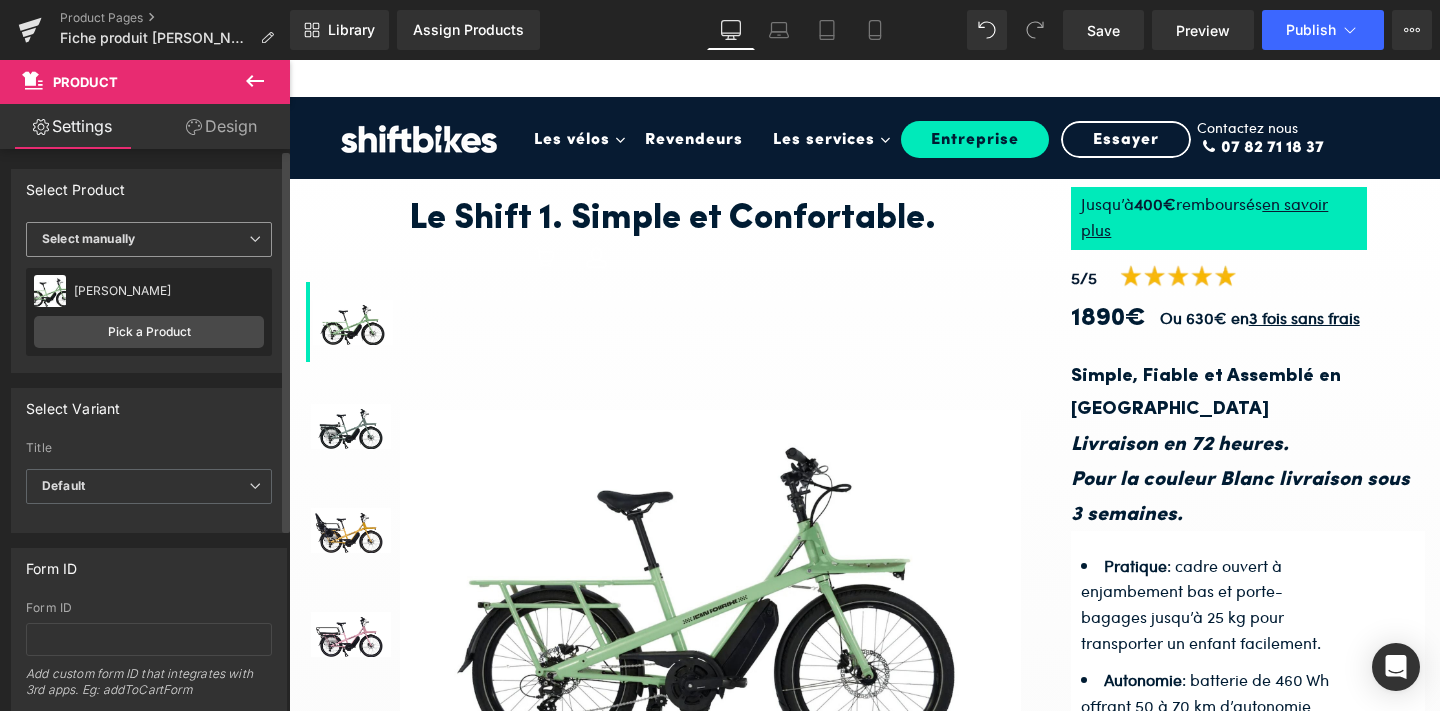 click on "Select manually" at bounding box center [149, 239] 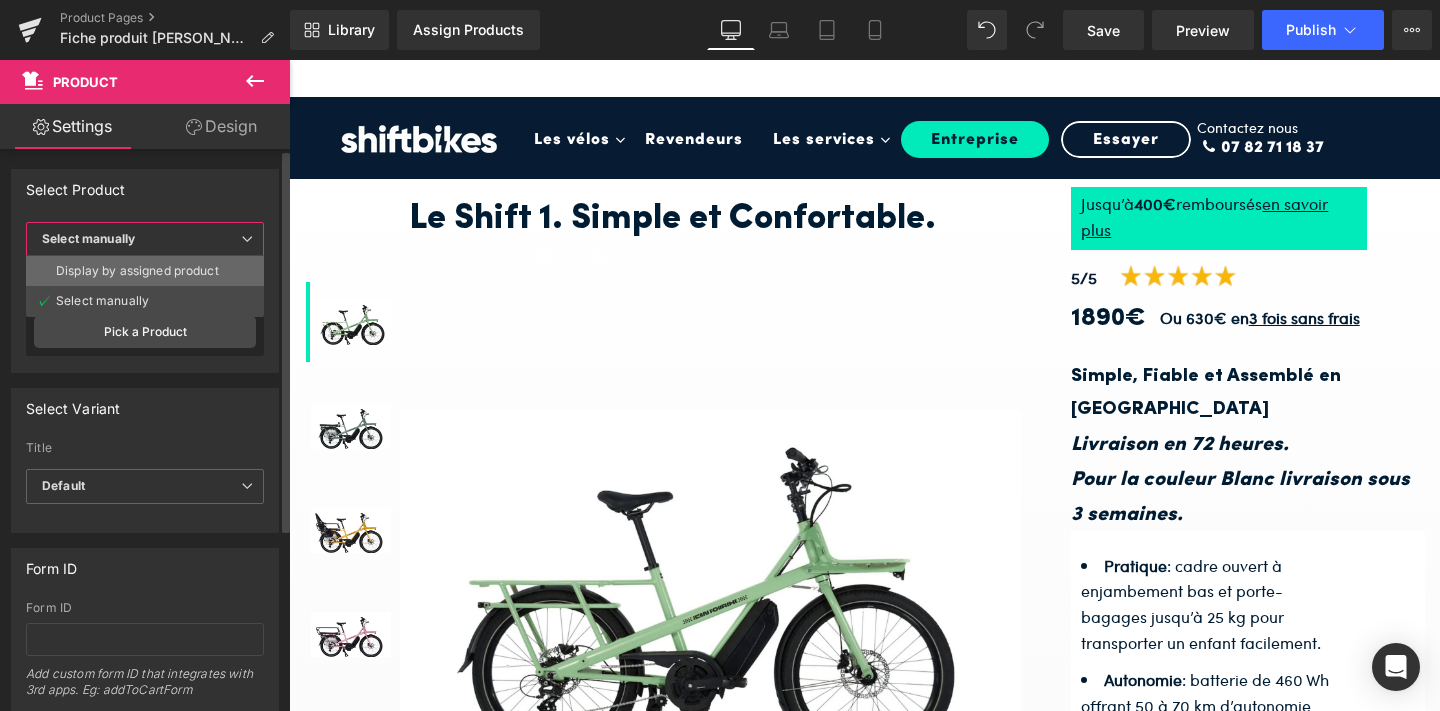 click on "Display by assigned product" at bounding box center [137, 271] 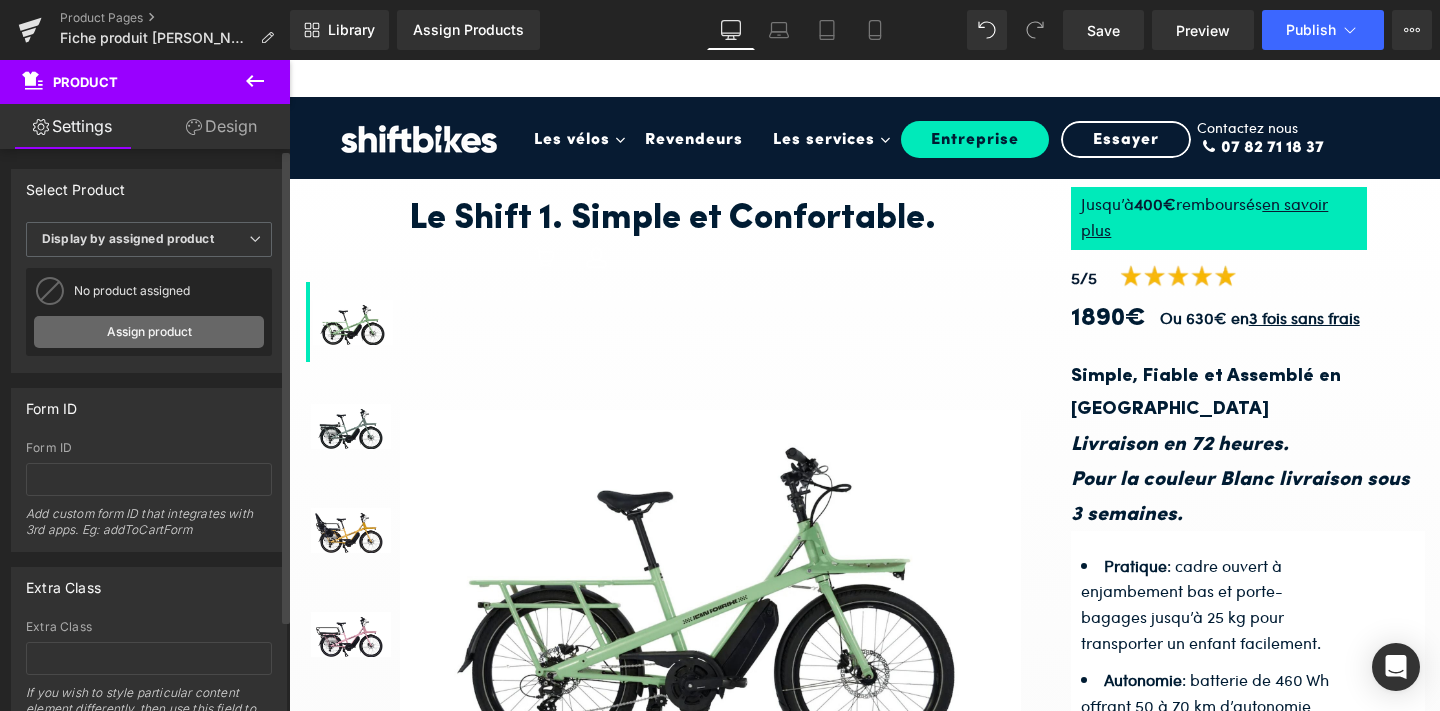 click on "Assign product" at bounding box center (149, 332) 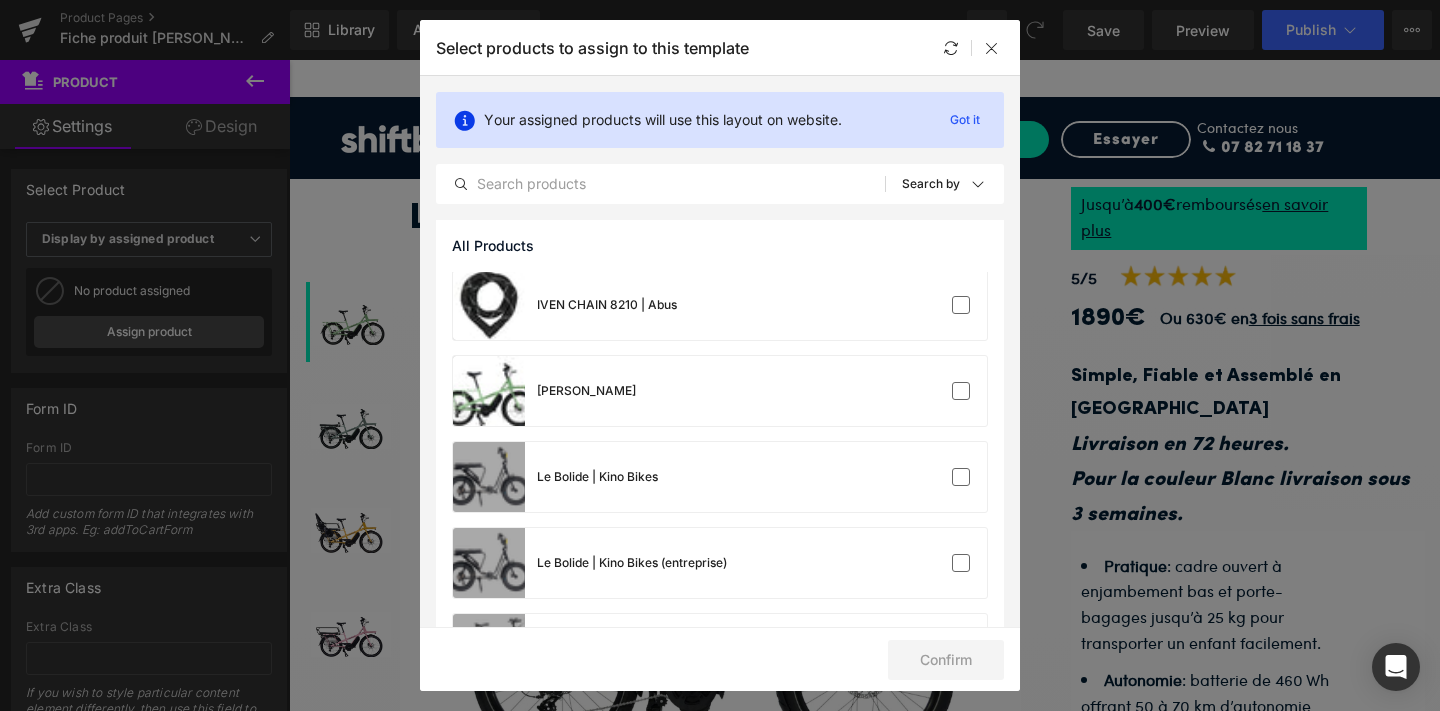 scroll, scrollTop: 612, scrollLeft: 0, axis: vertical 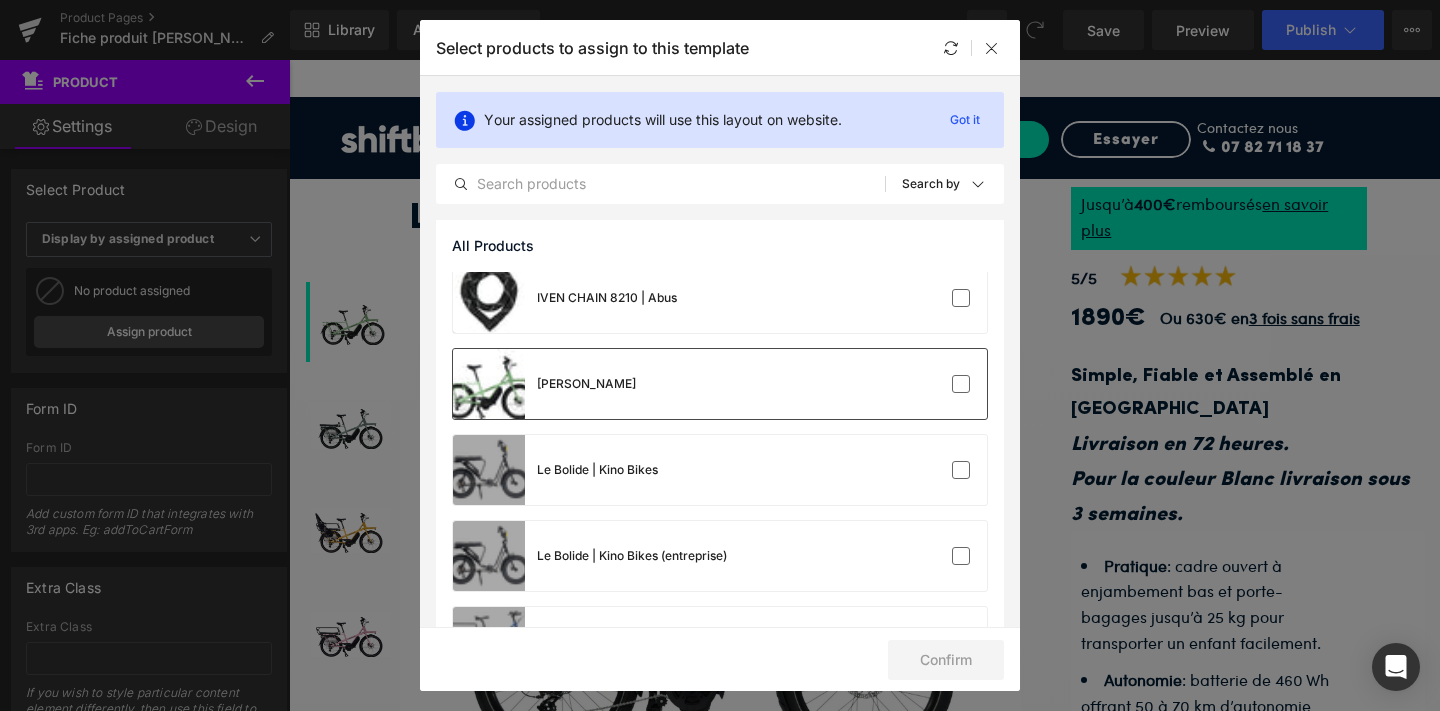 click on "[PERSON_NAME]" at bounding box center (720, 384) 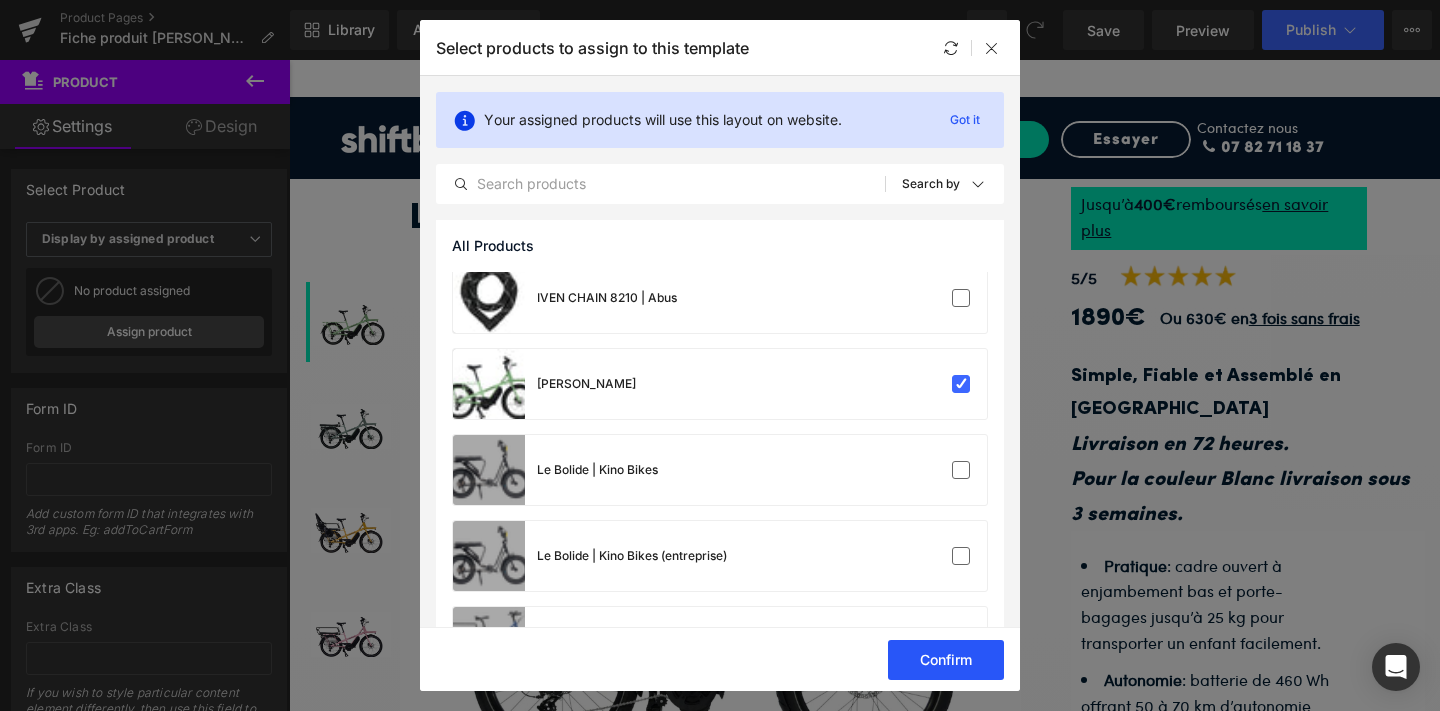 click on "Confirm" at bounding box center (946, 660) 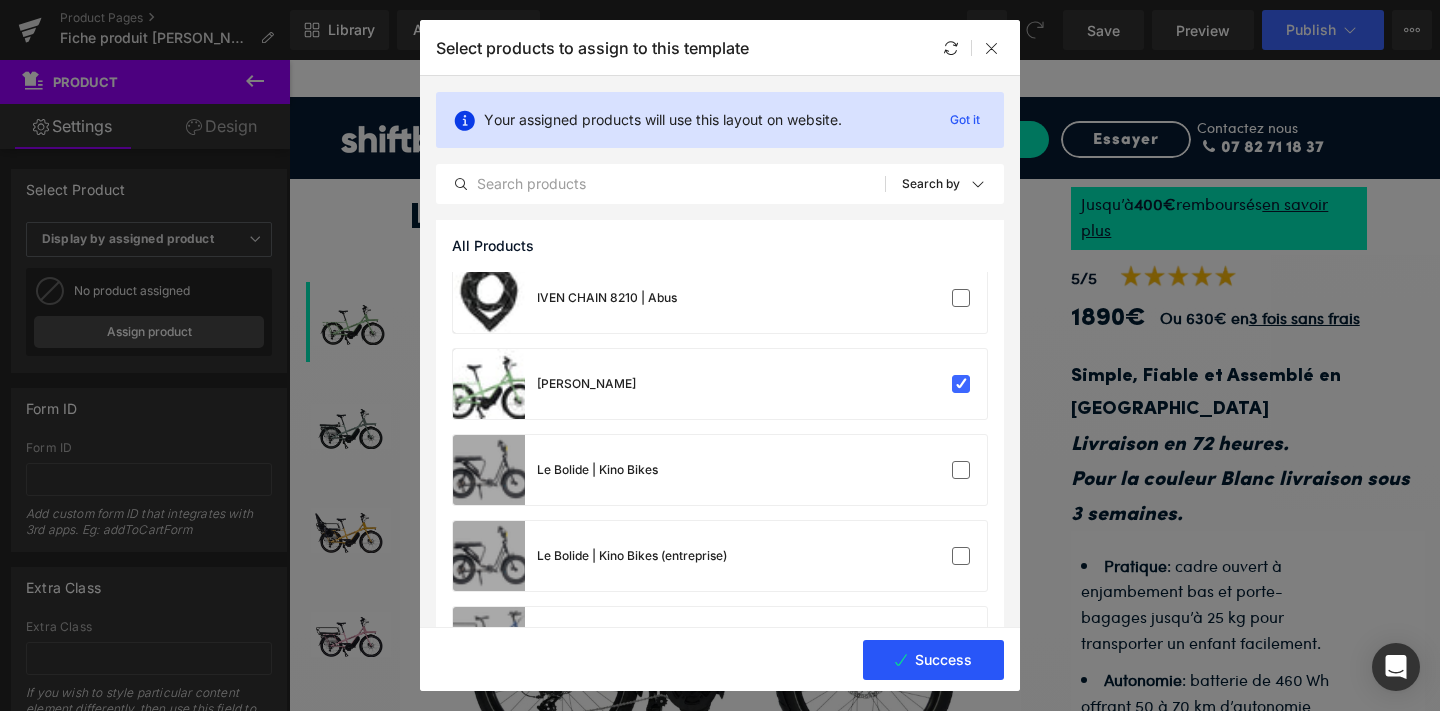 click on "Success" at bounding box center [933, 660] 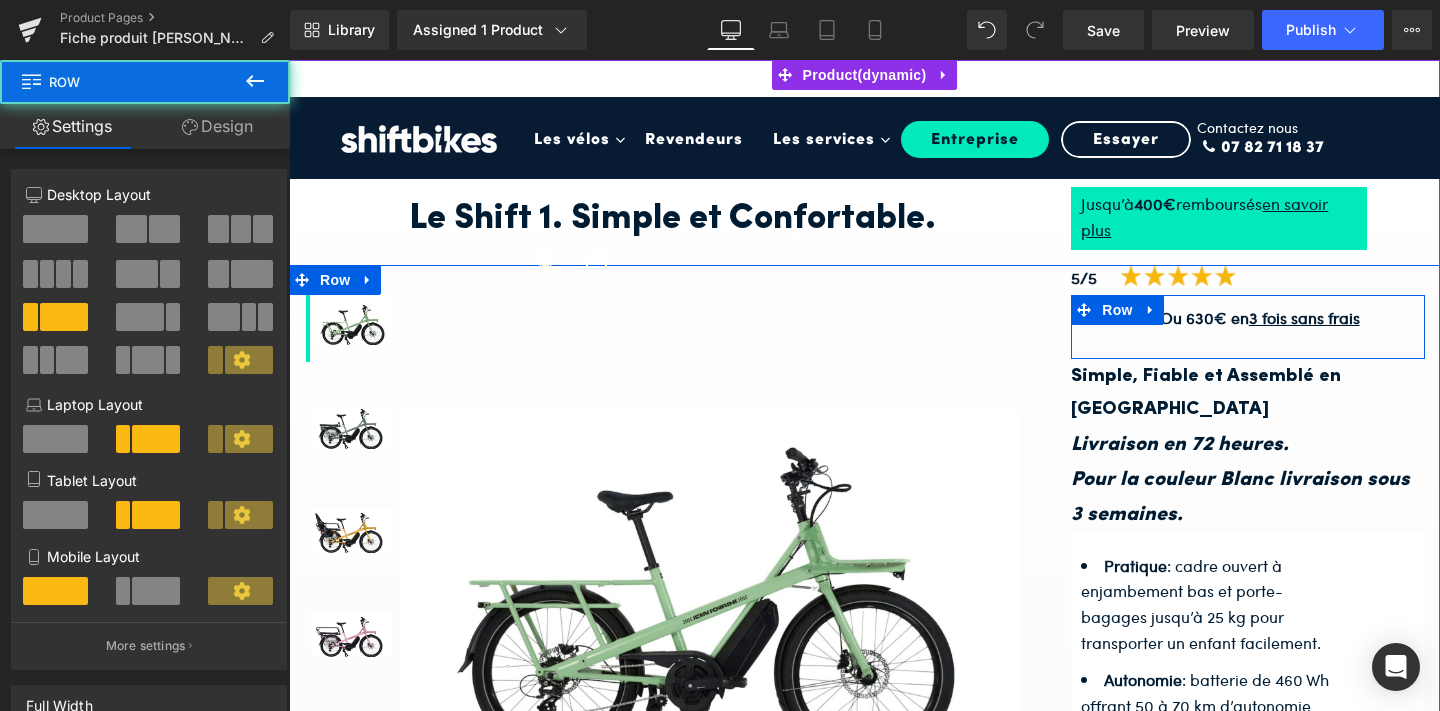 click on "1890€
Text Block
Ou 630€ en  3 fois sans frais
Text Block
Row" at bounding box center [1248, 327] 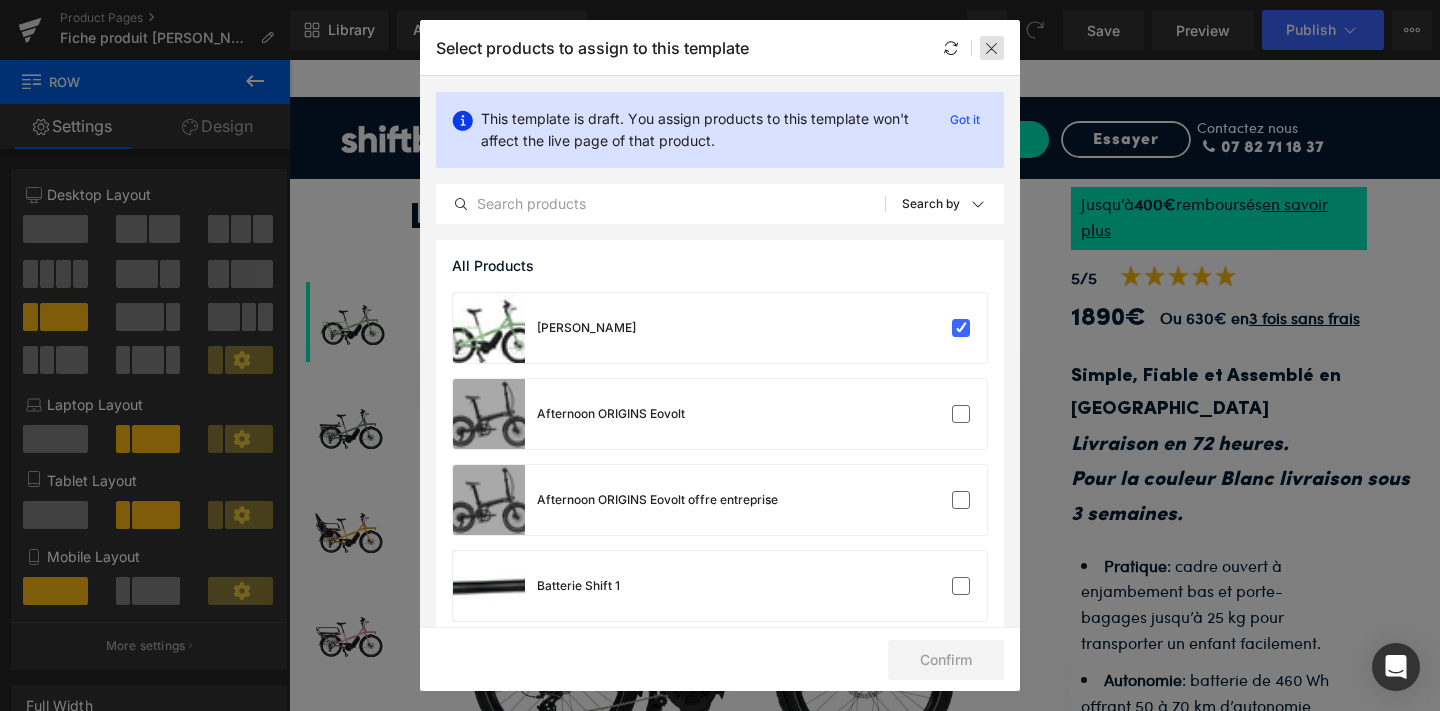 click at bounding box center [992, 48] 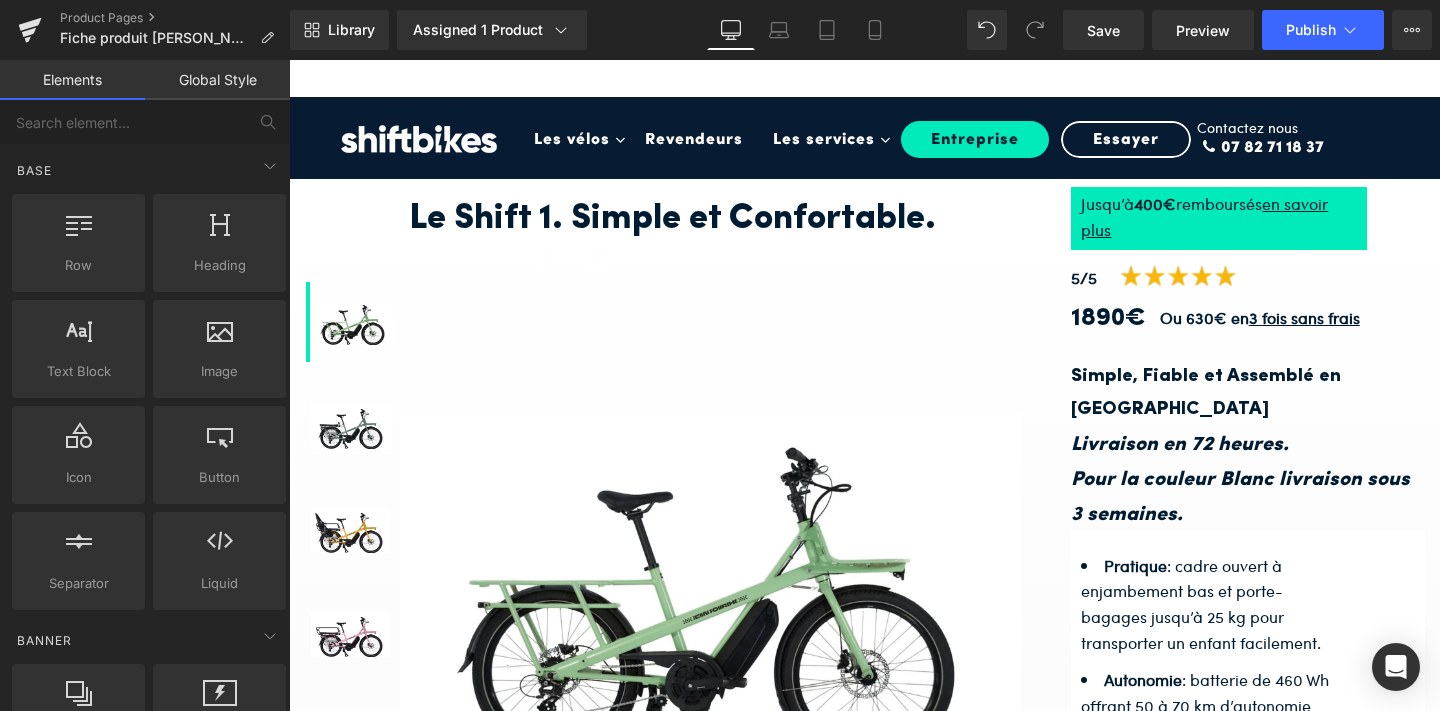 click on "Les vélos
Toggle Dropdown
Shift 1
Shift 2
Le cargo longtail
Reconditionné
Accessoires" at bounding box center [928, 157] 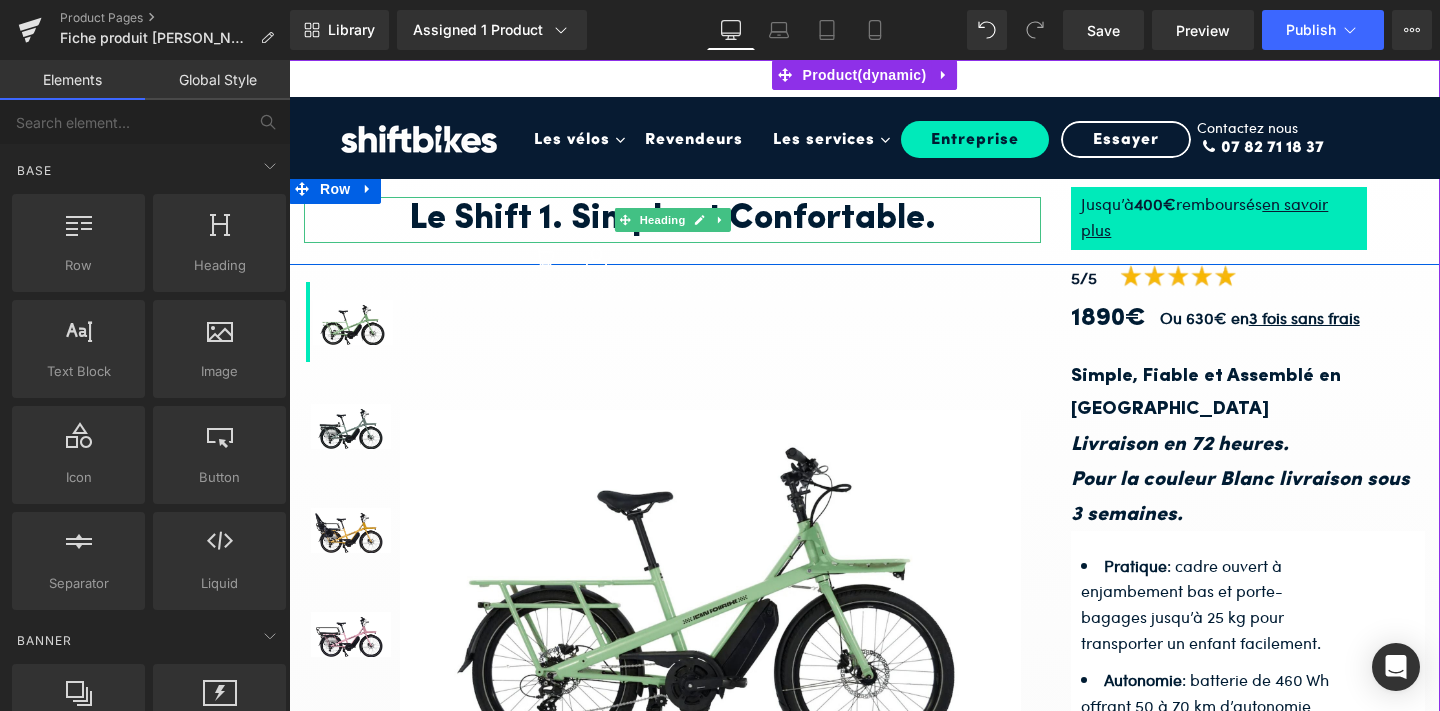 click on "Le Shift 1. Simple et Confortable." at bounding box center [672, 220] 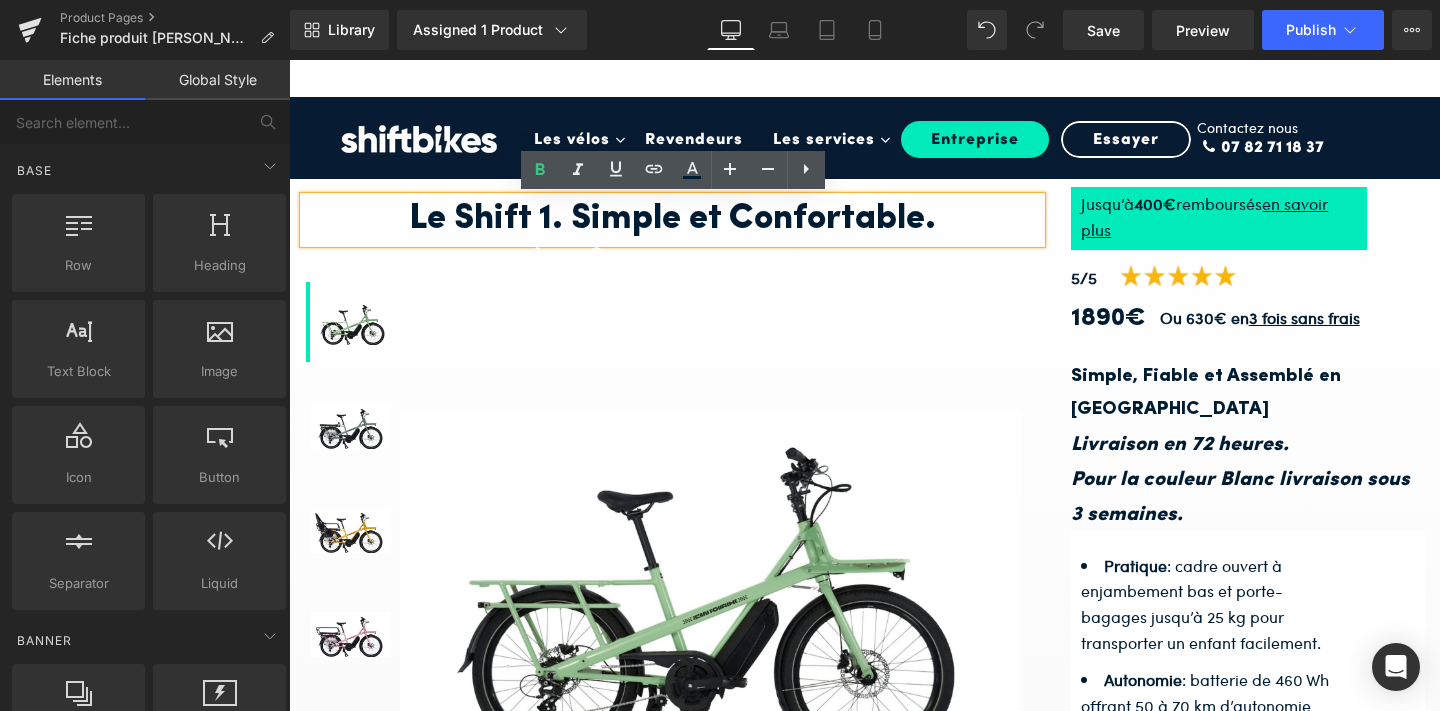 click on "Les vélos
Toggle Dropdown
Shift 1
Shift 2
Le cargo longtail
Reconditionné
Accessoires" at bounding box center (928, 157) 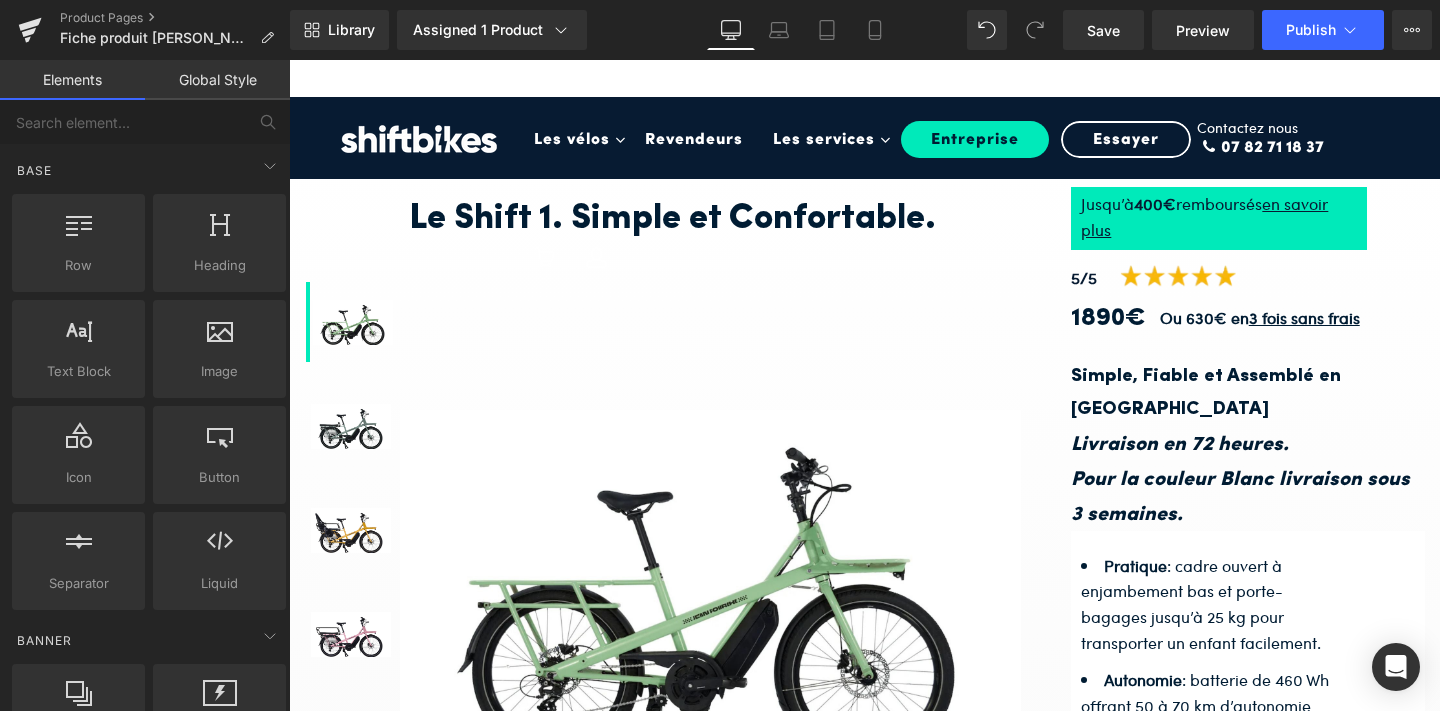 click on "Les vélos
Toggle Dropdown
Shift 1
Shift 2
Le cargo longtail
Reconditionné
Accessoires" at bounding box center (928, 157) 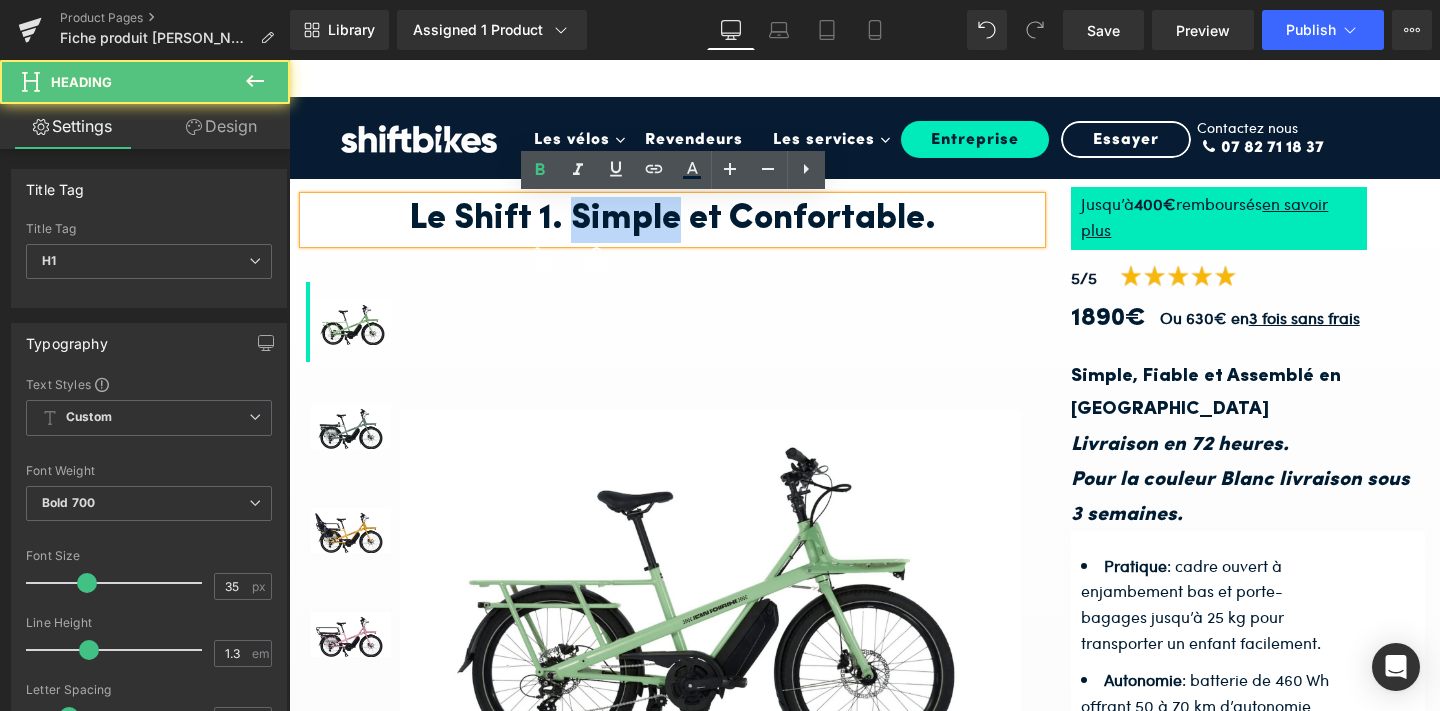 click on "Le Shift 1. Simple et Confortable." at bounding box center (672, 220) 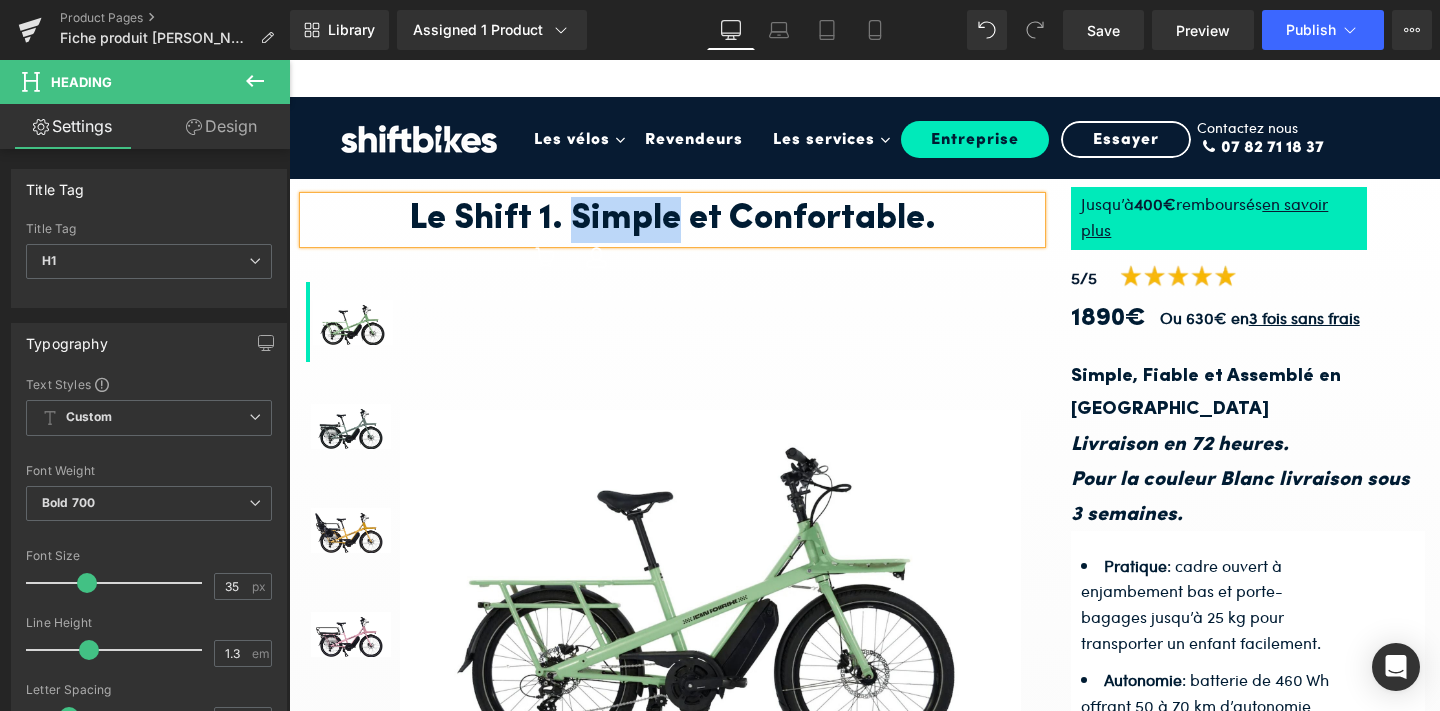 type 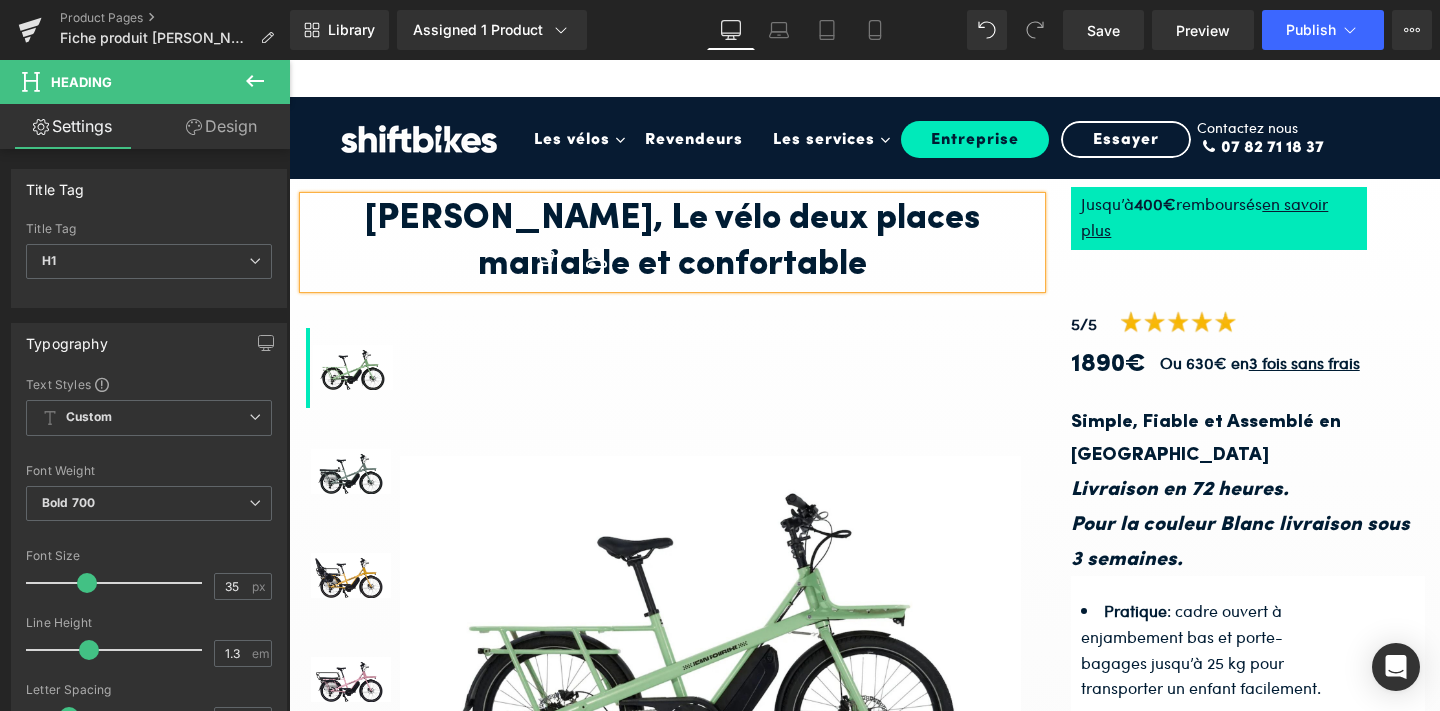click on "0" at bounding box center (578, 277) 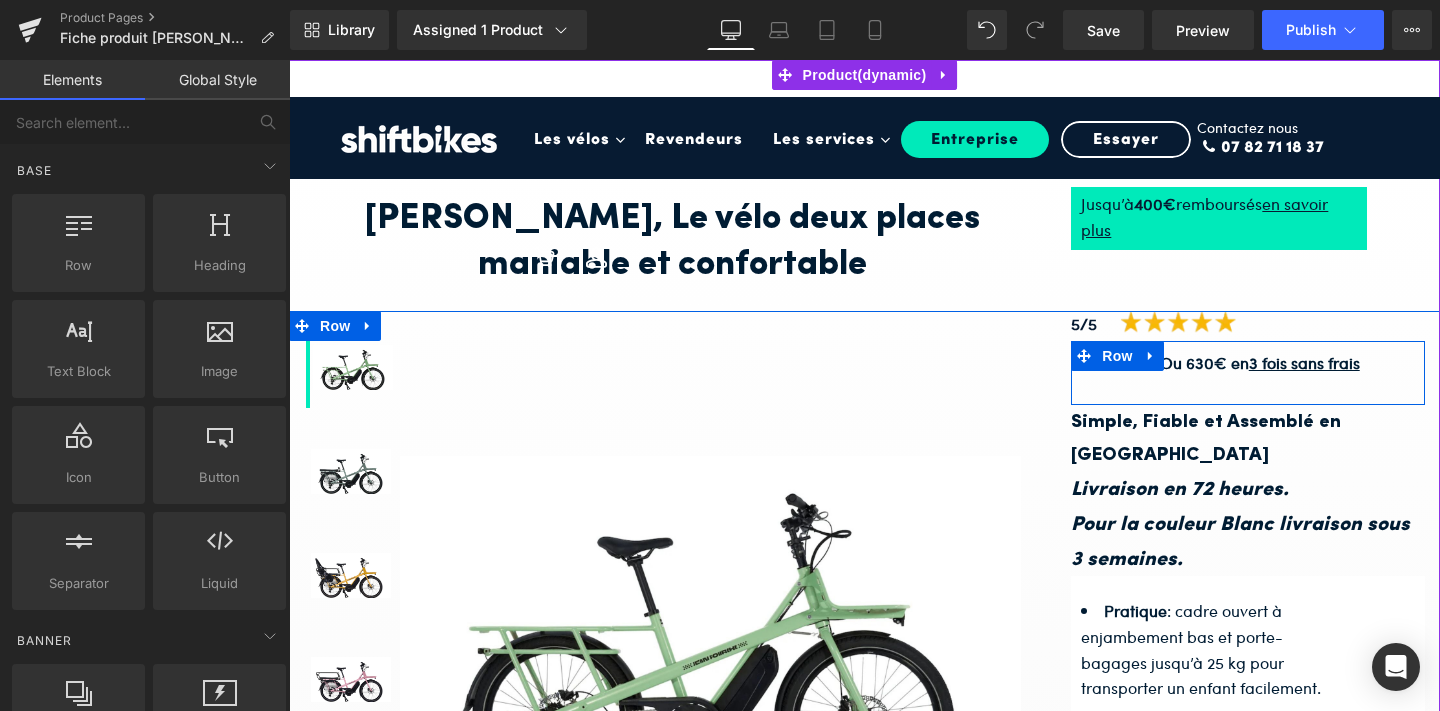 click on "Text Block" at bounding box center [1094, 363] 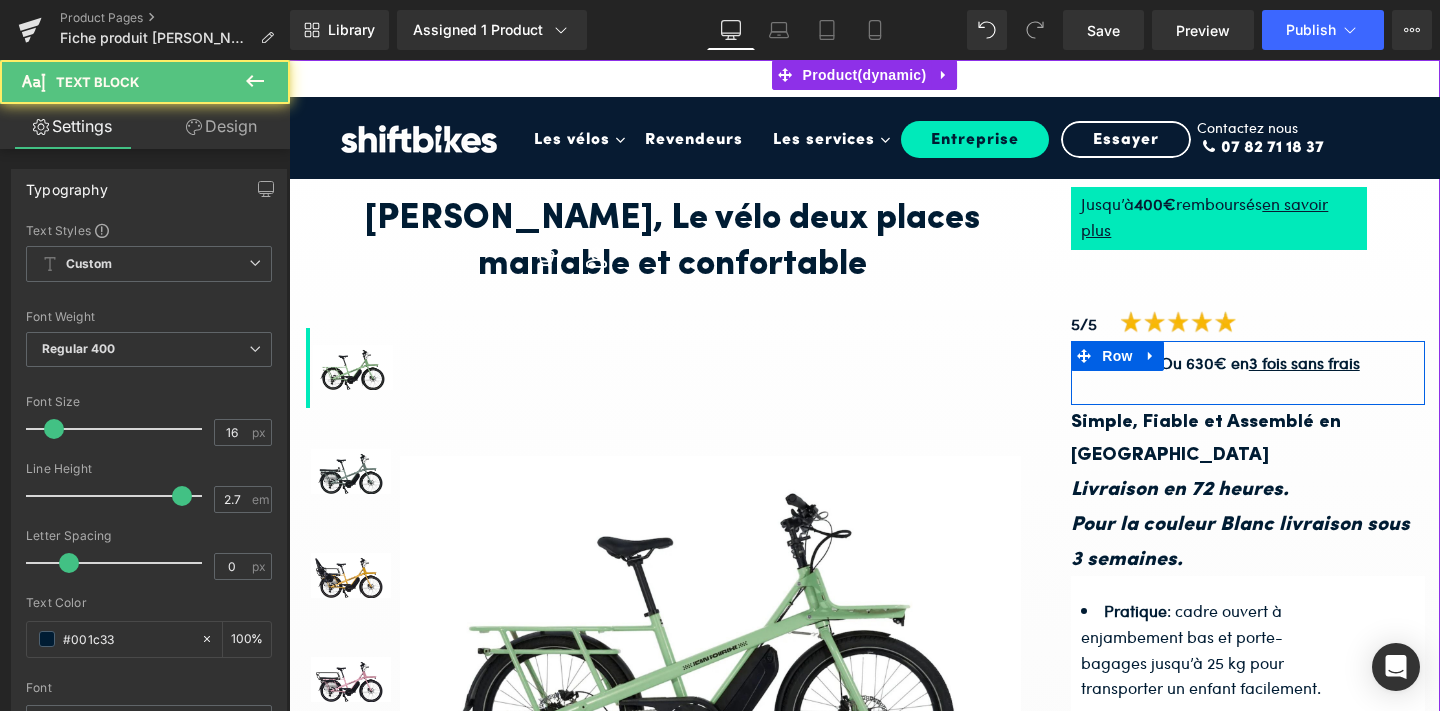 click on "Ou 630€ en  3 fois sans frais" at bounding box center (1260, 362) 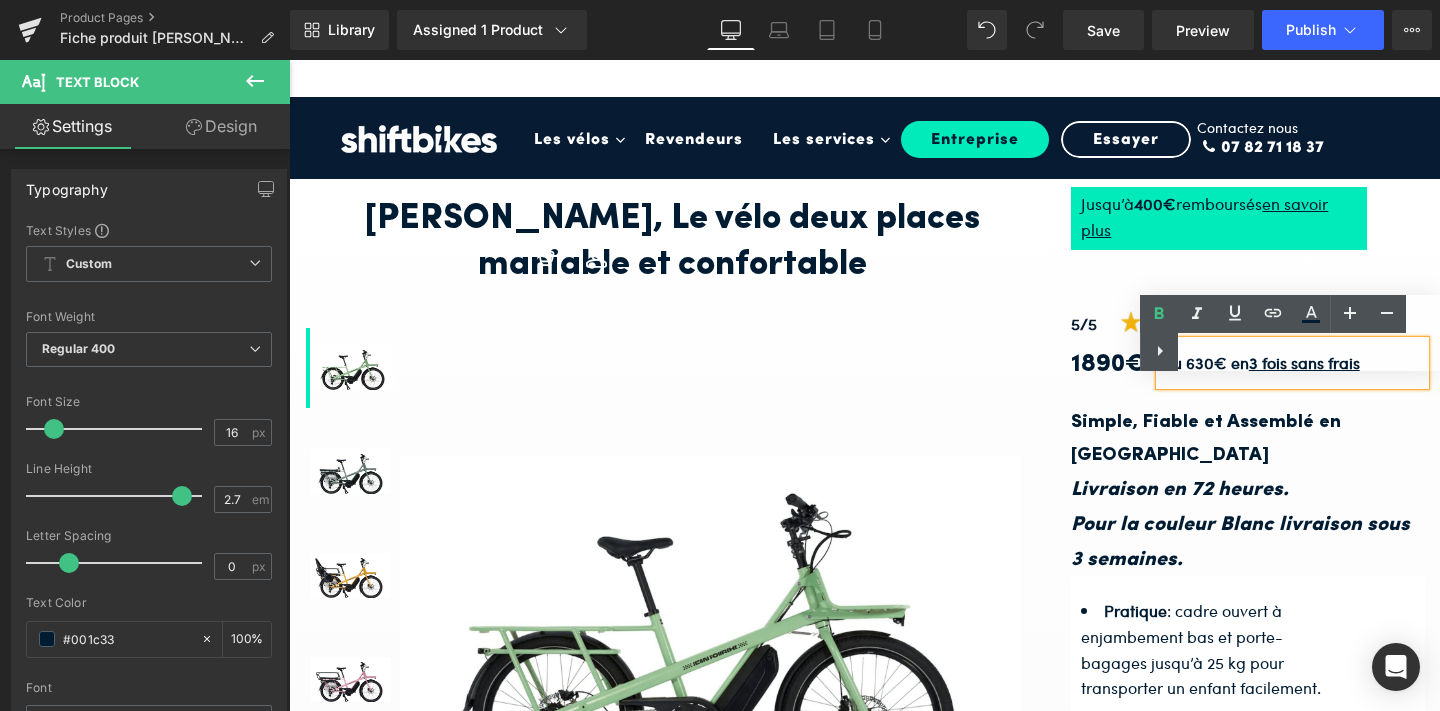 click on "Row" at bounding box center [1117, 356] 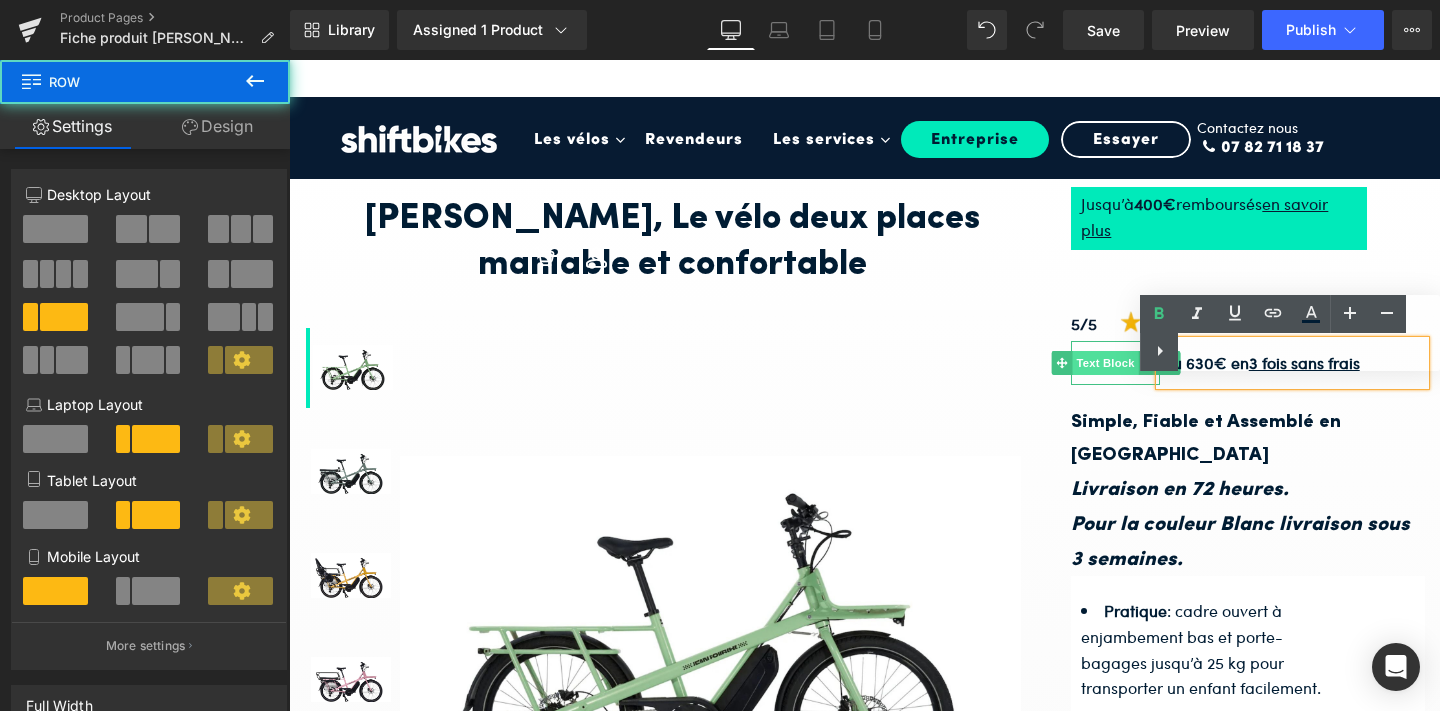 click on "Text Block" at bounding box center (1105, 363) 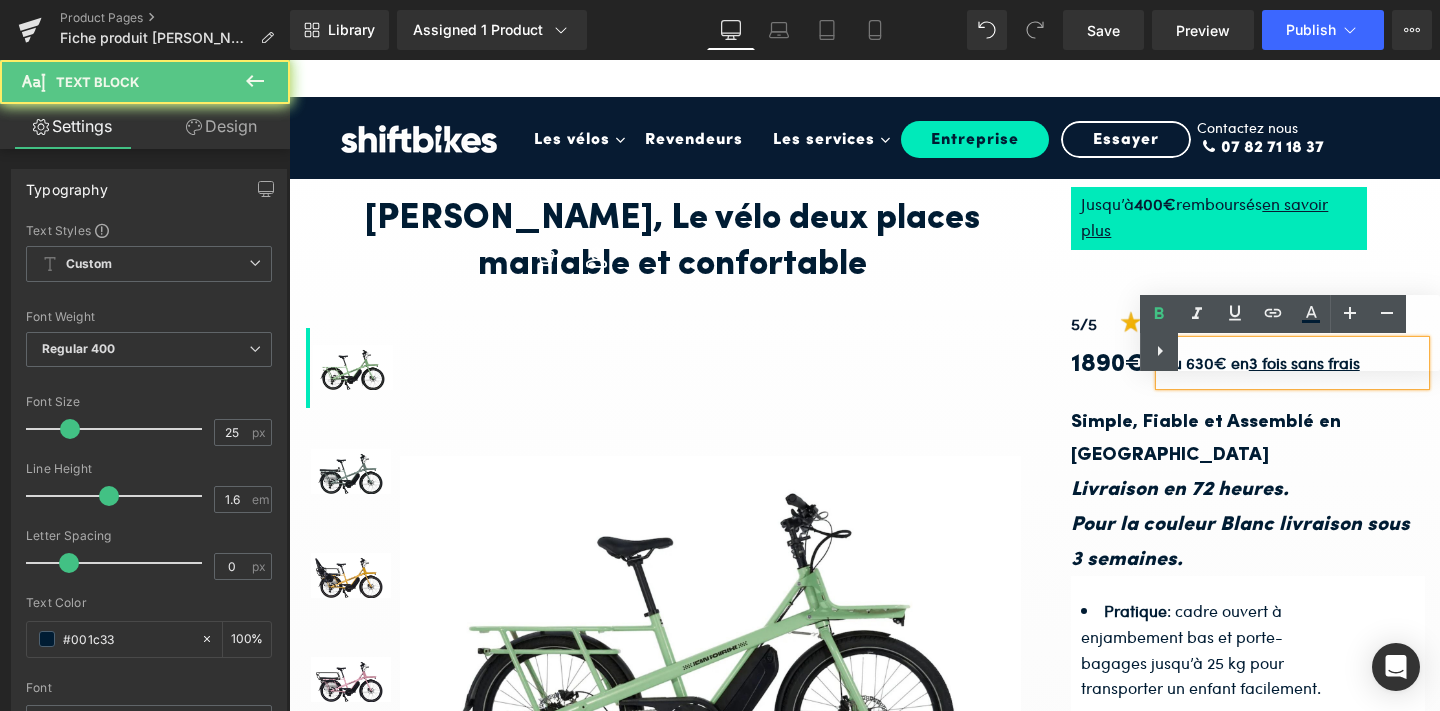 click on "Text Color Highlight Color #333333" at bounding box center (1290, 333) 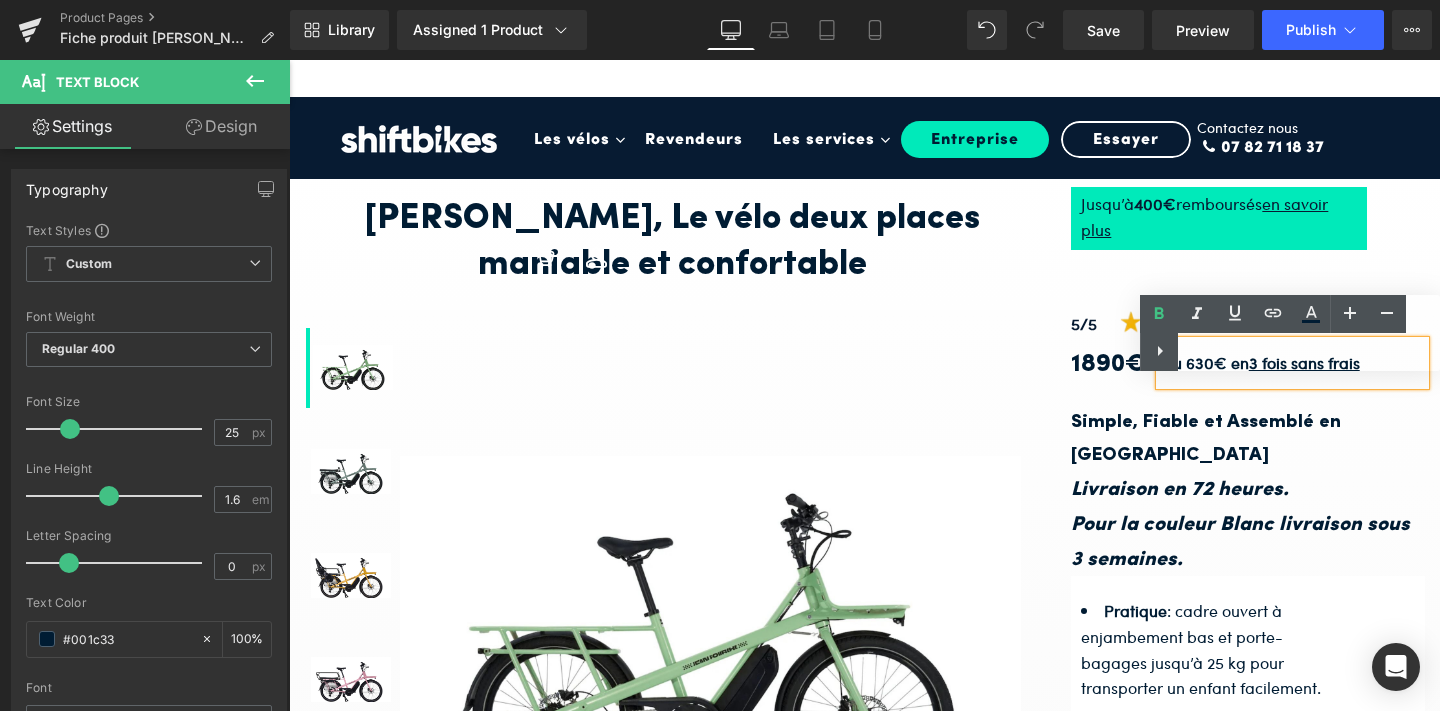 click on "Text Color Highlight Color #333333" at bounding box center (1290, 333) 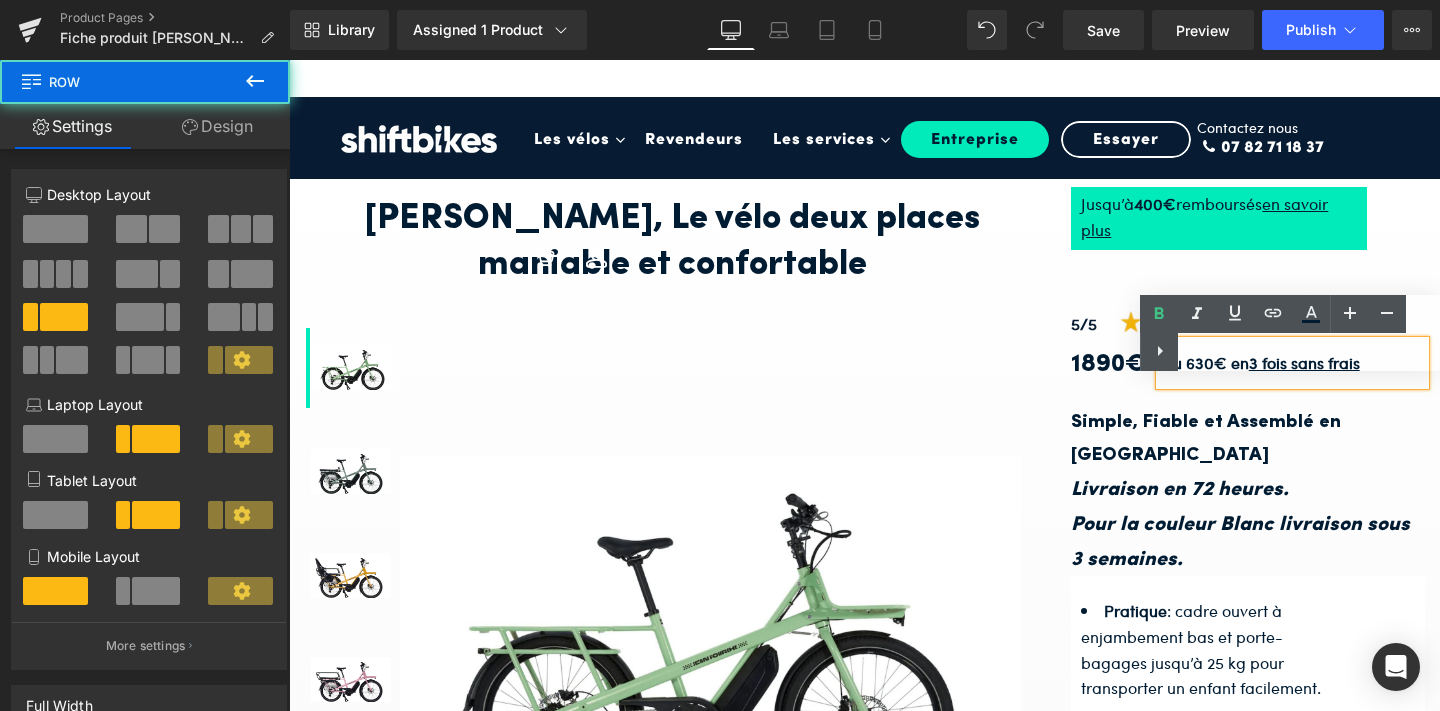 click at bounding box center (1091, 356) 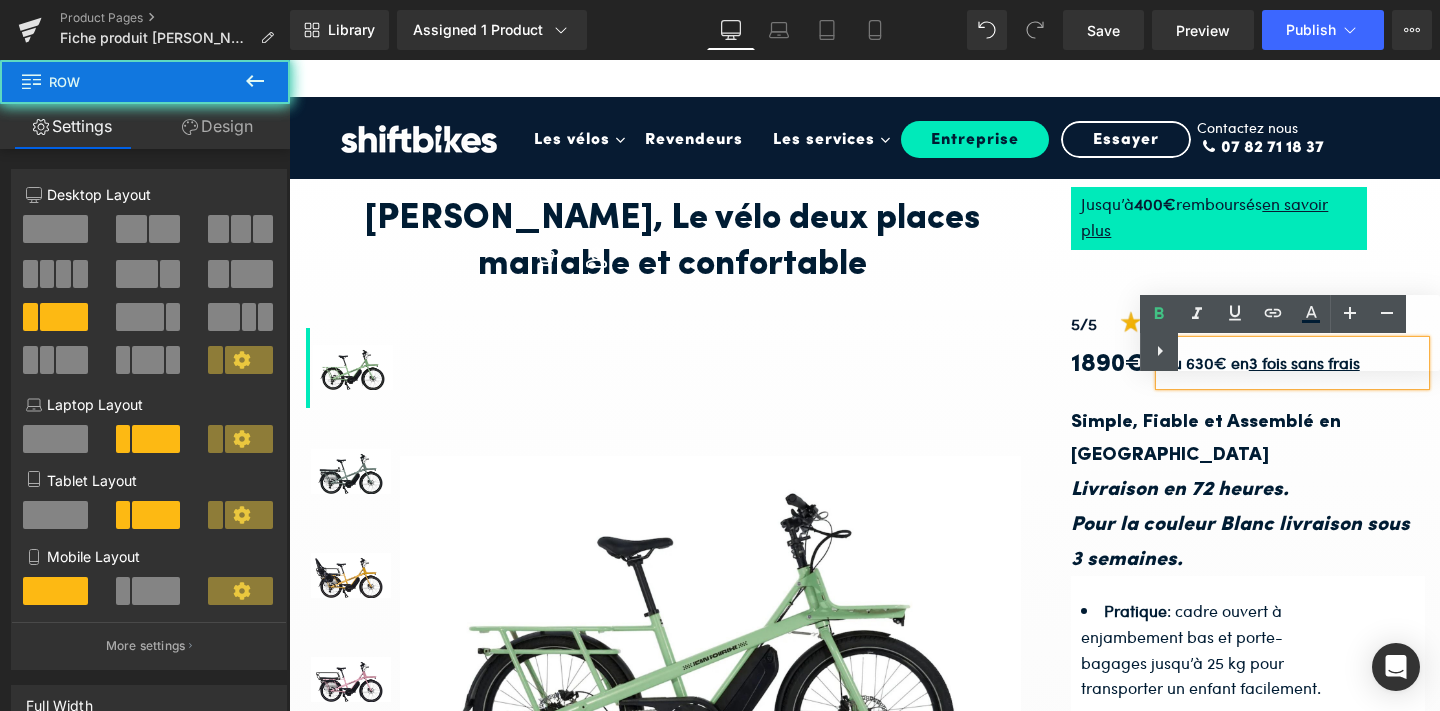 click at bounding box center [1091, 356] 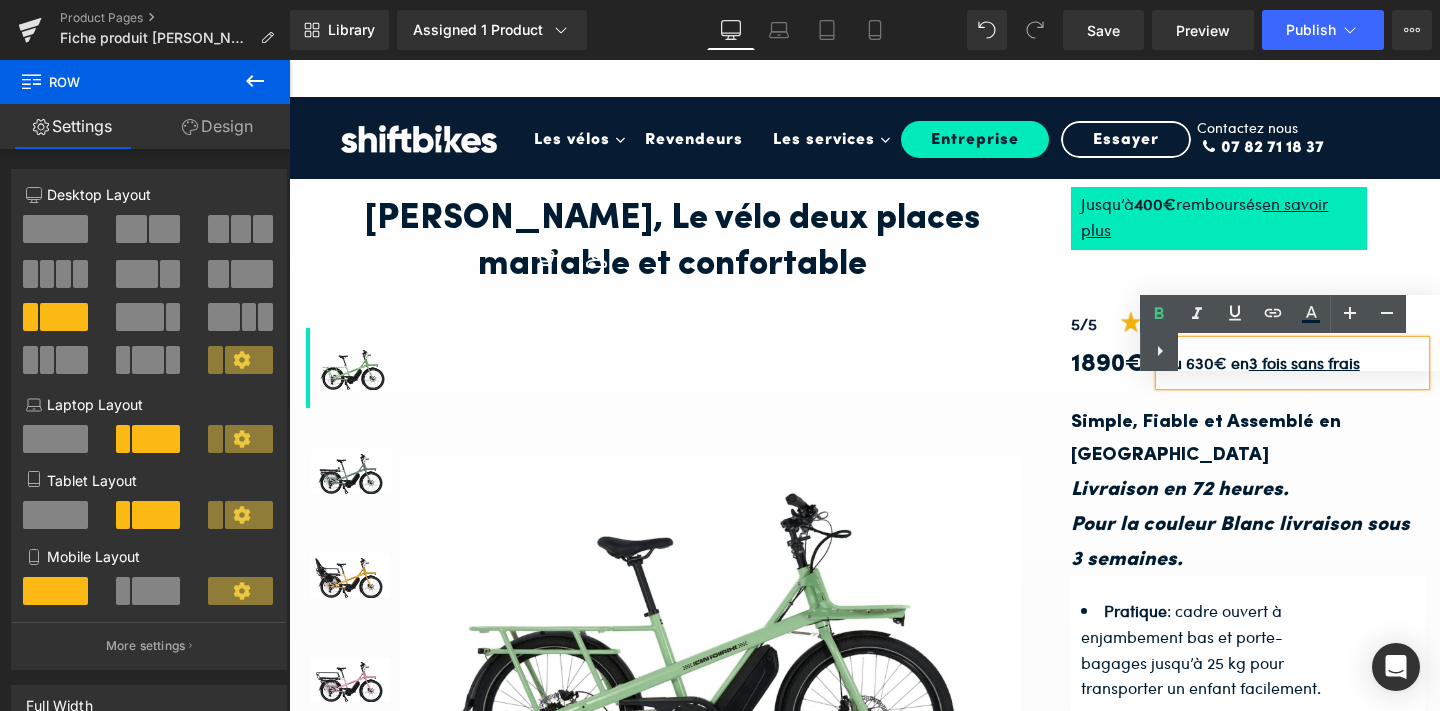 click on "Row" at bounding box center (1117, 356) 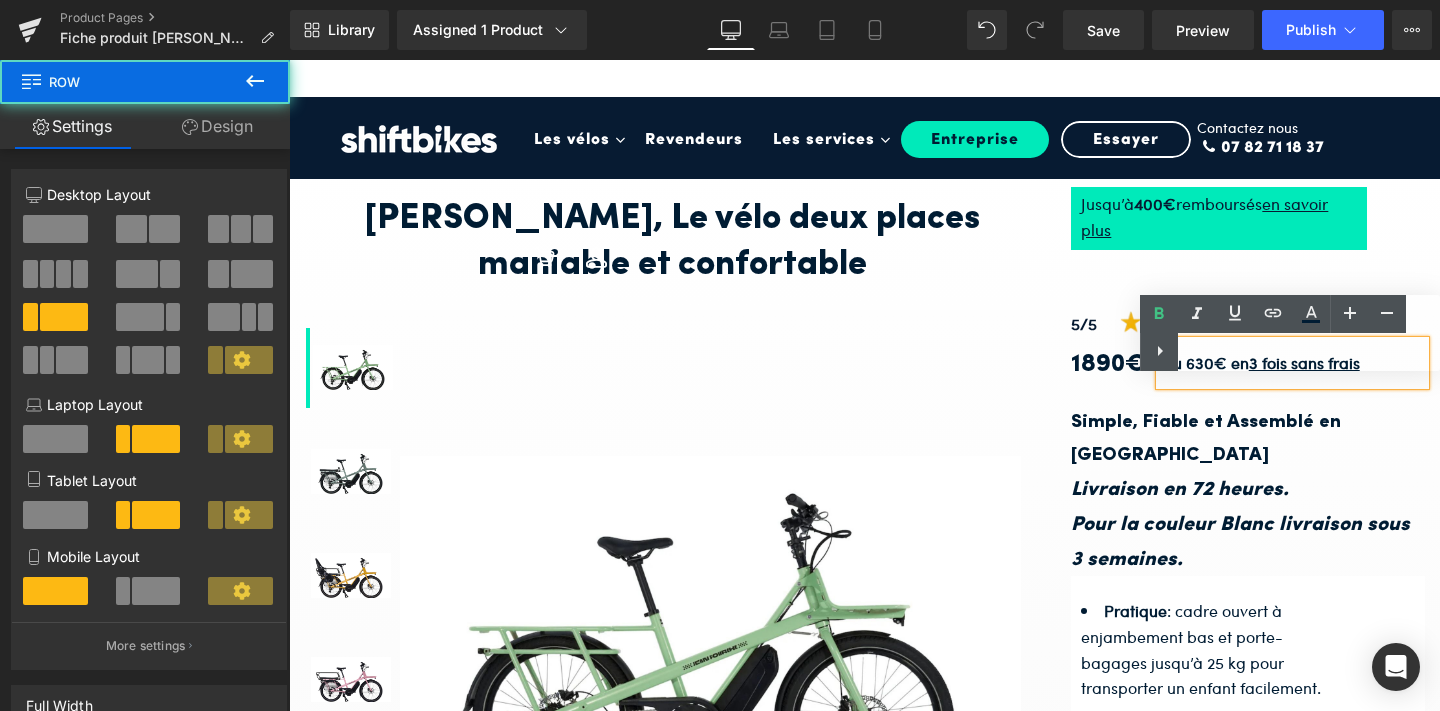 click on "1890€
Text Block" at bounding box center (1115, 363) 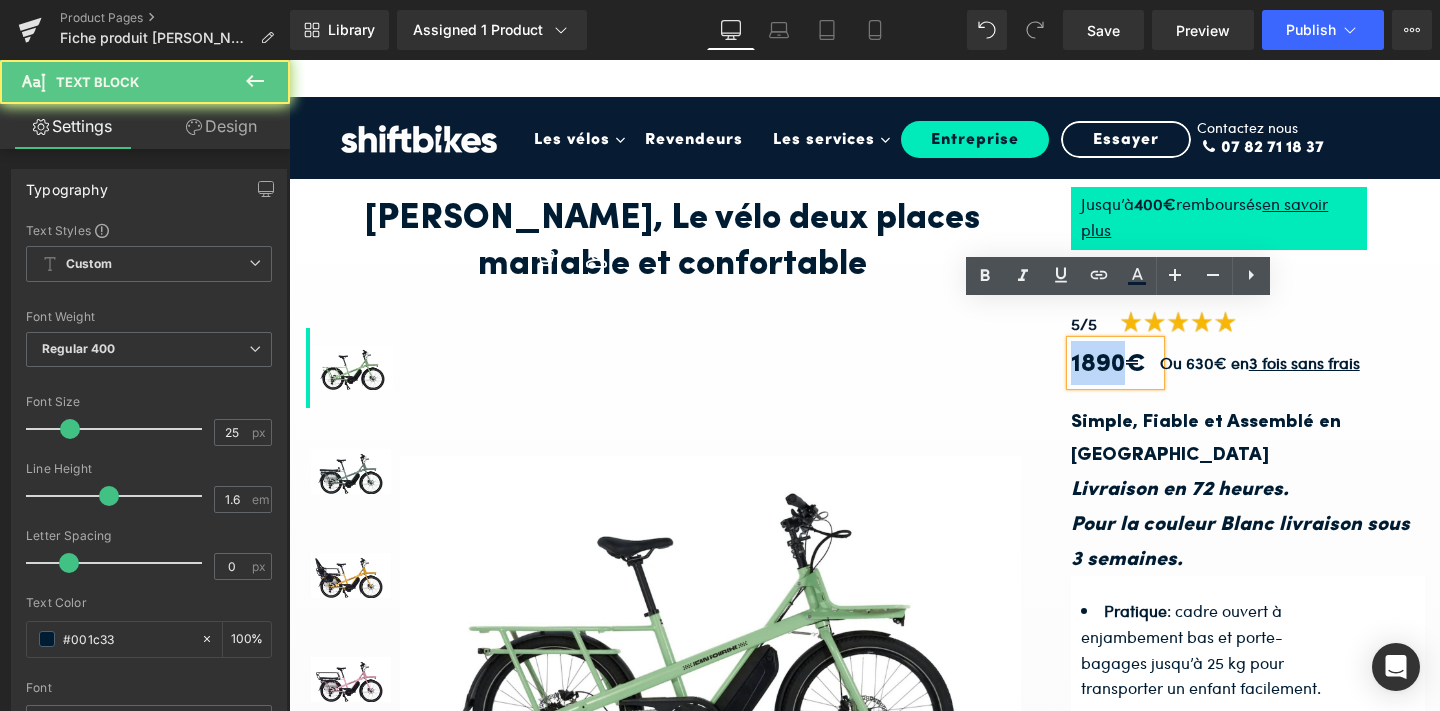 click on "1890€" at bounding box center [1108, 364] 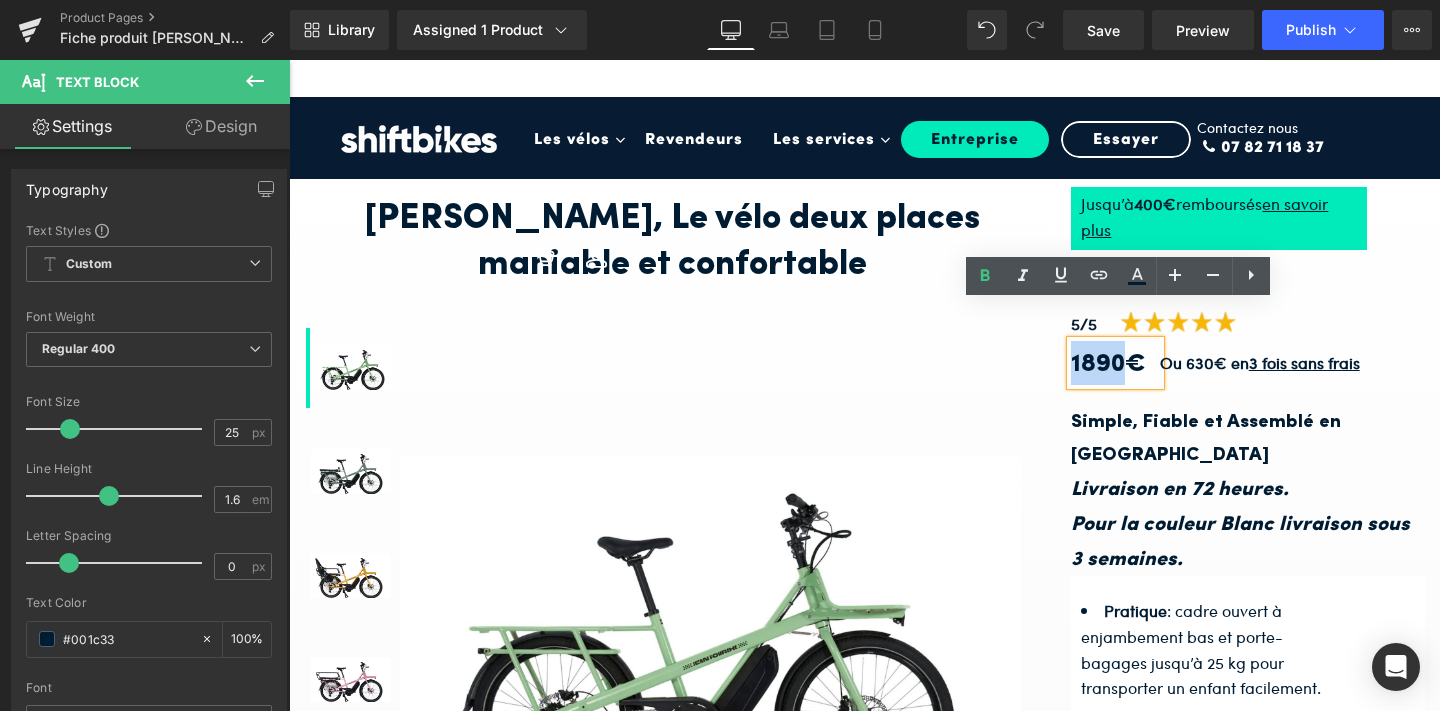 type 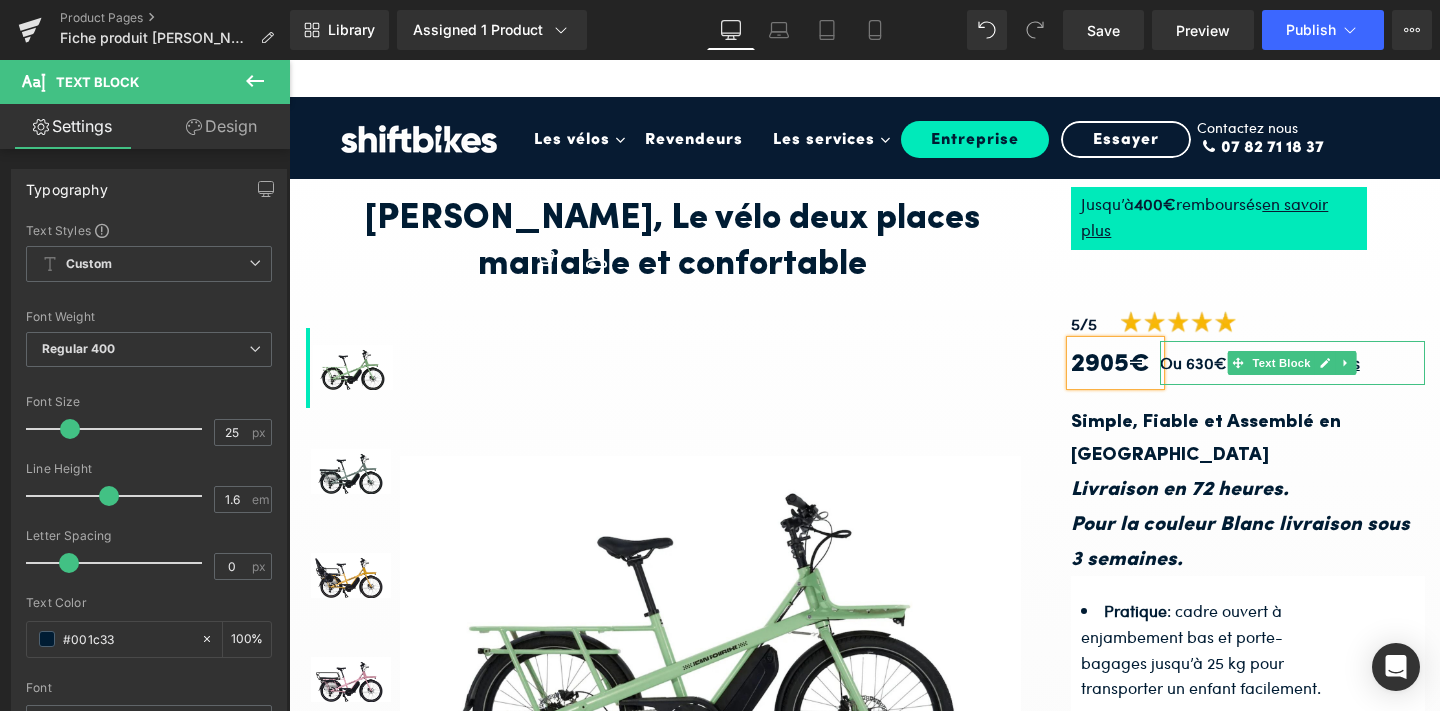 click on "Ou 630€ en  3 fois sans frais" at bounding box center [1260, 362] 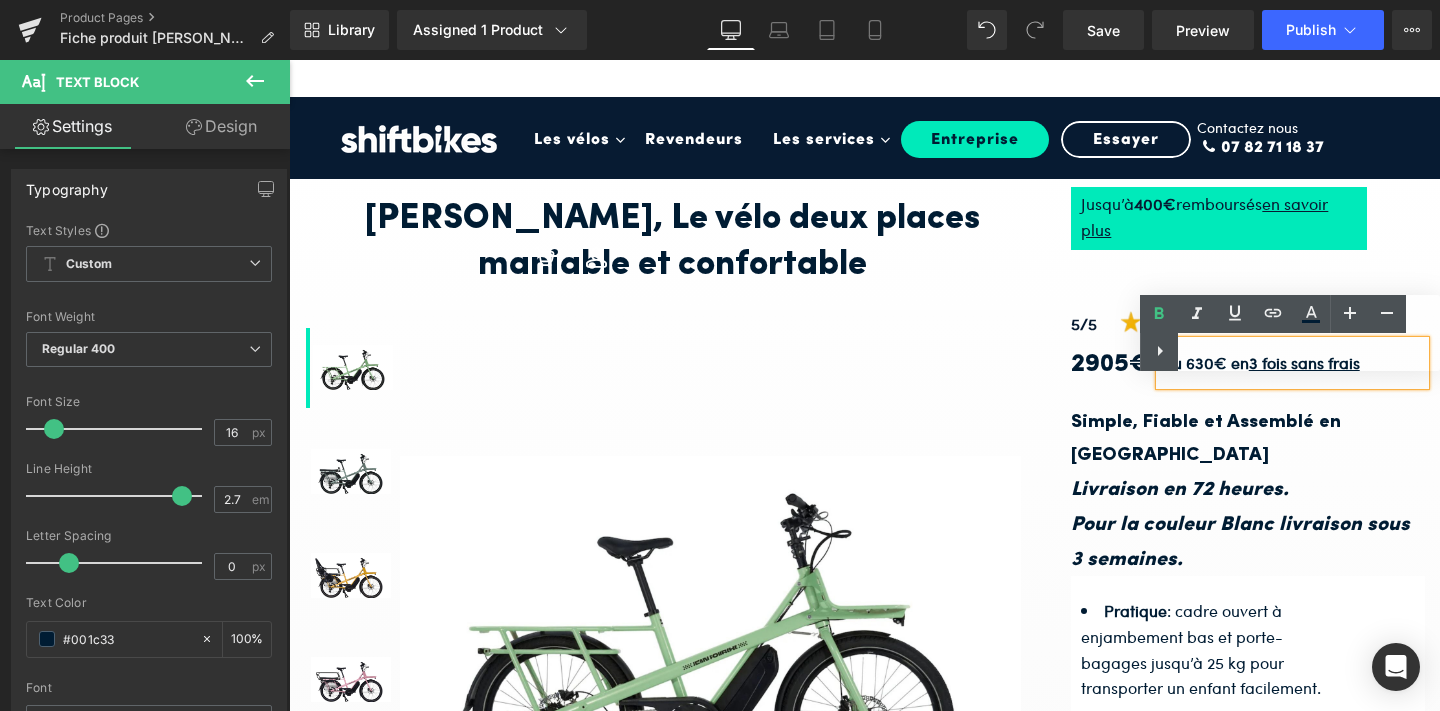 type 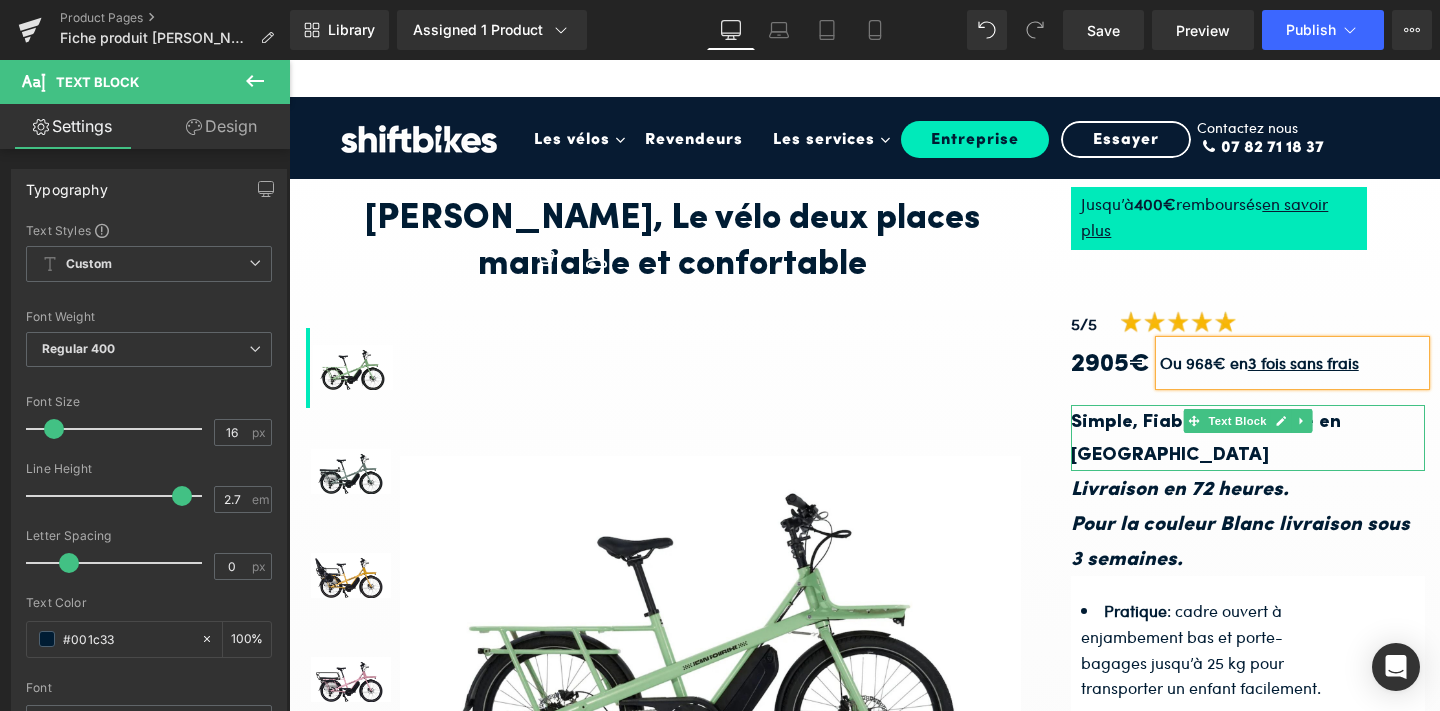 click on "Simple, Fiable et Assemblé en [GEOGRAPHIC_DATA]" at bounding box center (1206, 439) 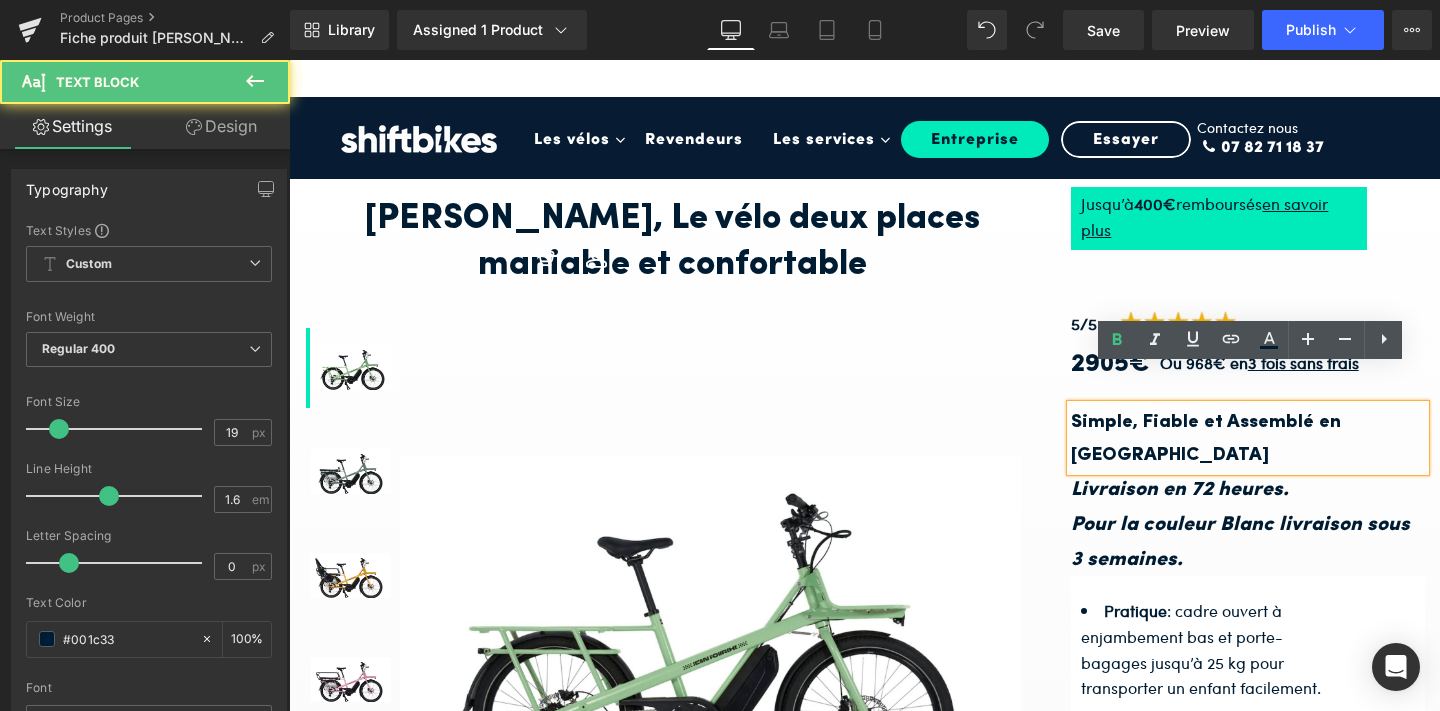 click on "Simple, Fiable et Assemblé en [GEOGRAPHIC_DATA]" at bounding box center (1206, 439) 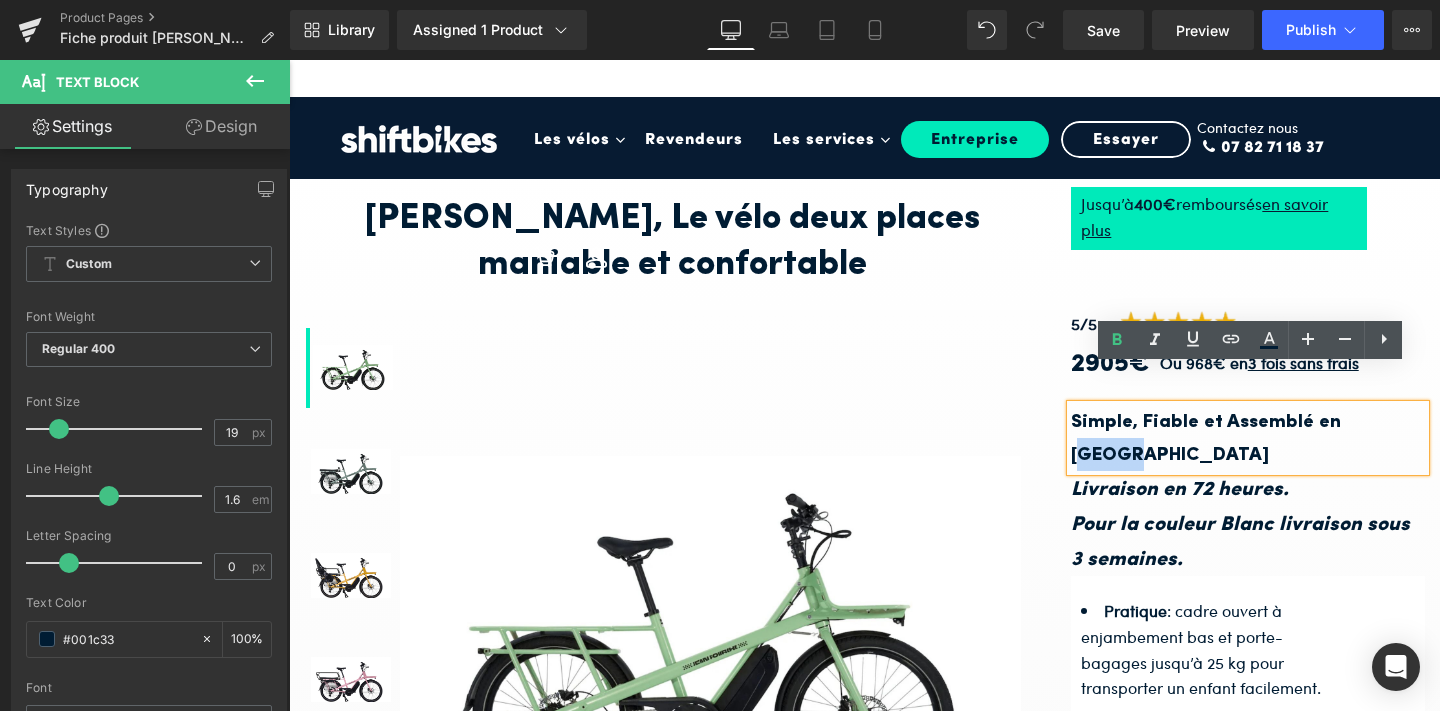 drag, startPoint x: 1402, startPoint y: 419, endPoint x: 1343, endPoint y: 416, distance: 59.07622 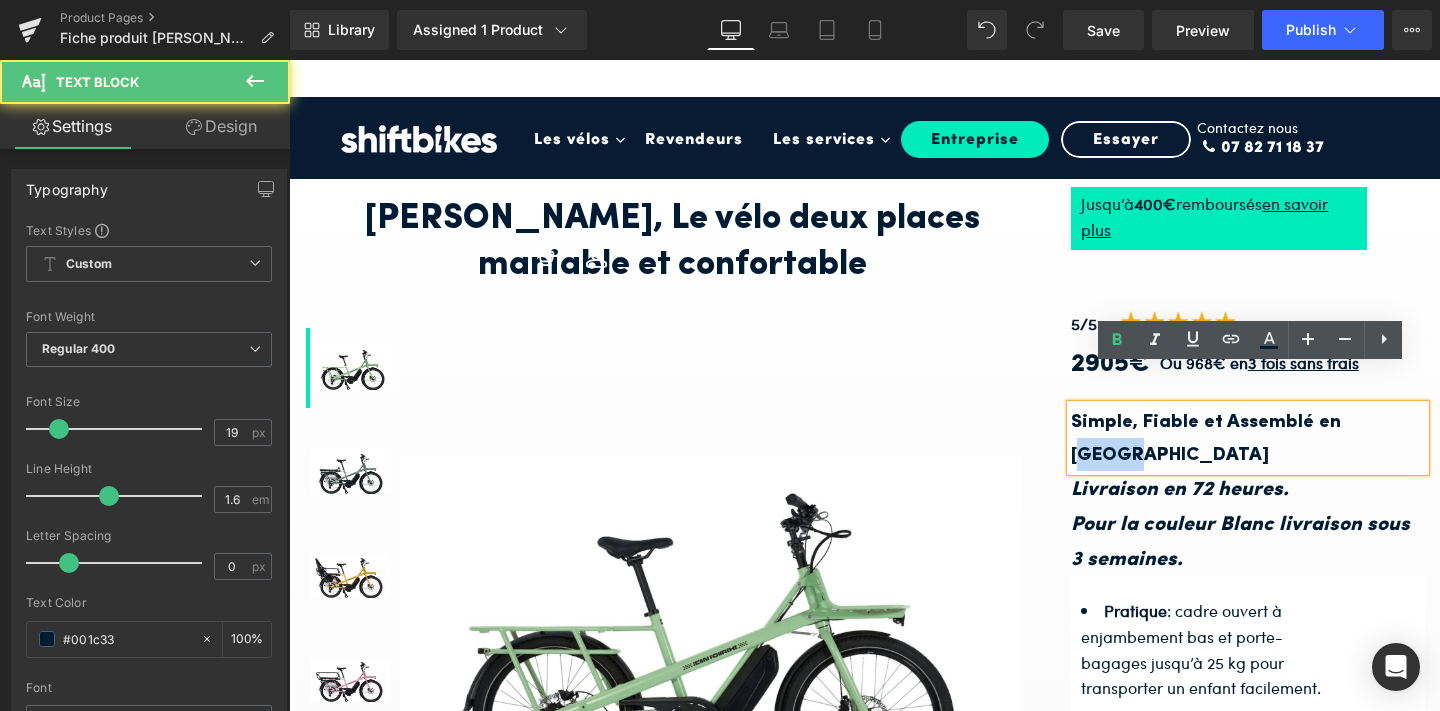 click on "Simple, Fiable et Assemblé en [GEOGRAPHIC_DATA]" at bounding box center (1206, 439) 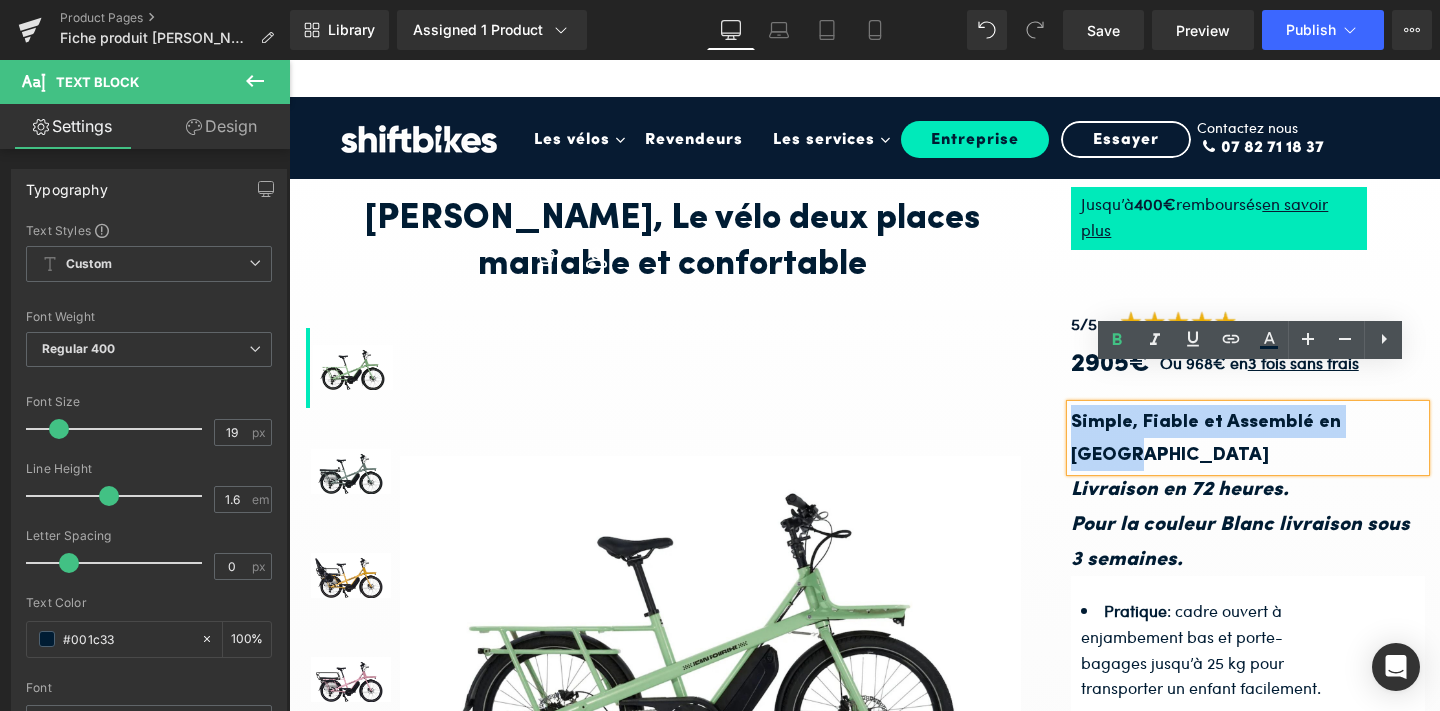 drag, startPoint x: 1399, startPoint y: 418, endPoint x: 1075, endPoint y: 409, distance: 324.12497 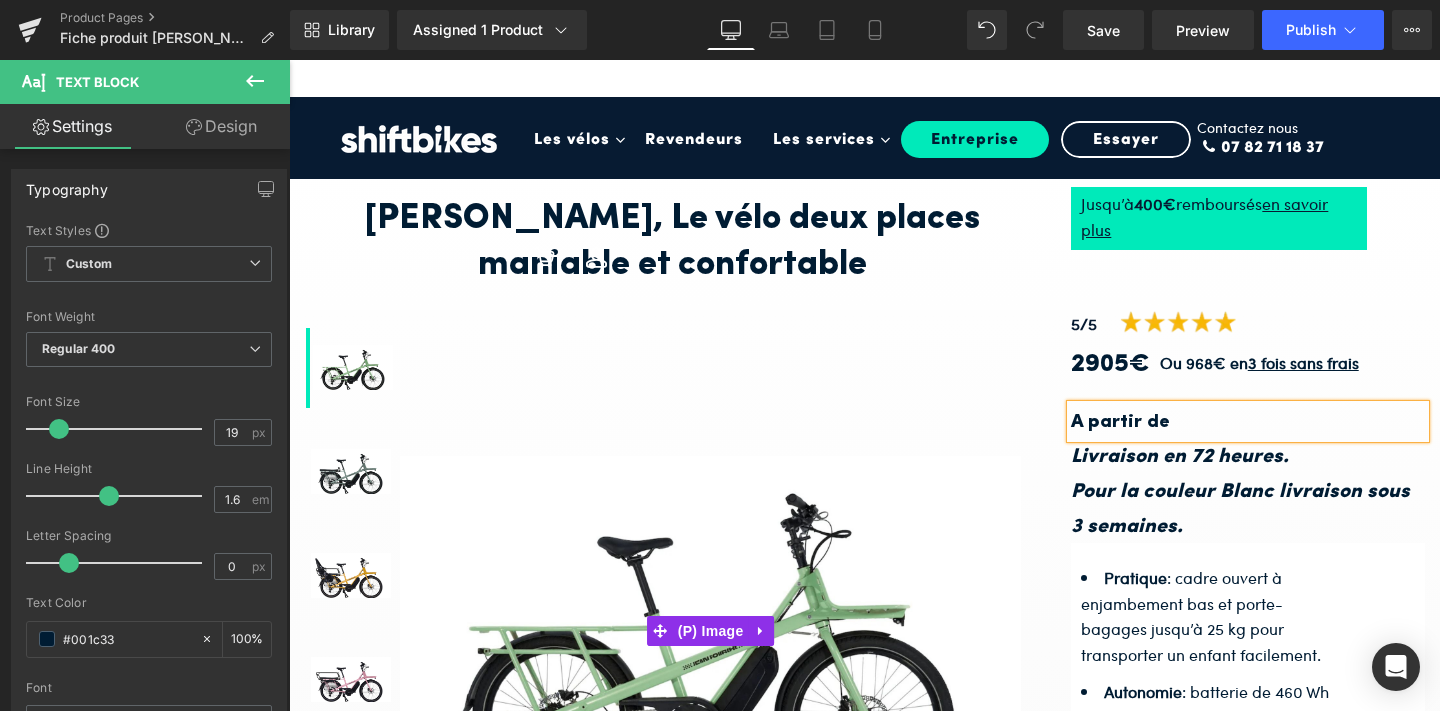 click on "Sale Off
(P) Image" at bounding box center (710, 631) 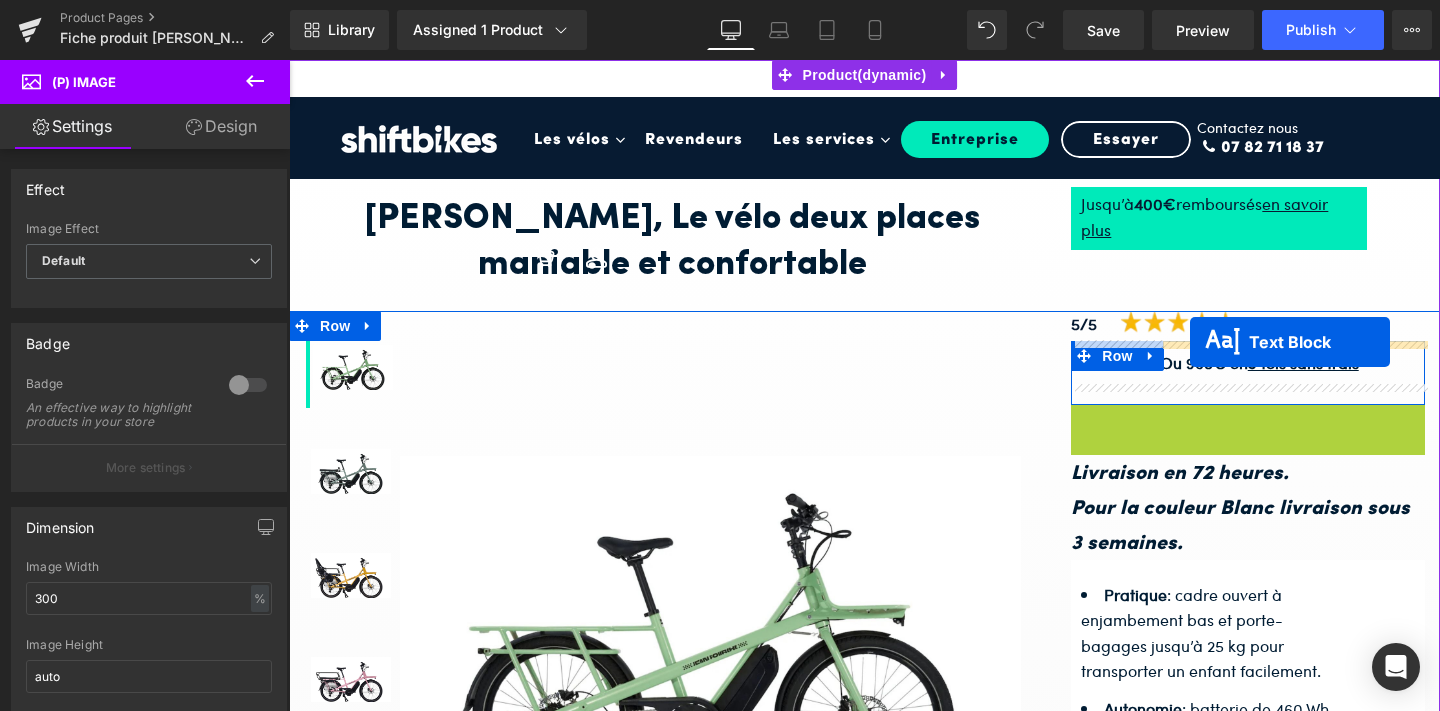 drag, startPoint x: 1192, startPoint y: 420, endPoint x: 1190, endPoint y: 342, distance: 78.025635 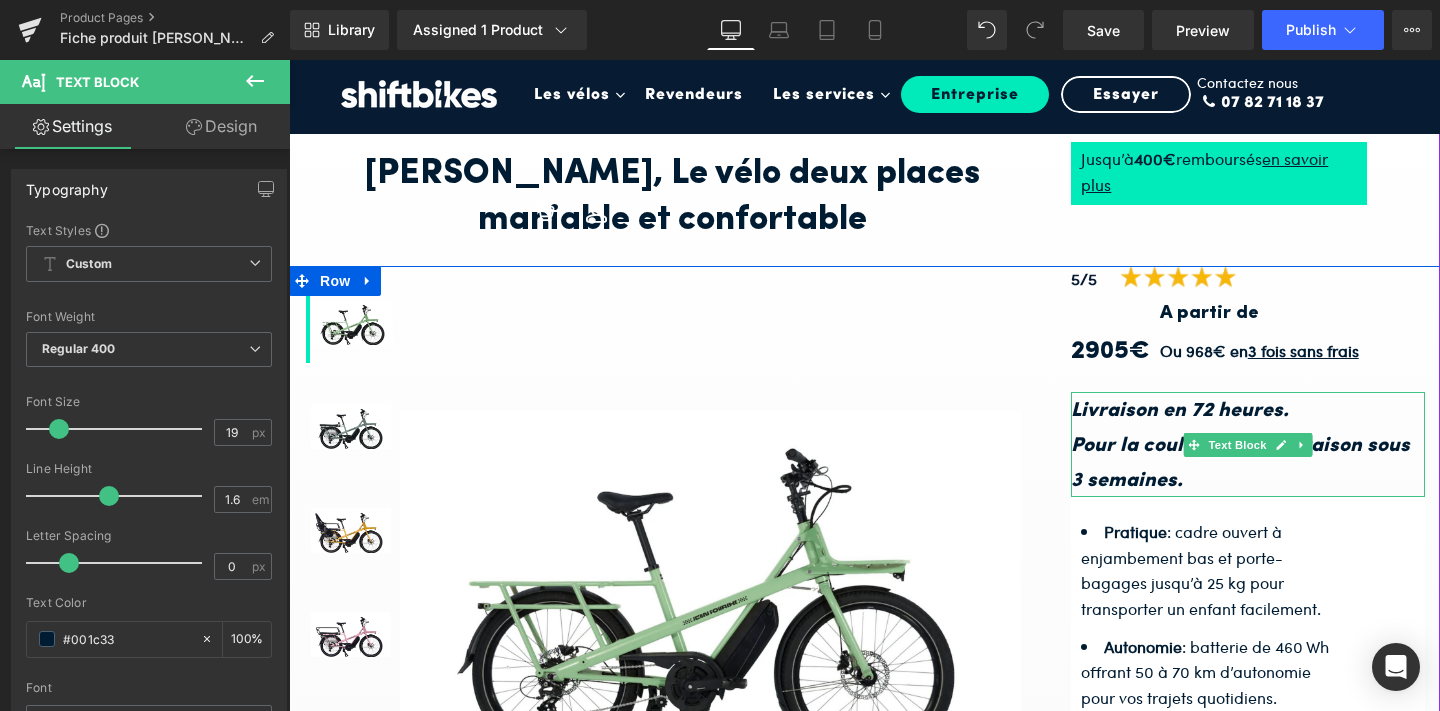 scroll, scrollTop: 46, scrollLeft: 0, axis: vertical 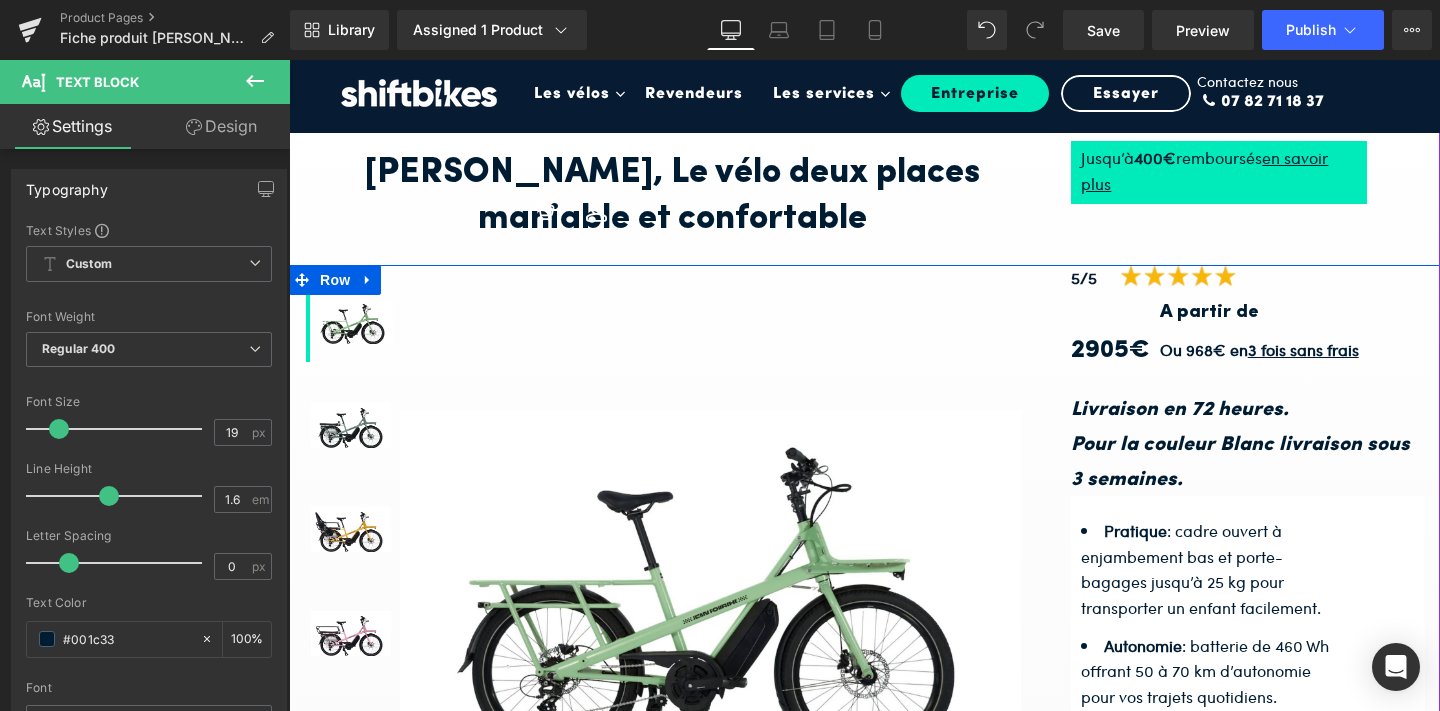 click on "Pour la couleur Blanc livraison sous 3 semaines." at bounding box center (1248, 461) 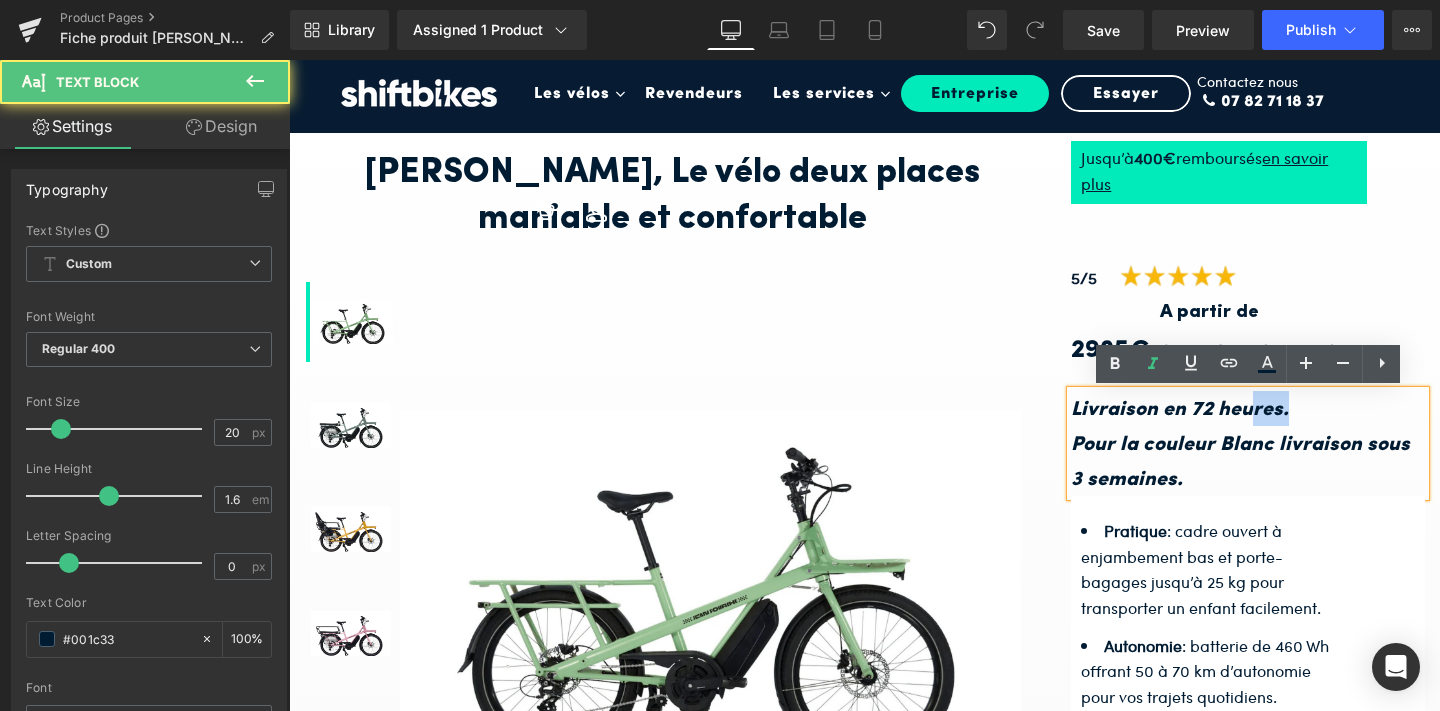 drag, startPoint x: 1283, startPoint y: 409, endPoint x: 1252, endPoint y: 413, distance: 31.257 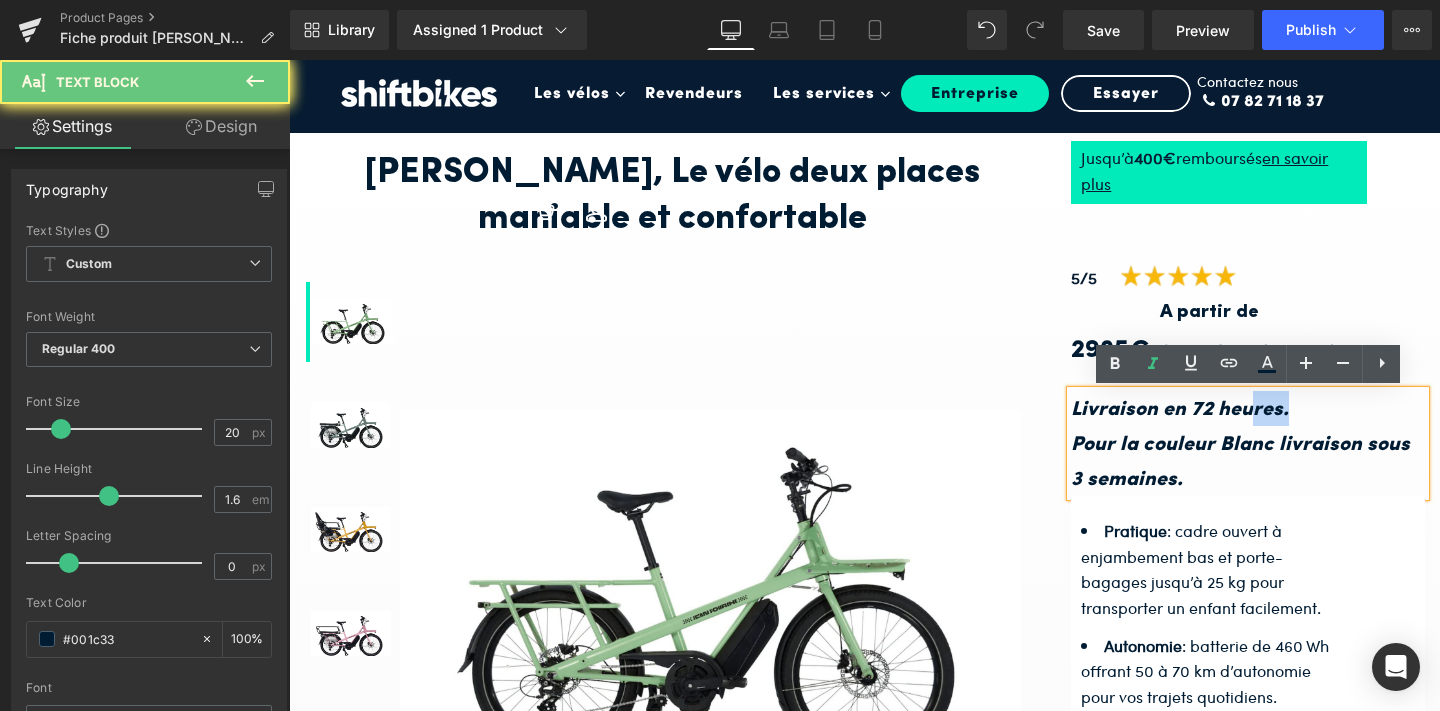 click on "Livraison en 72 heures." at bounding box center [1180, 410] 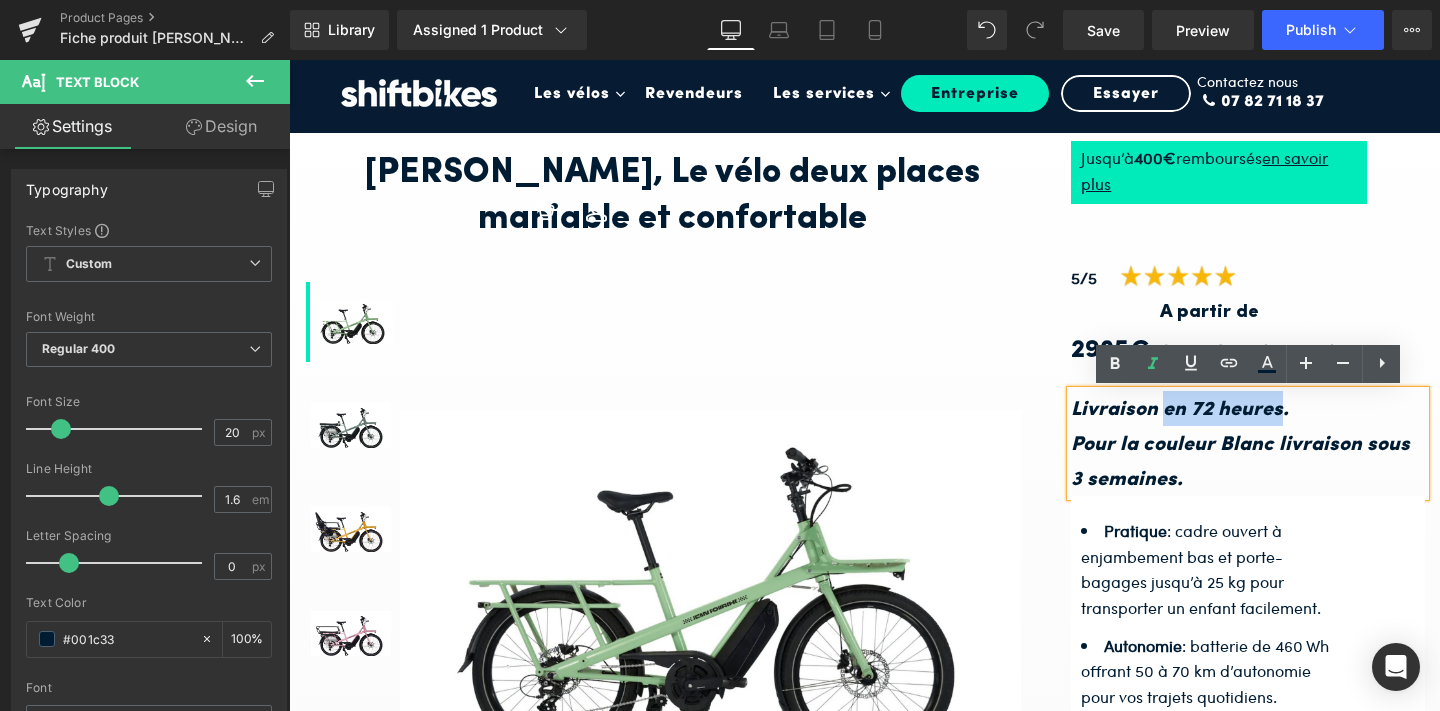 drag, startPoint x: 1280, startPoint y: 406, endPoint x: 1166, endPoint y: 411, distance: 114.1096 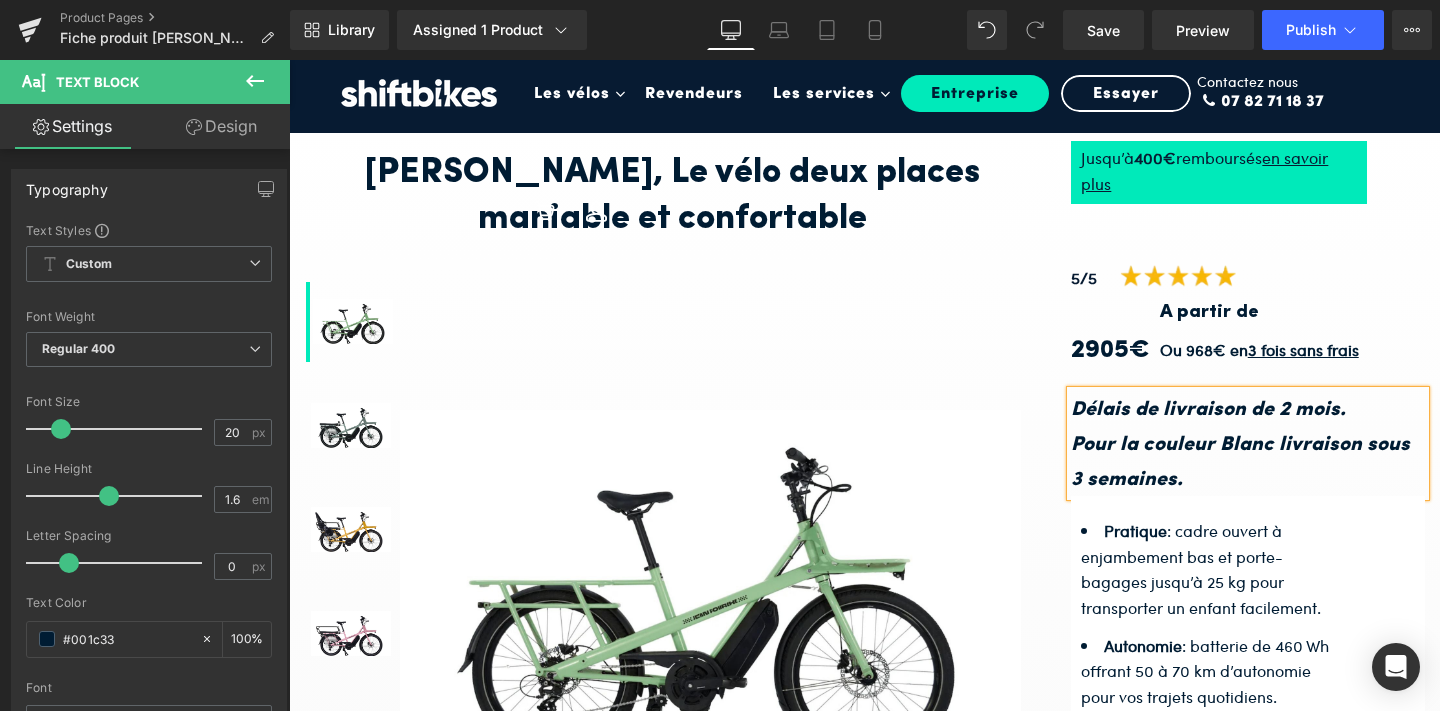 click on "Pour la couleur Blanc livraison sous 3 semaines." at bounding box center [1248, 461] 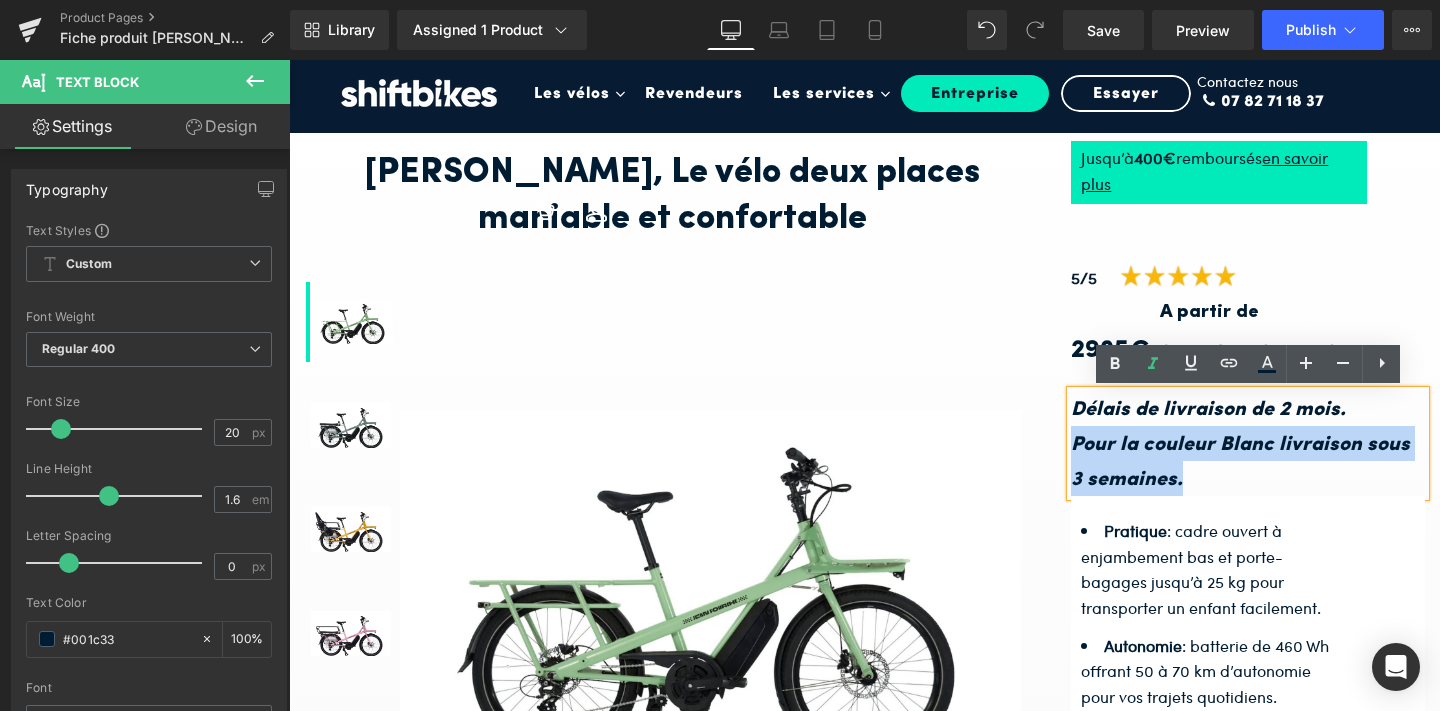 drag, startPoint x: 1192, startPoint y: 479, endPoint x: 1074, endPoint y: 445, distance: 122.80065 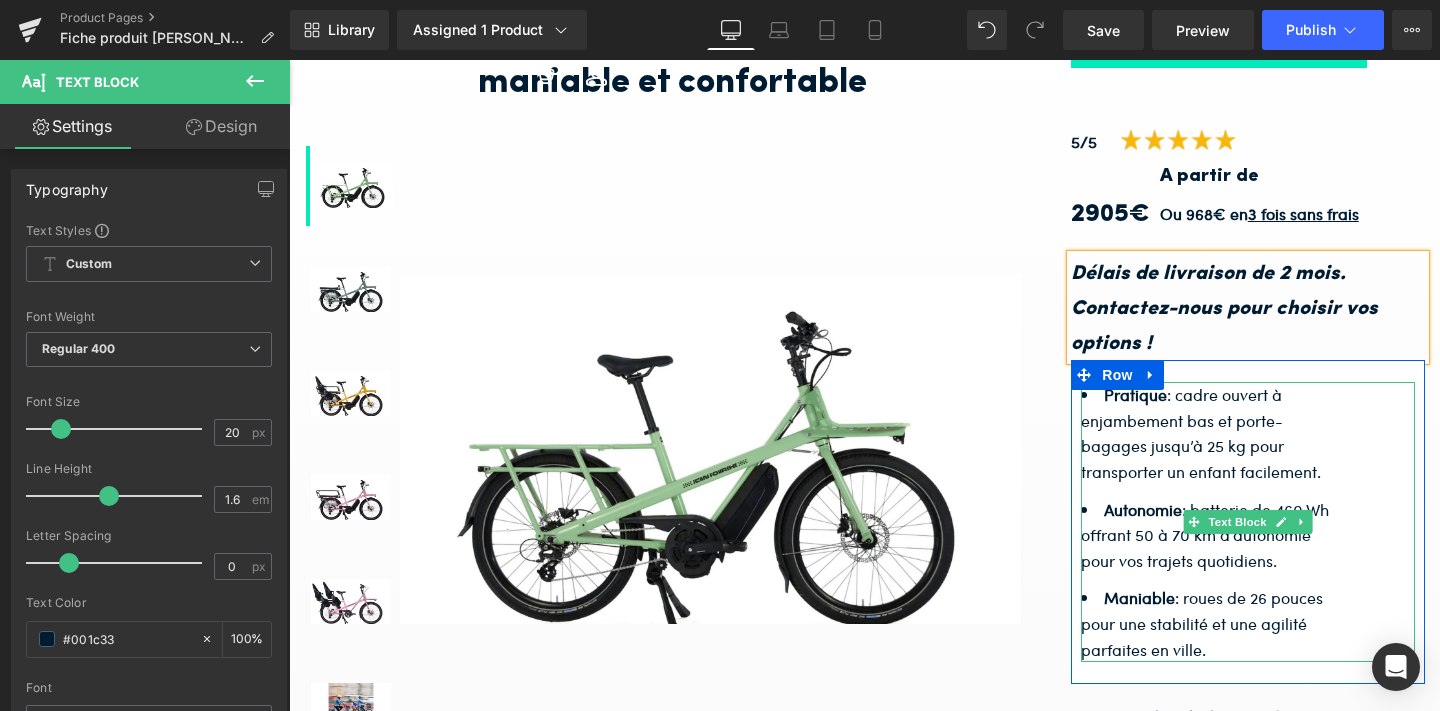 scroll, scrollTop: 184, scrollLeft: 0, axis: vertical 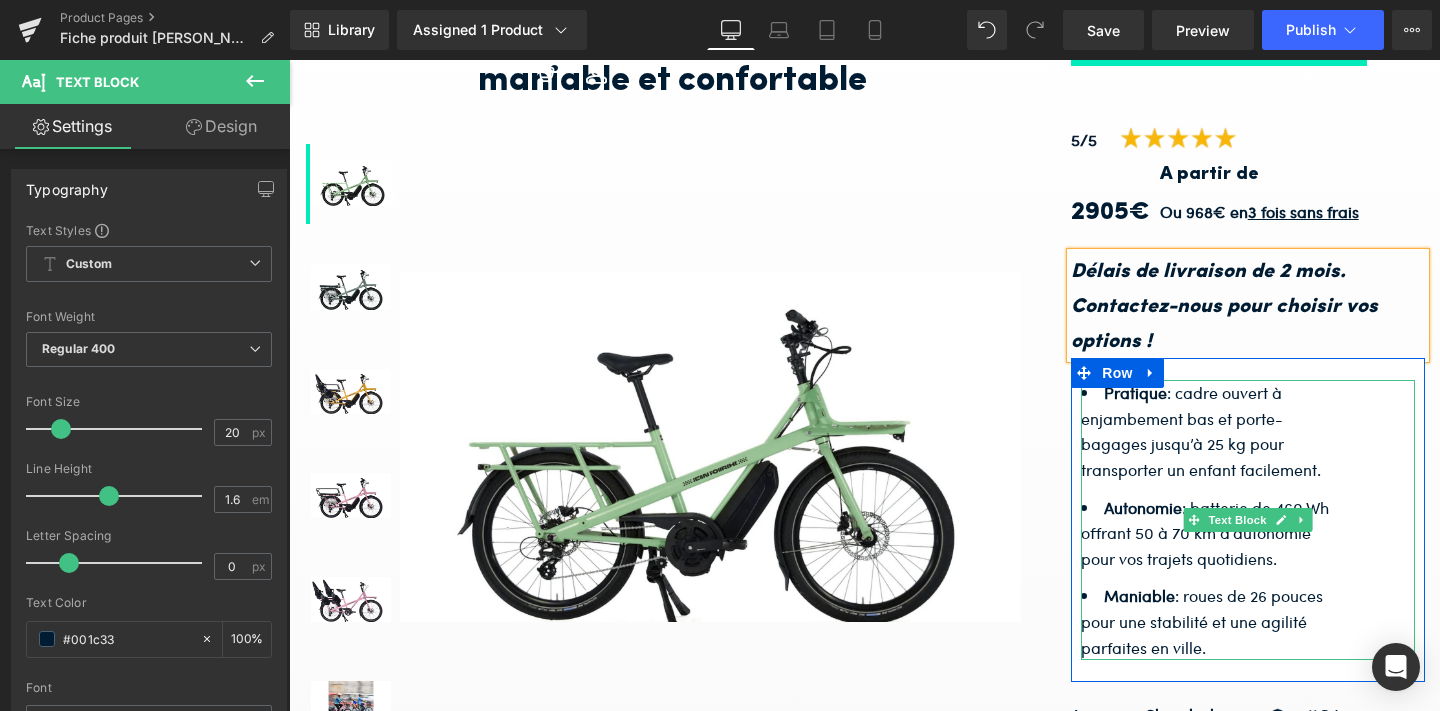 click on "Pratique  : cadre ouvert à enjambement bas et porte-bagages jusqu’à 25 kg pour transporter un enfant facilement." at bounding box center (1201, 431) 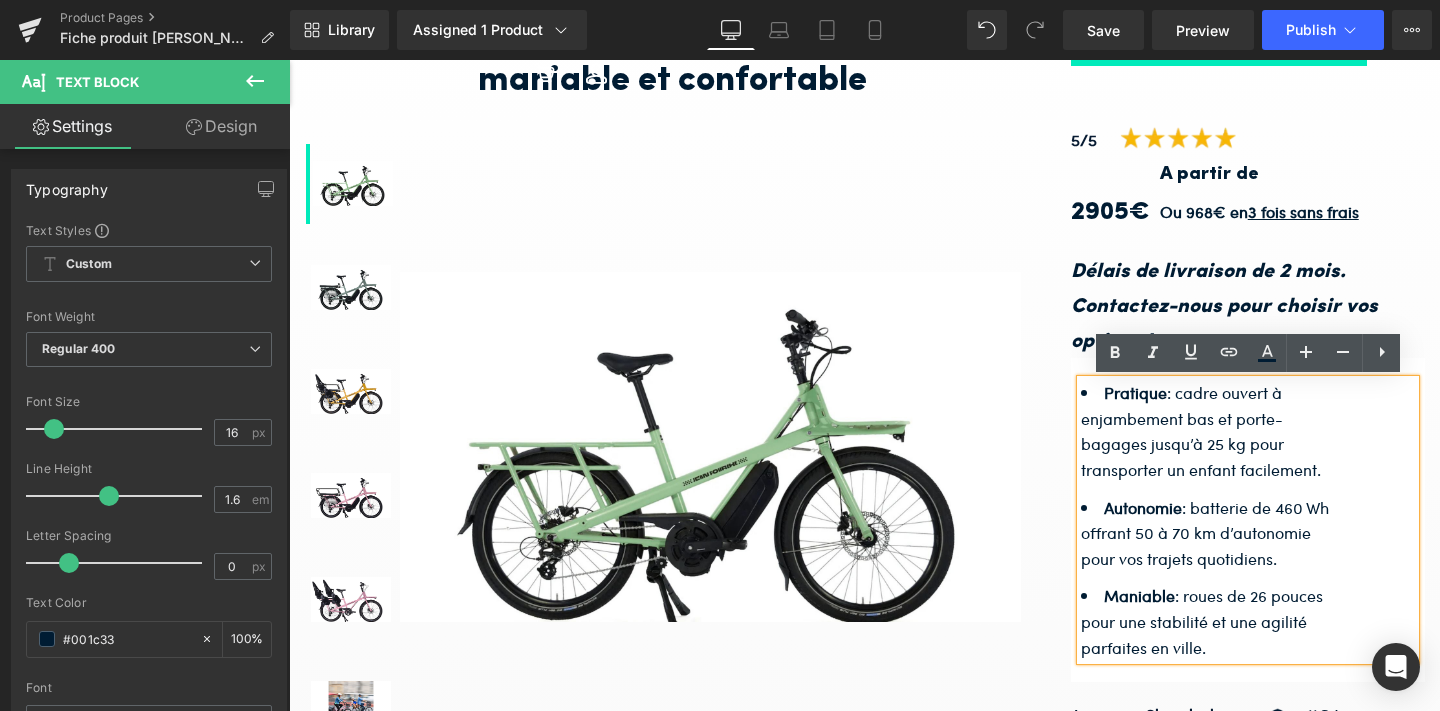 click on "Pratique  : cadre ouvert à enjambement bas et porte-bagages jusqu’à 25 kg pour transporter un enfant facilement. Autonomie  : batterie de 460 Wh offrant 50 à 70 km d’autonomie pour vos trajets quotidiens. Maniable  : roues de 26 pouces pour une stabilité et une agilité parfaites en ville." at bounding box center (1210, 520) 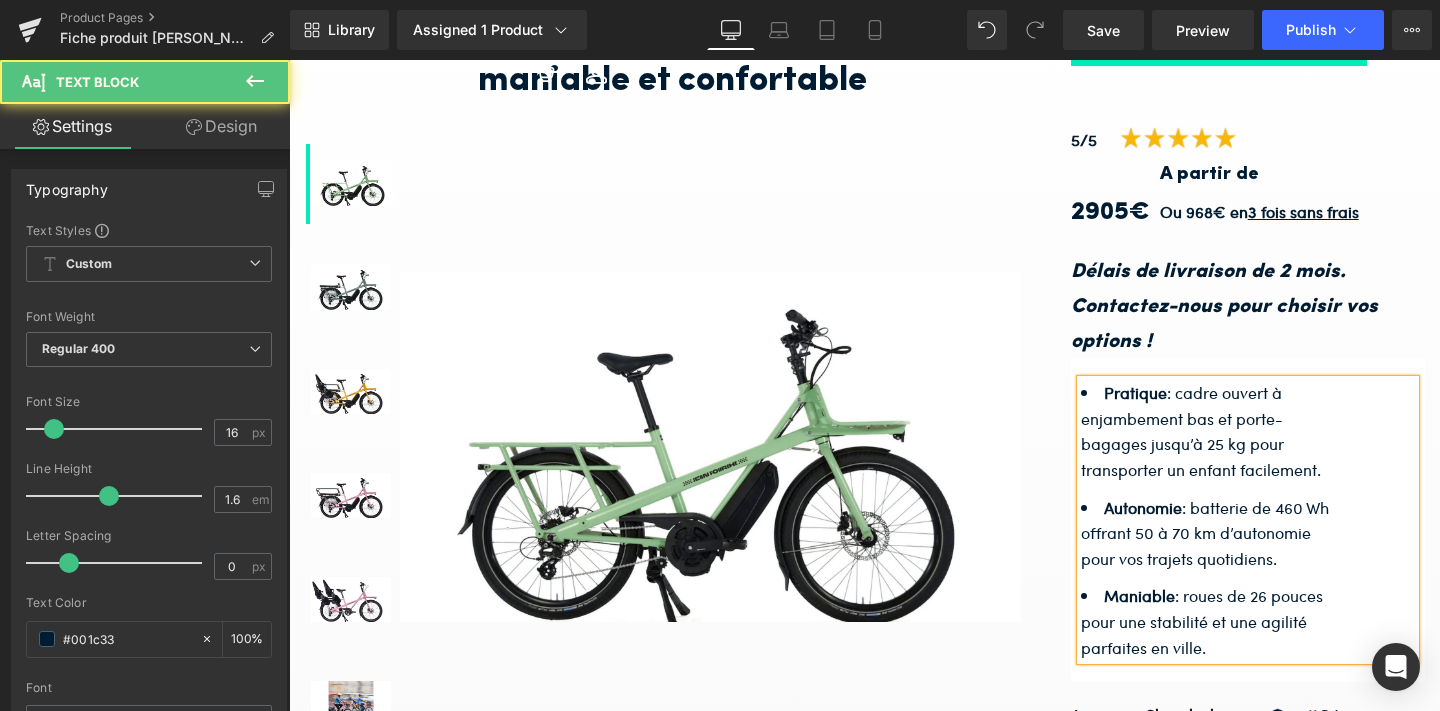 copy on "Pratique  : cadre ouvert à enjambement bas et porte-bagages jusqu’à 25 kg pour transporter un enfant facilement. Autonomie  : batterie de 460 Wh offrant 50 à 70 km d’autonomie pour vos trajets quotidiens. Maniable  : roues de 26 pouces pour une stabilité et une agilité parfaites en ville." 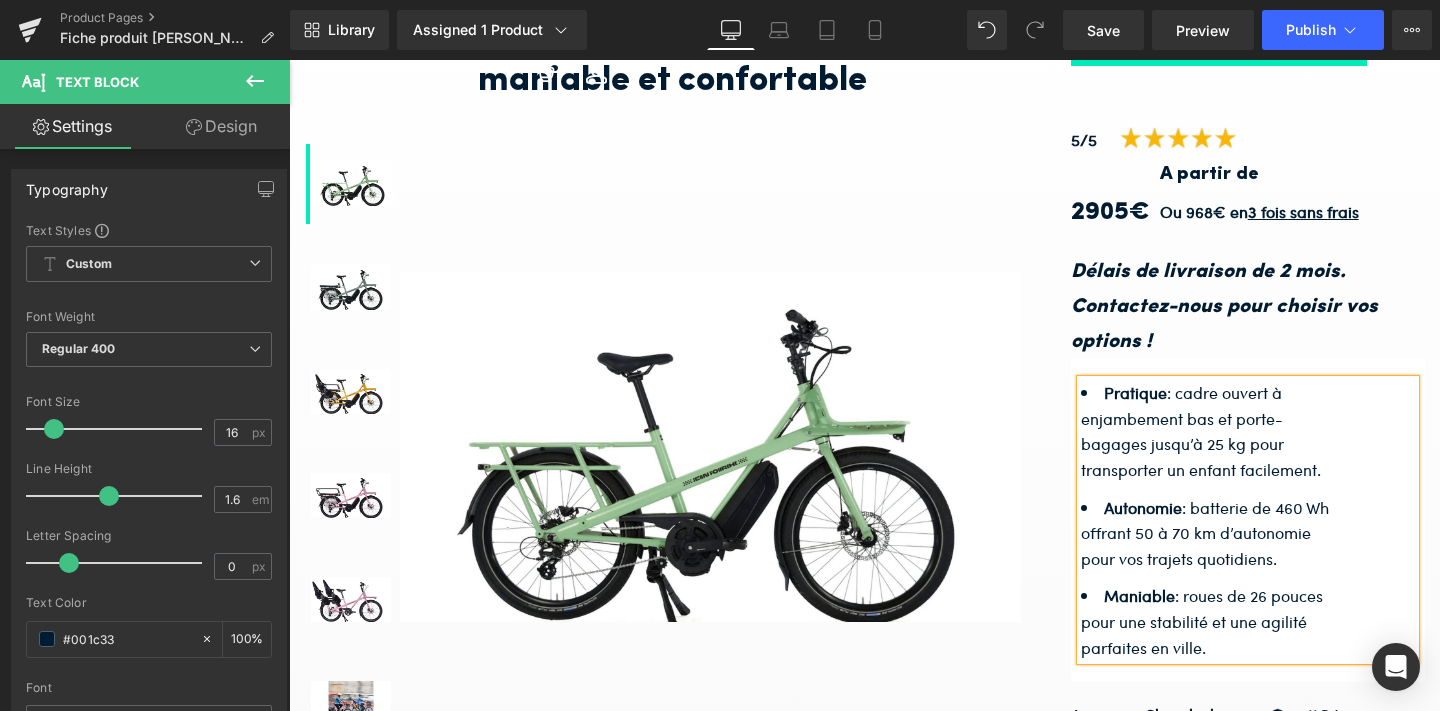 click on "Pratique  : cadre ouvert à enjambement bas et porte-bagages jusqu’à 25 kg pour transporter un enfant facilement." at bounding box center (1210, 431) 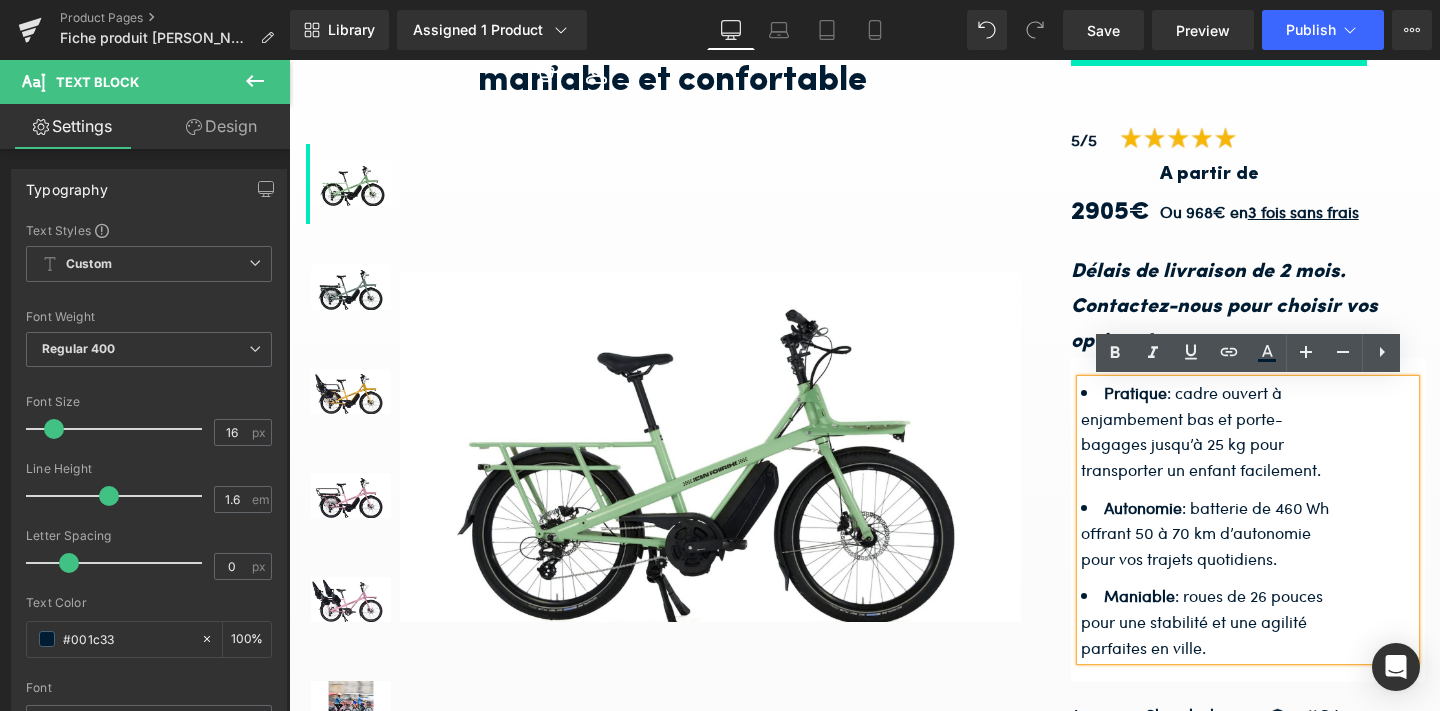 drag, startPoint x: 1321, startPoint y: 471, endPoint x: 1099, endPoint y: 397, distance: 234.00854 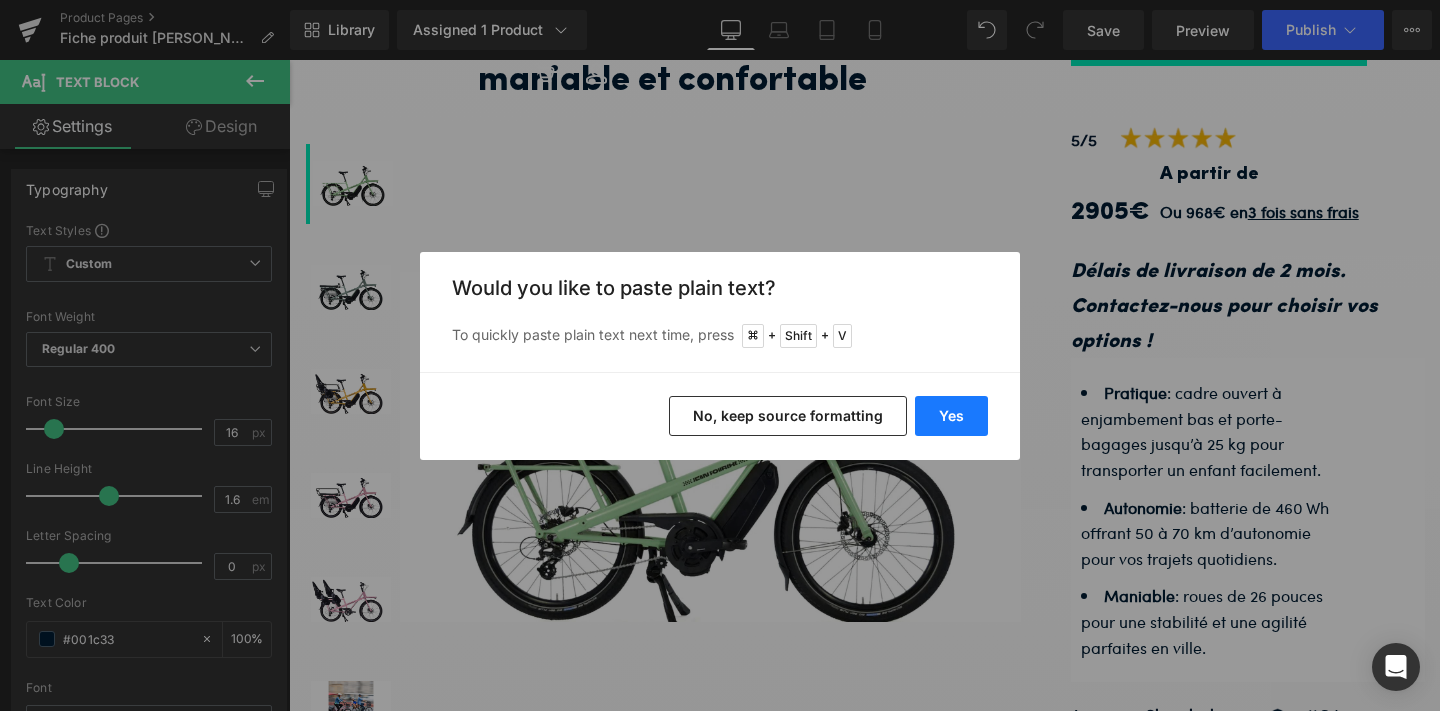 click on "Yes" at bounding box center (951, 416) 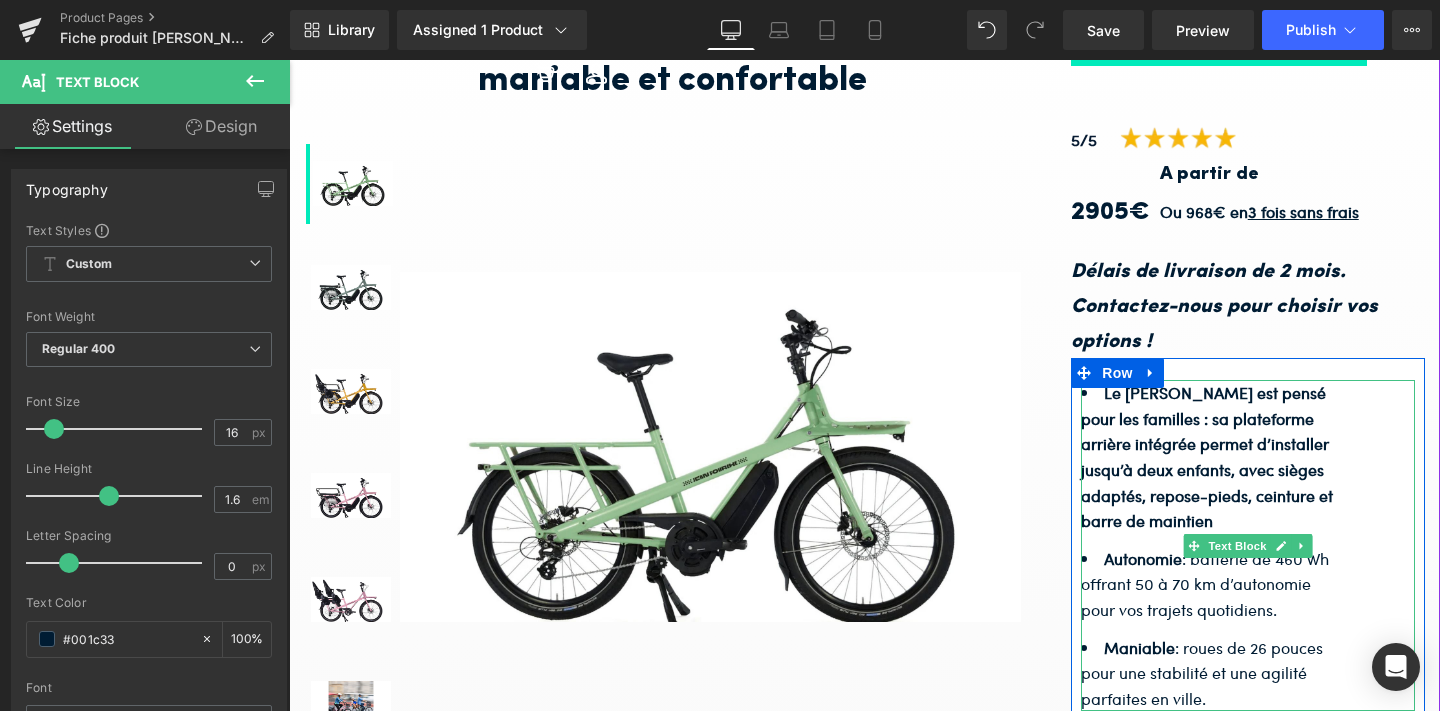 click on "Le [PERSON_NAME] est pensé pour les familles : sa plateforme arrière intégrée permet d’installer jusqu’à deux enfants, avec sièges adaptés, repose-pieds, ceinture et barre de maintien" at bounding box center (1207, 456) 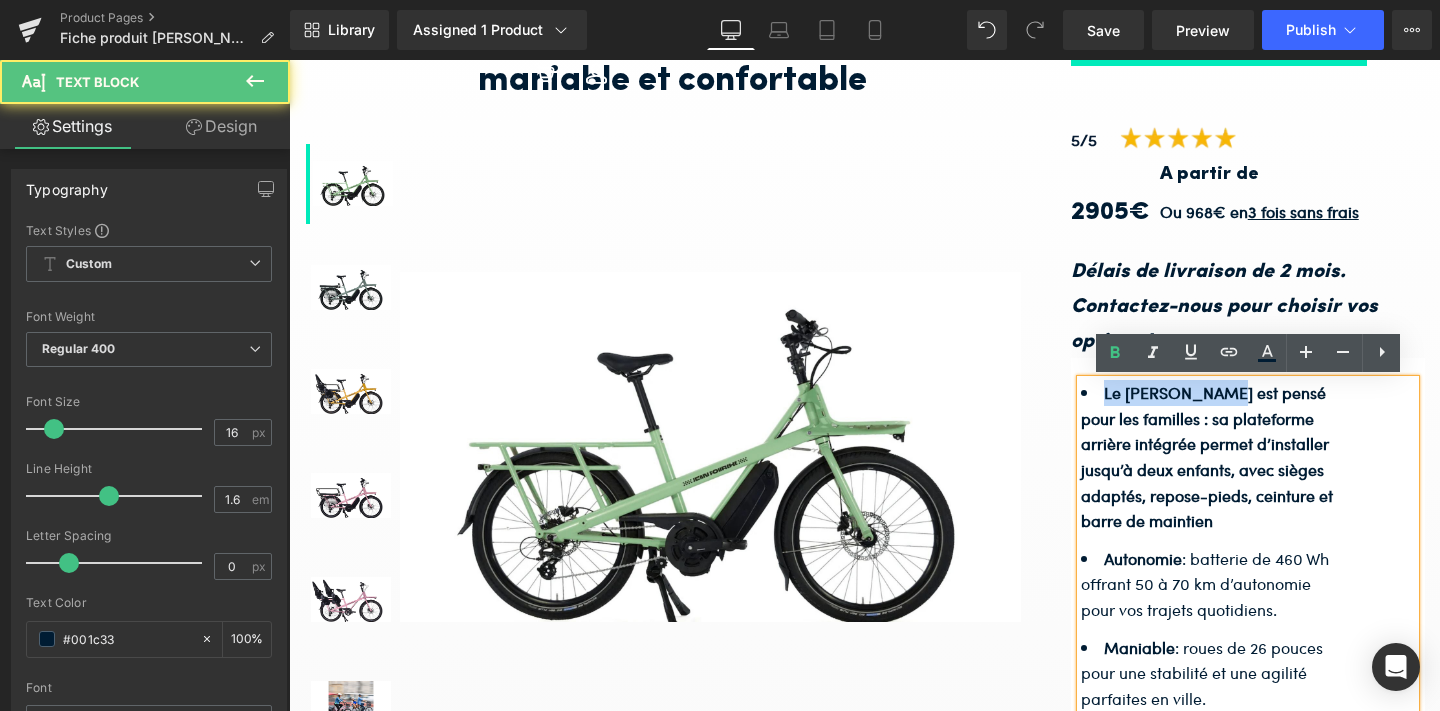 drag, startPoint x: 1200, startPoint y: 394, endPoint x: 1104, endPoint y: 394, distance: 96 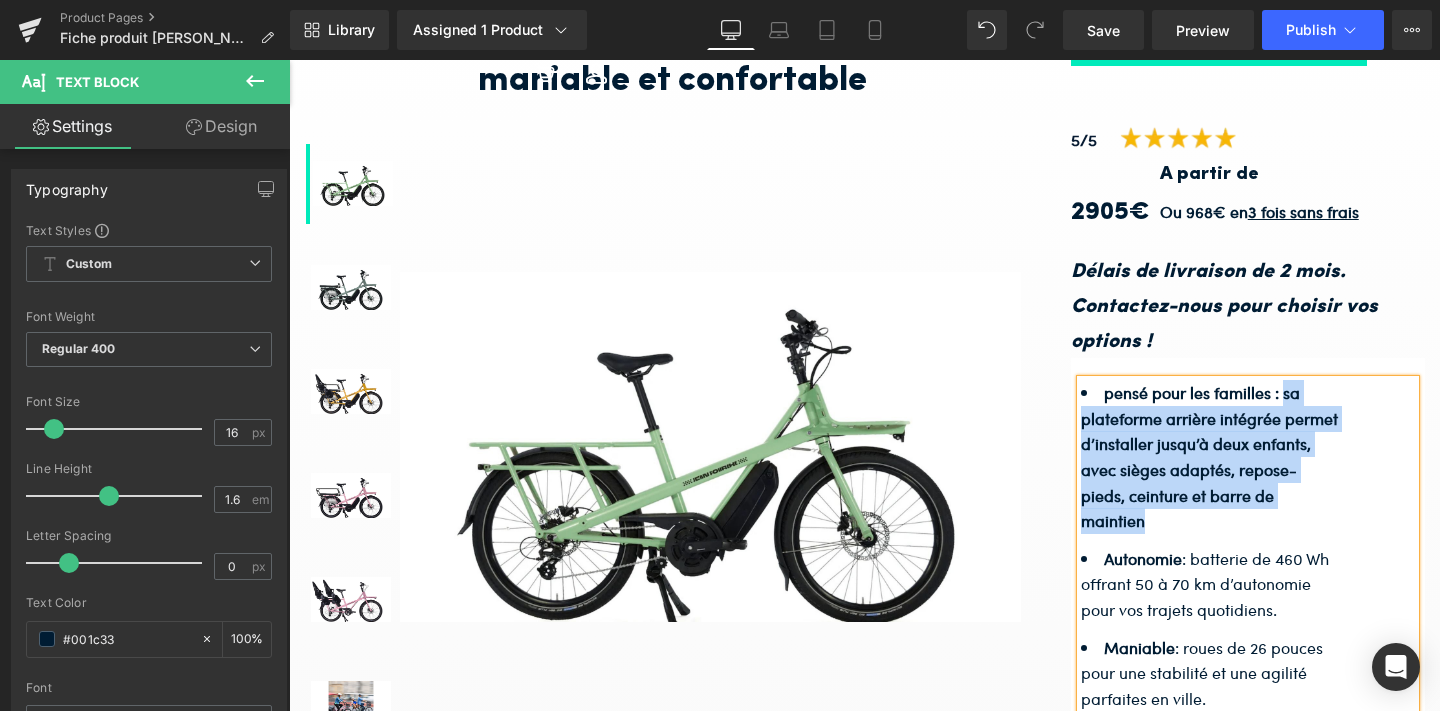 drag, startPoint x: 1285, startPoint y: 390, endPoint x: 1300, endPoint y: 493, distance: 104.0865 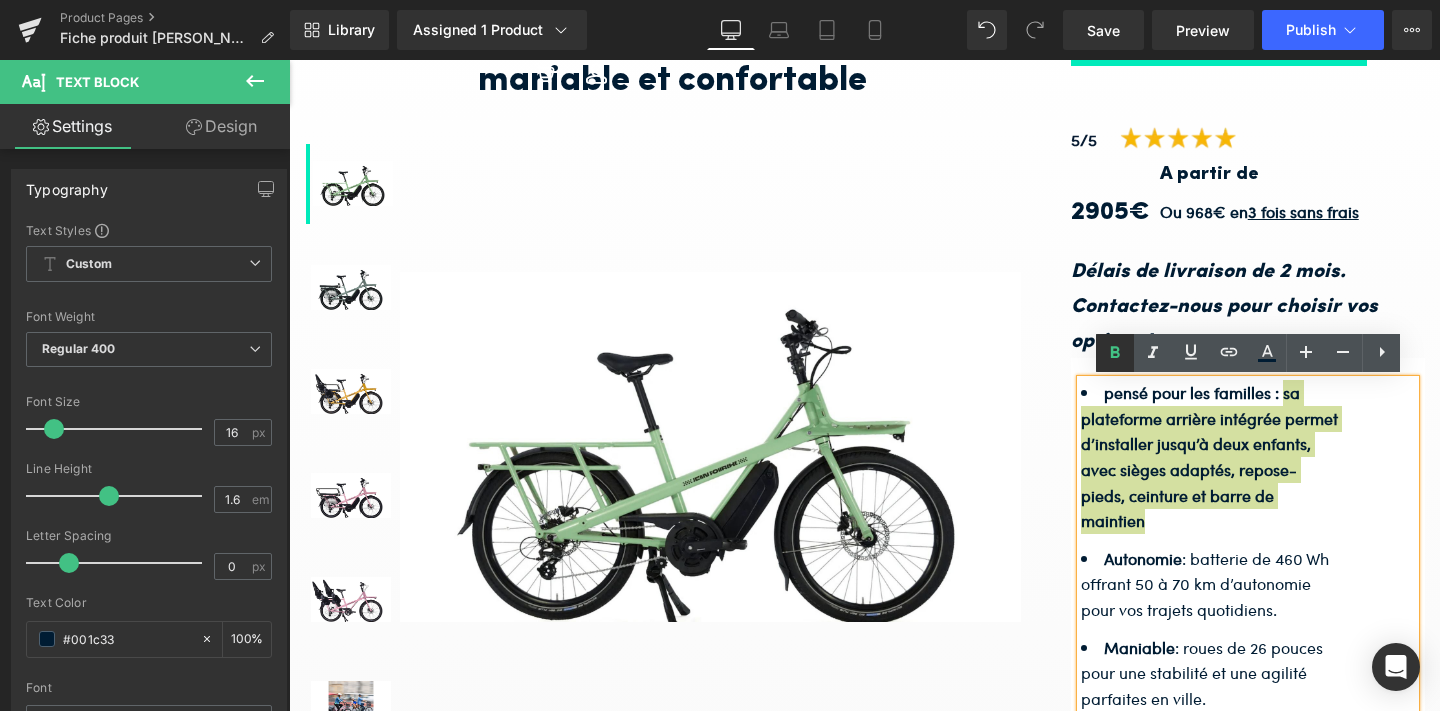 click 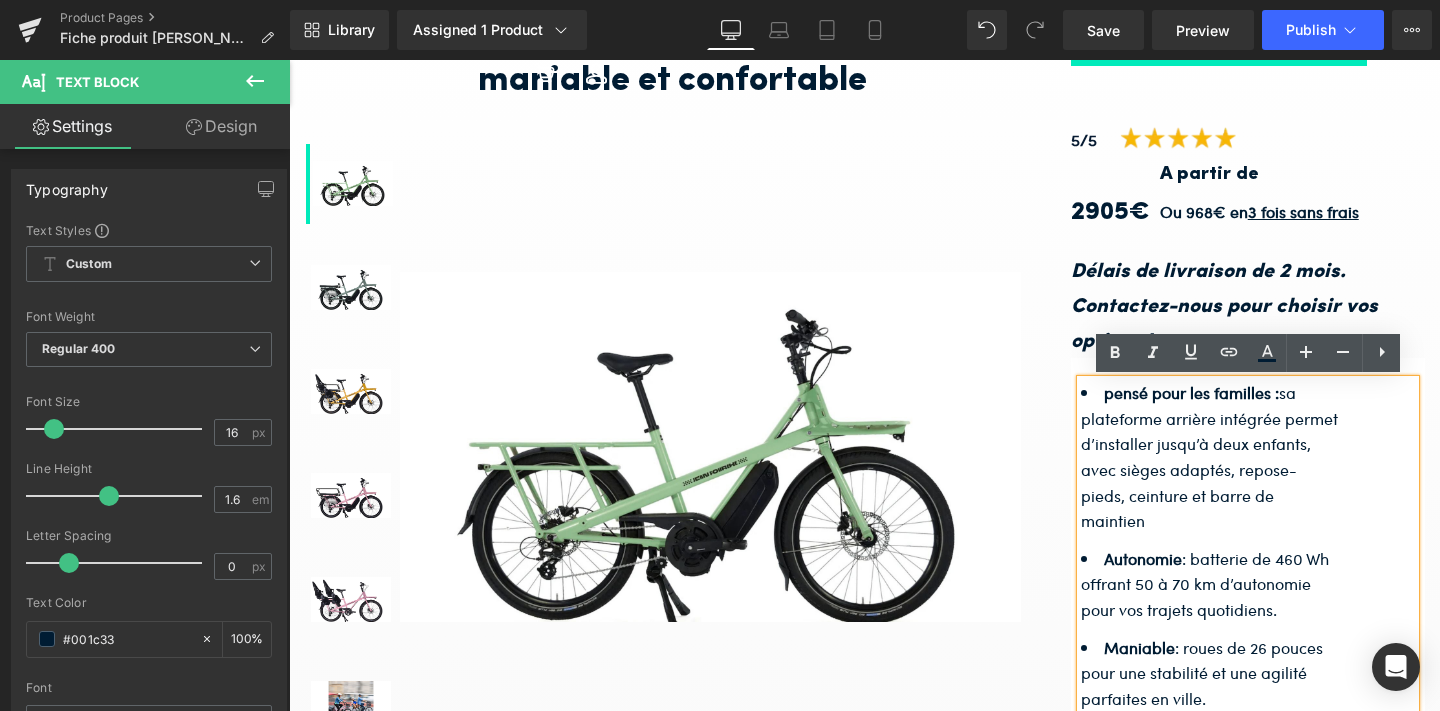 click on "pensé pour les familles :  sa plateforme arrière intégrée permet d’installer jusqu’à deux enfants, avec sièges adaptés, repose-pieds, ceinture et barre de maintien" at bounding box center [1210, 457] 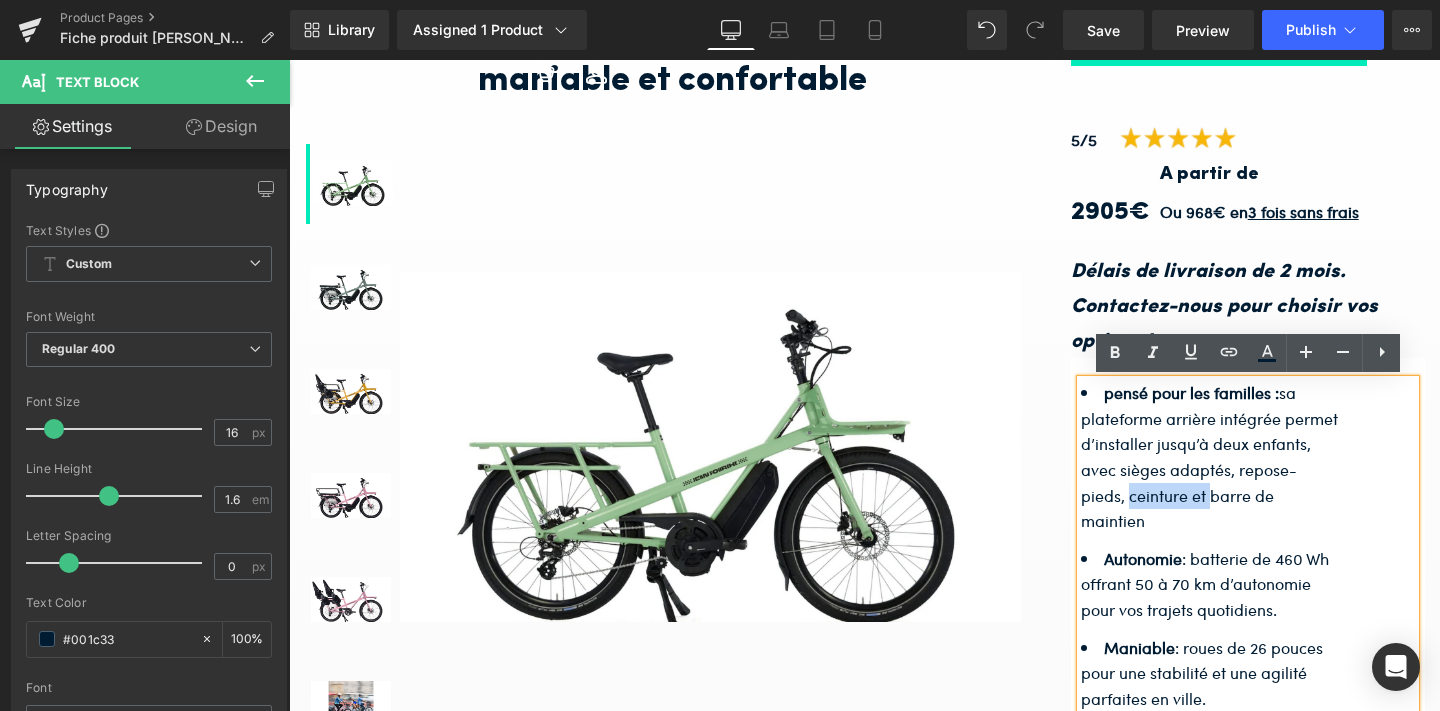 drag, startPoint x: 1162, startPoint y: 496, endPoint x: 1085, endPoint y: 494, distance: 77.02597 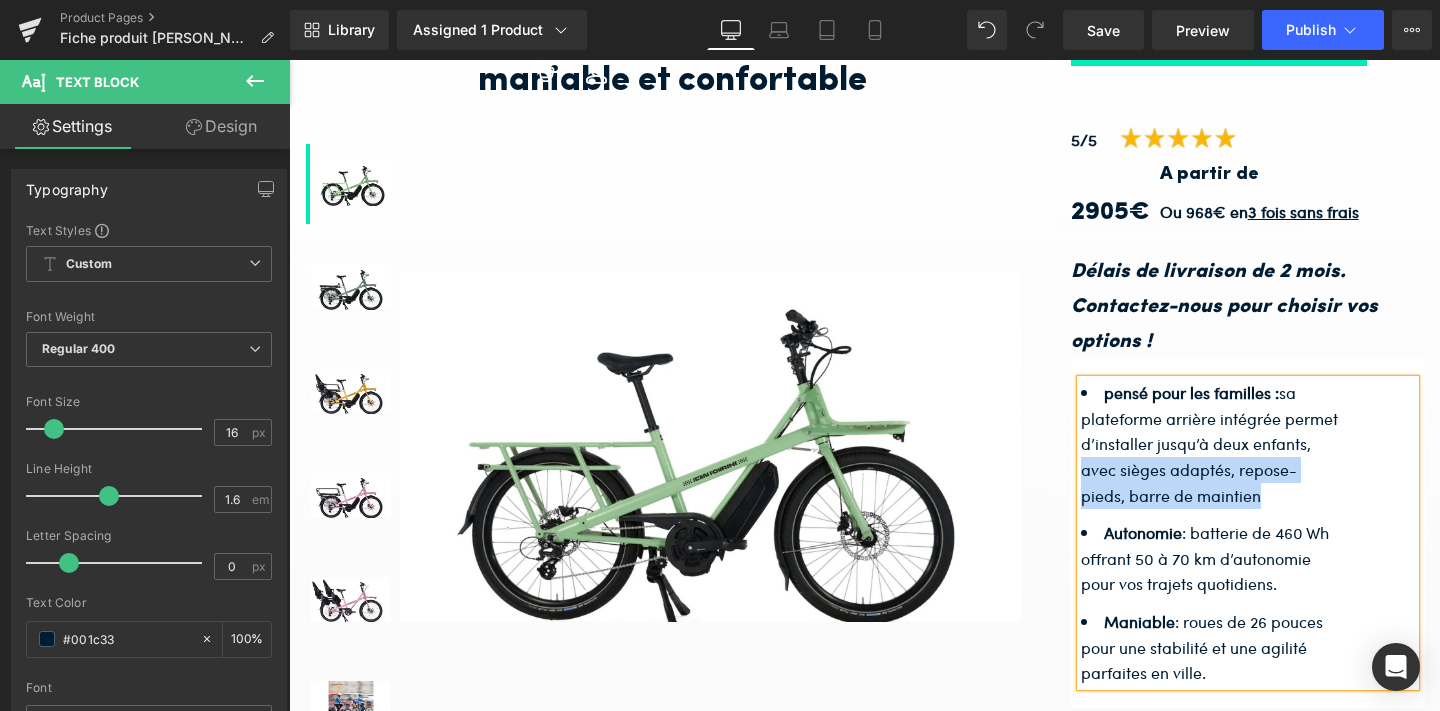 drag, startPoint x: 1222, startPoint y: 498, endPoint x: 1085, endPoint y: 472, distance: 139.44533 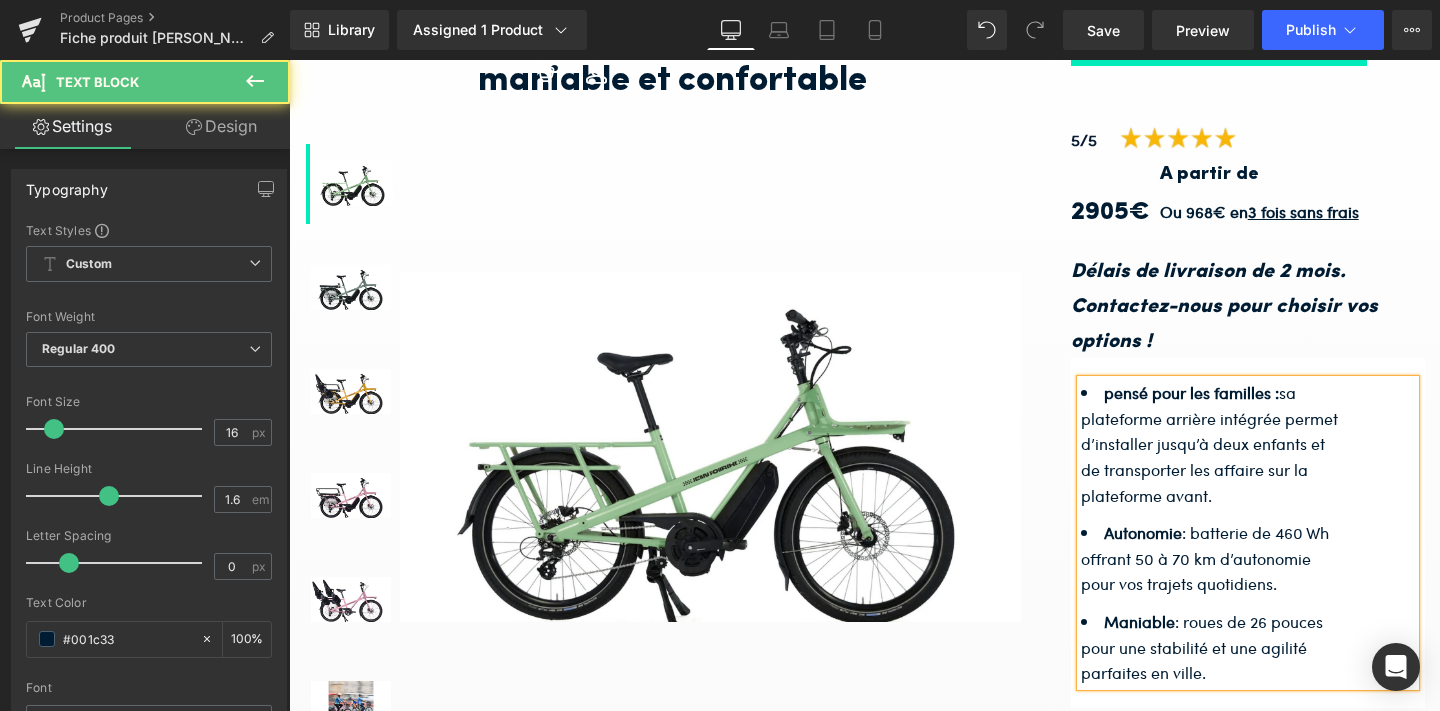 drag, startPoint x: 1187, startPoint y: 618, endPoint x: 1223, endPoint y: 665, distance: 59.20304 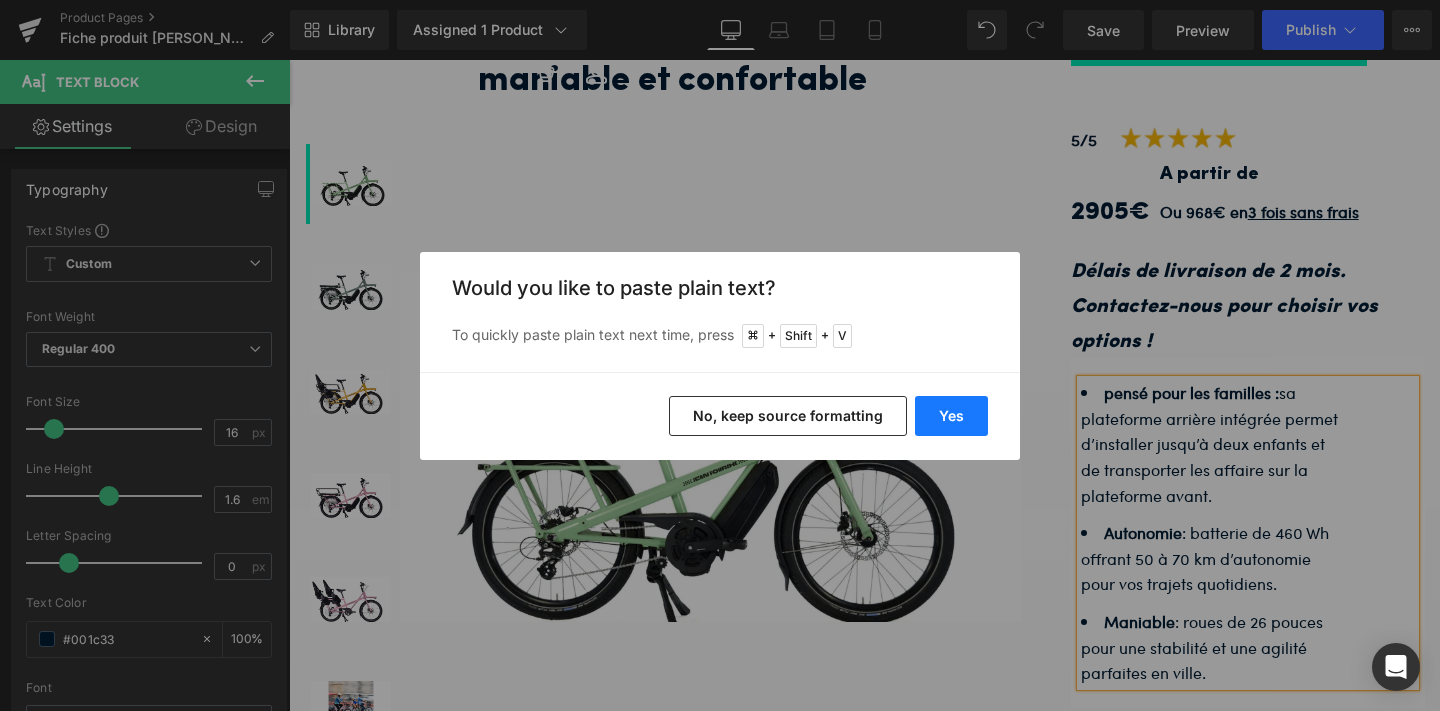 click on "Yes" at bounding box center (951, 416) 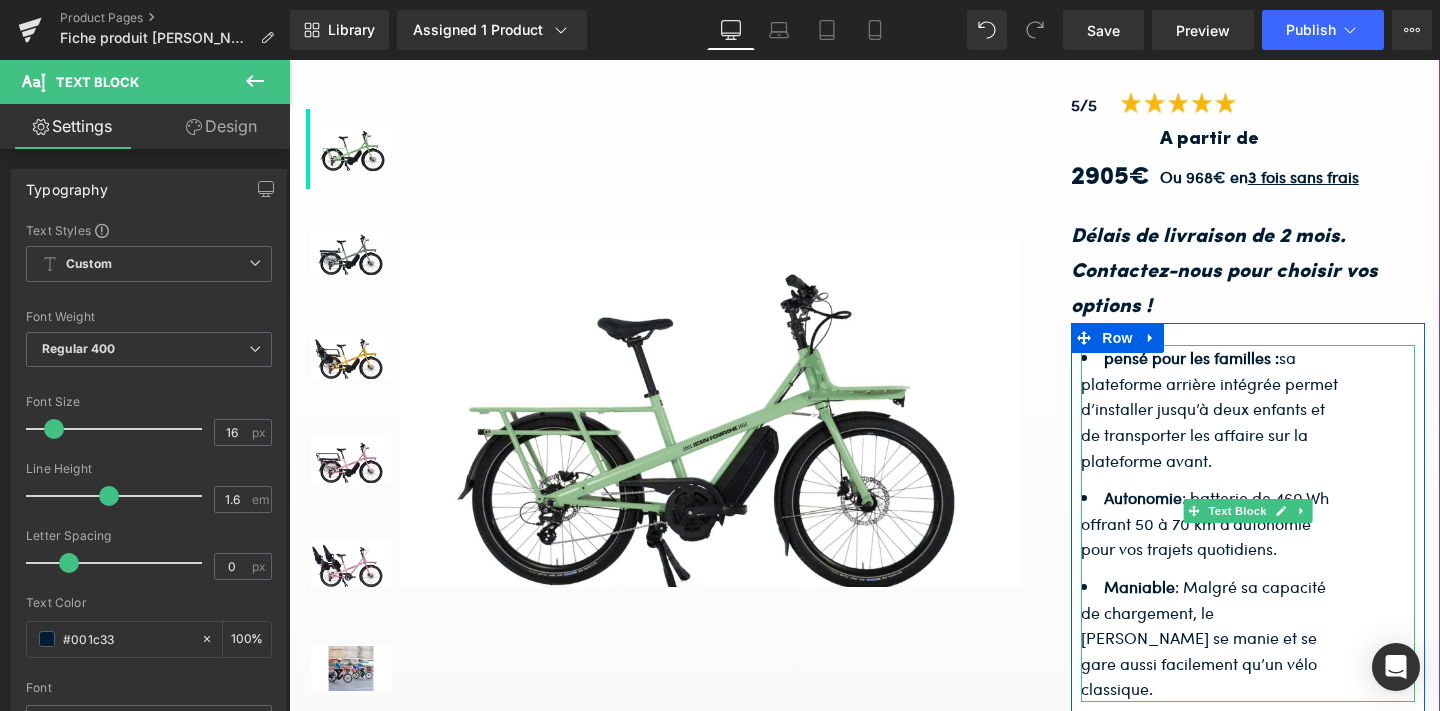 scroll, scrollTop: 223, scrollLeft: 0, axis: vertical 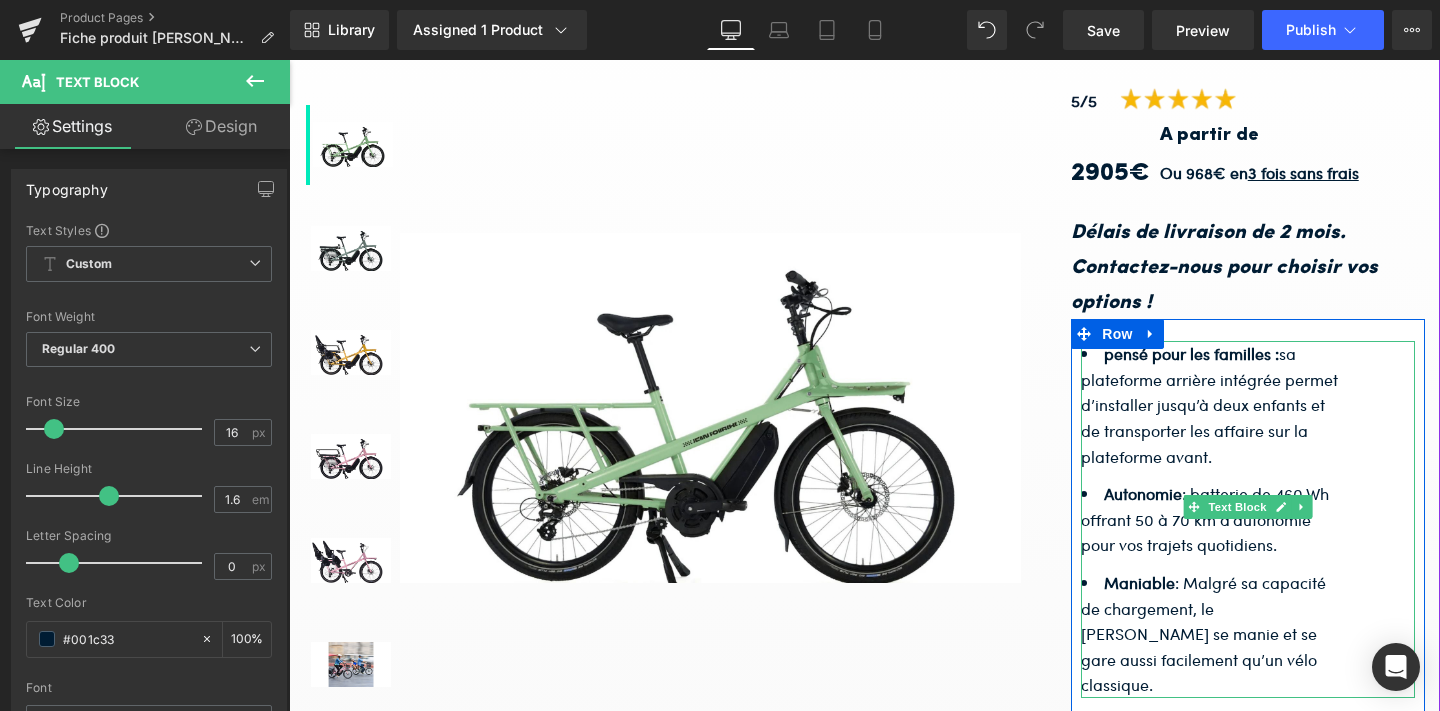 click on "Autonomie  : batterie de 460 Wh offrant 50 à 70 km d’autonomie pour vos trajets quotidiens." at bounding box center (1205, 519) 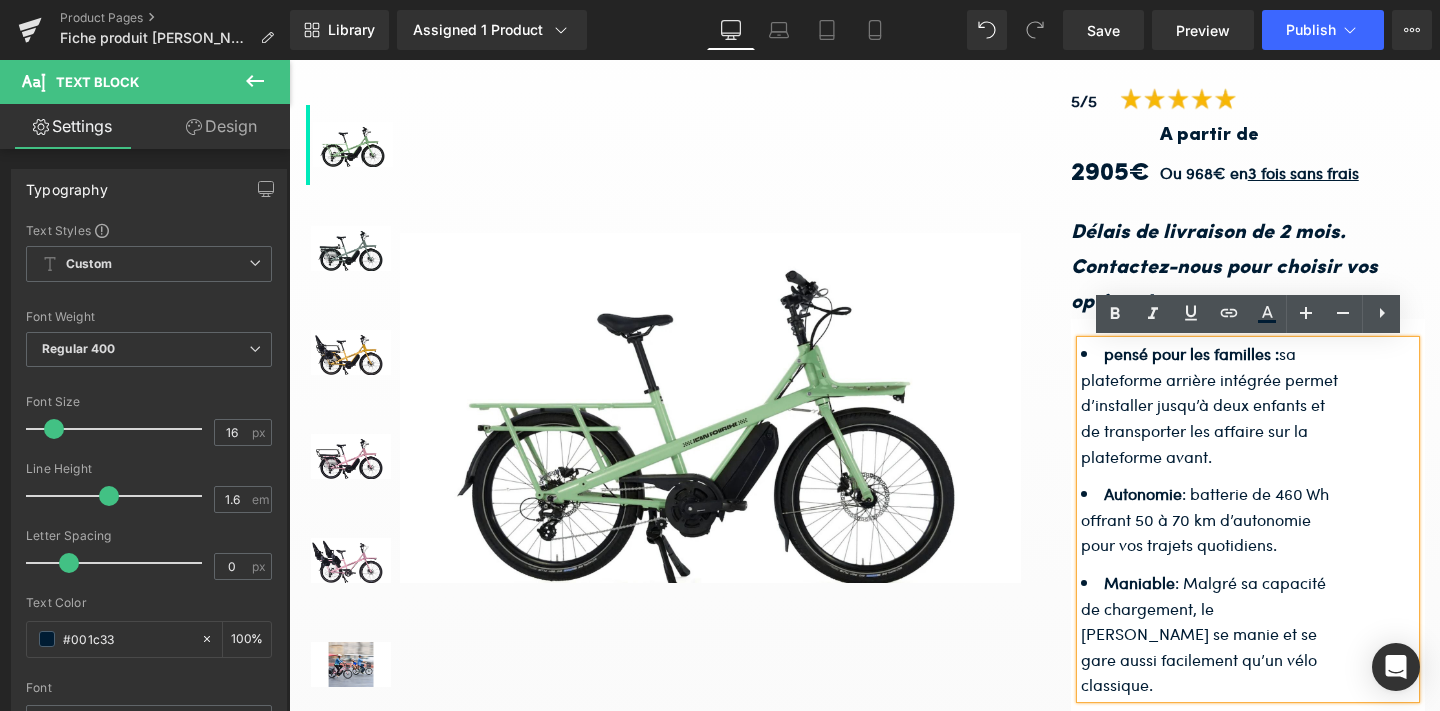 drag, startPoint x: 1197, startPoint y: 491, endPoint x: 1282, endPoint y: 545, distance: 100.70253 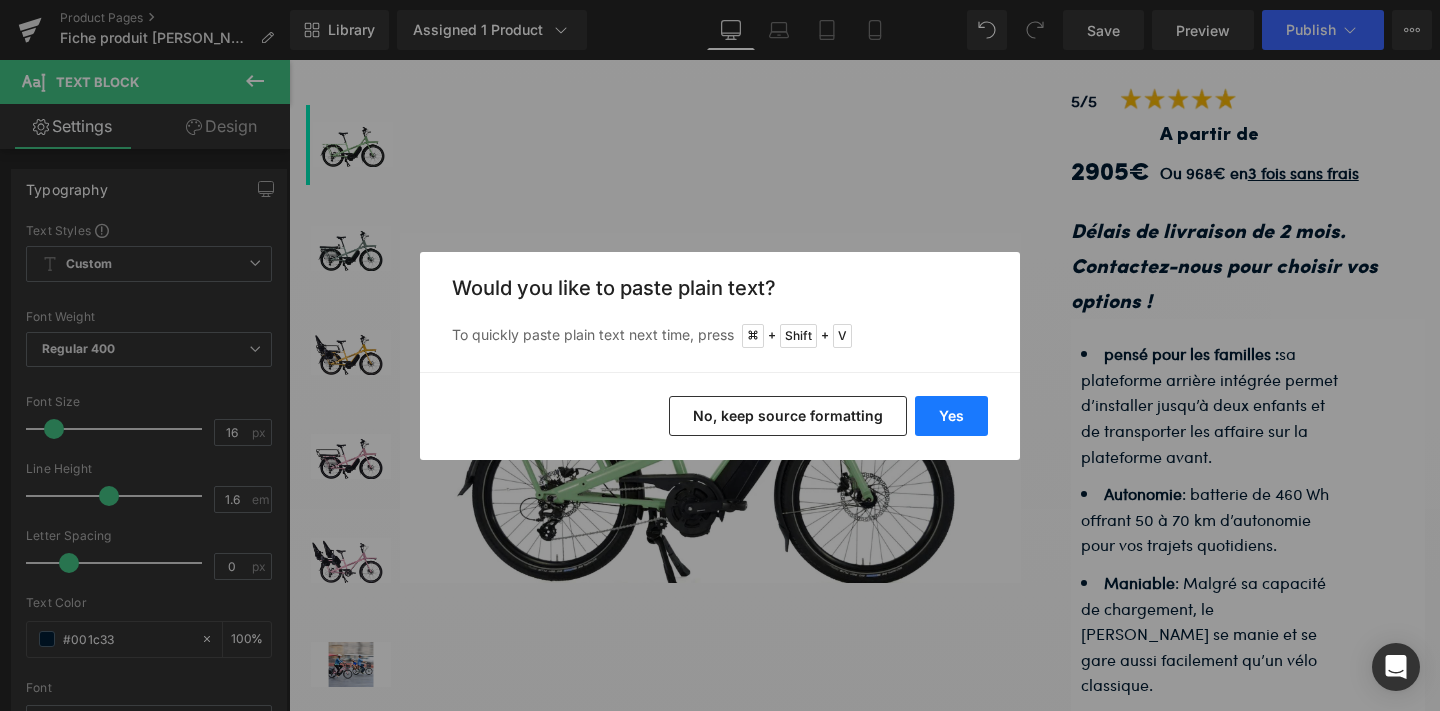 click on "Yes" at bounding box center [951, 416] 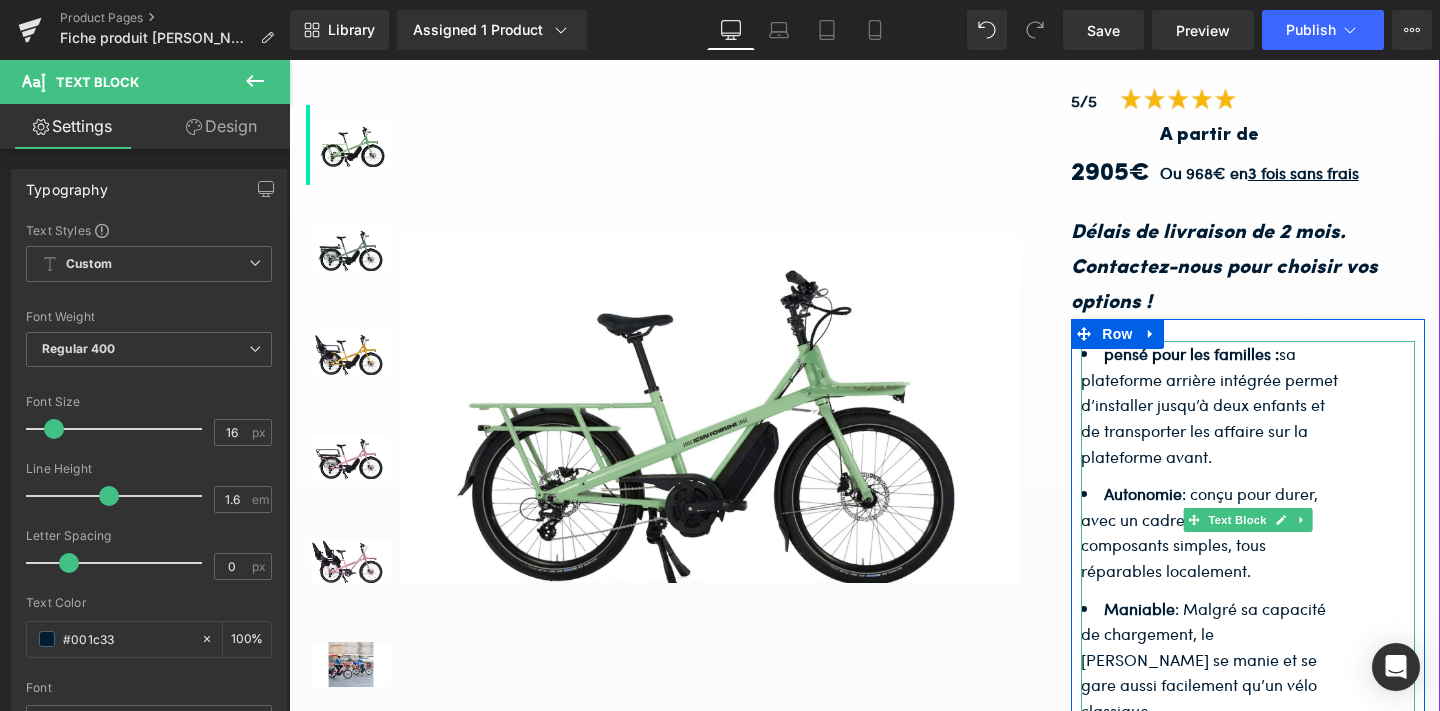 click on "Autonomie  : conçu pour durer, avec un cadre en acier et des composants simples, tous réparables localement." at bounding box center [1199, 532] 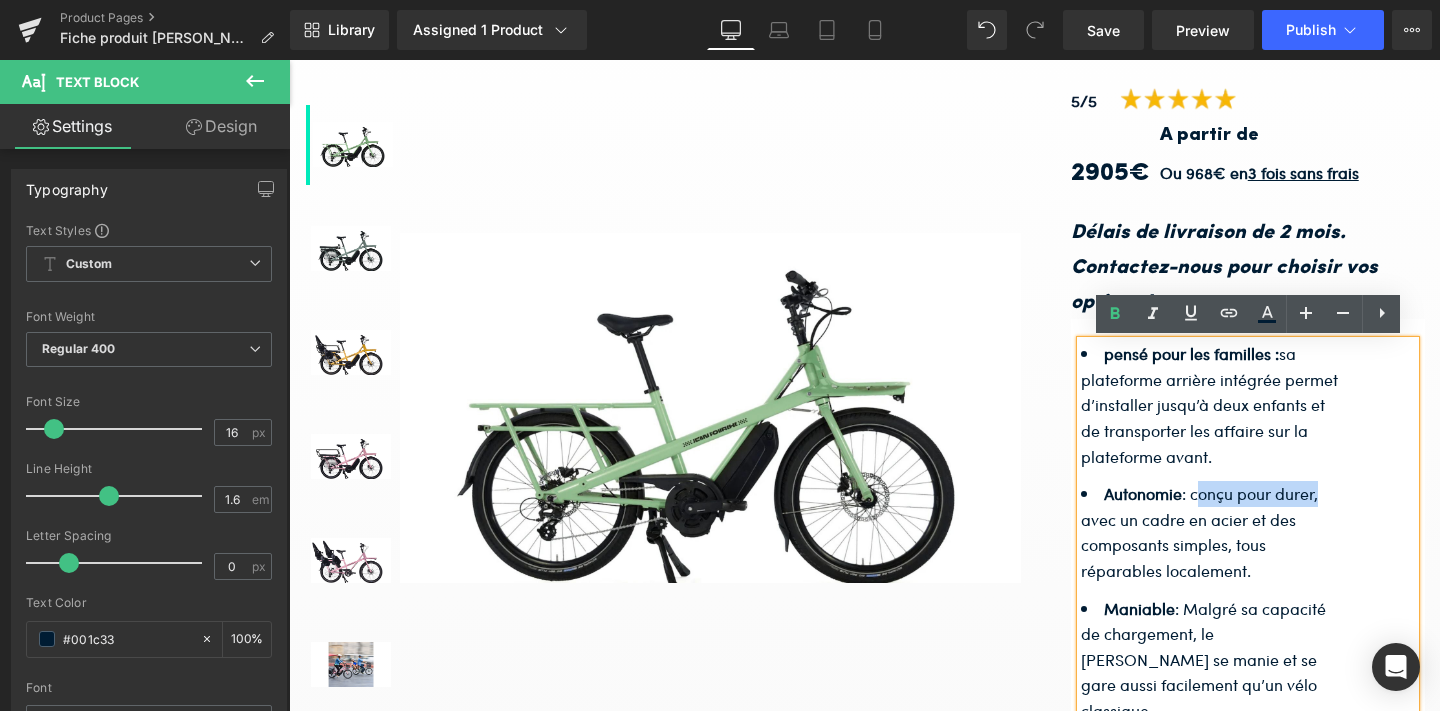 drag, startPoint x: 1322, startPoint y: 494, endPoint x: 1198, endPoint y: 490, distance: 124.0645 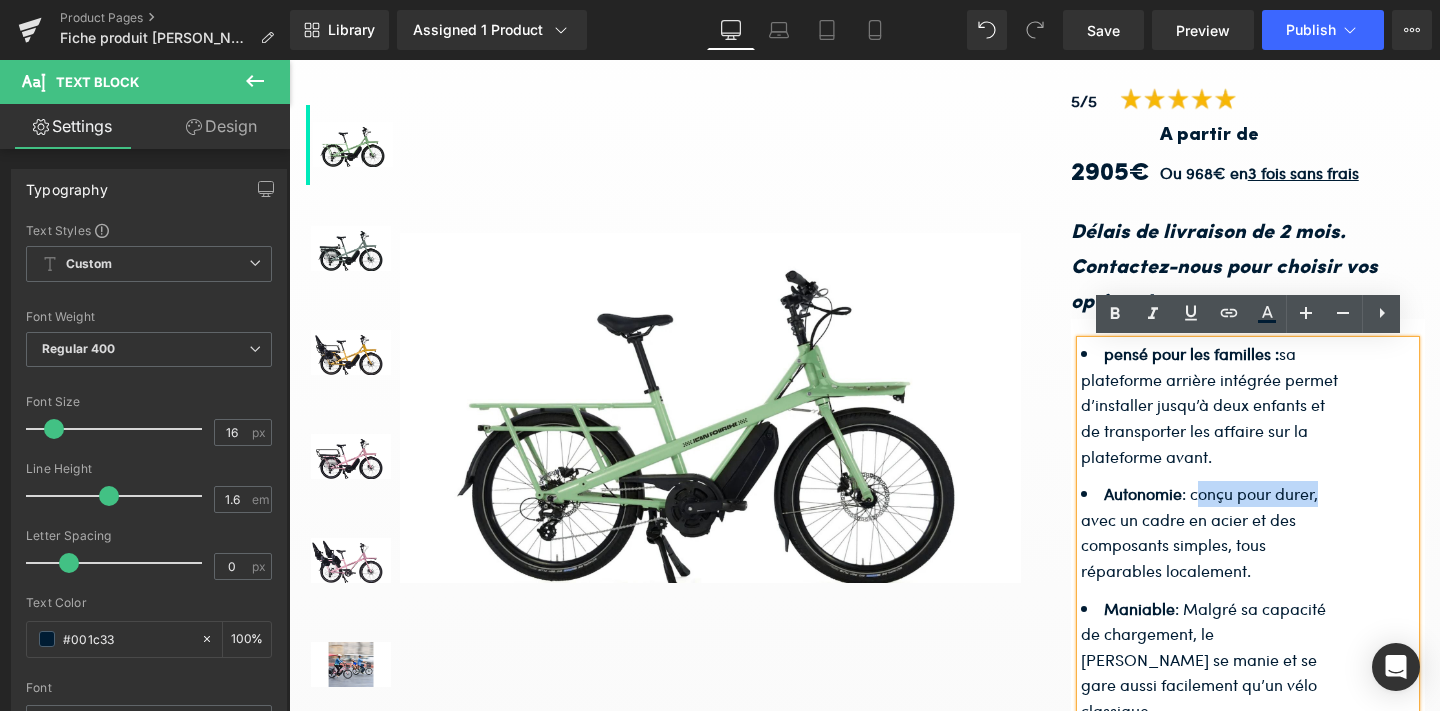 copy on "conçu pour durer" 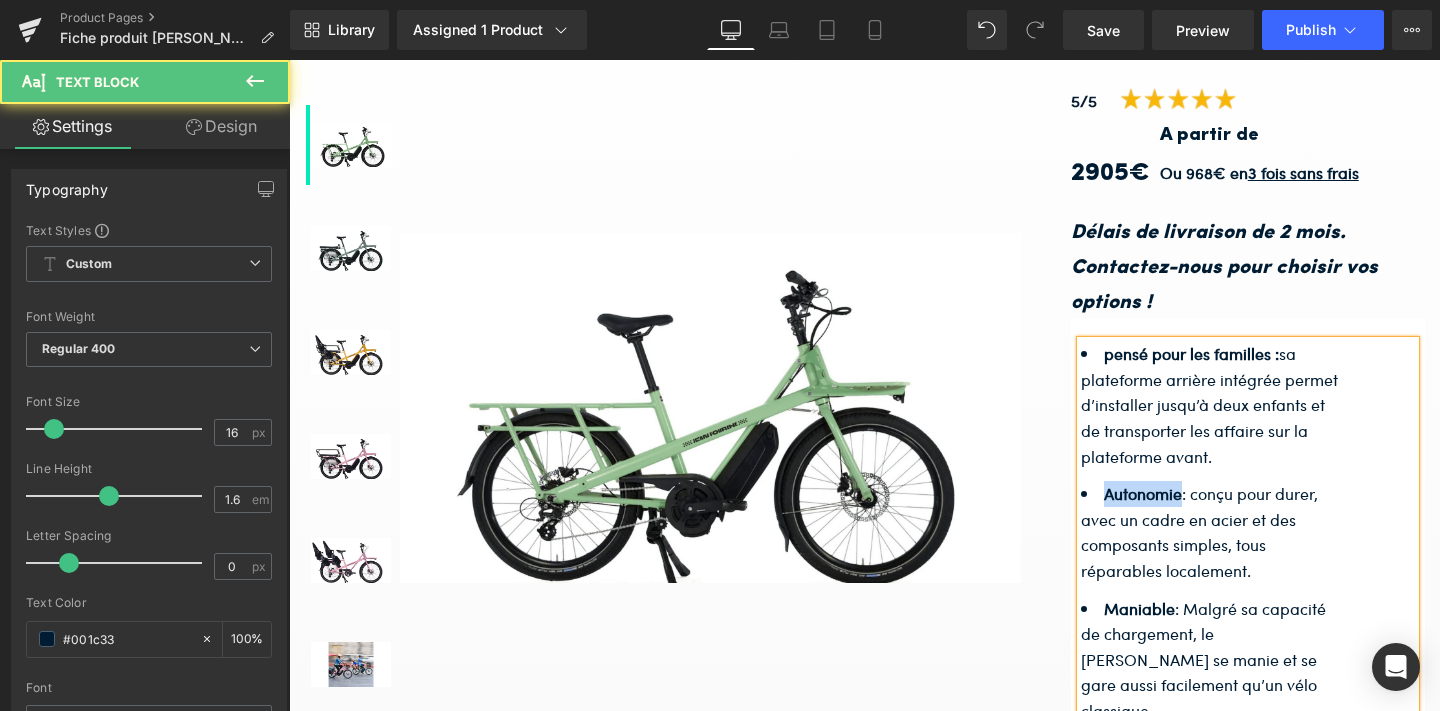 drag, startPoint x: 1181, startPoint y: 490, endPoint x: 1108, endPoint y: 499, distance: 73.552704 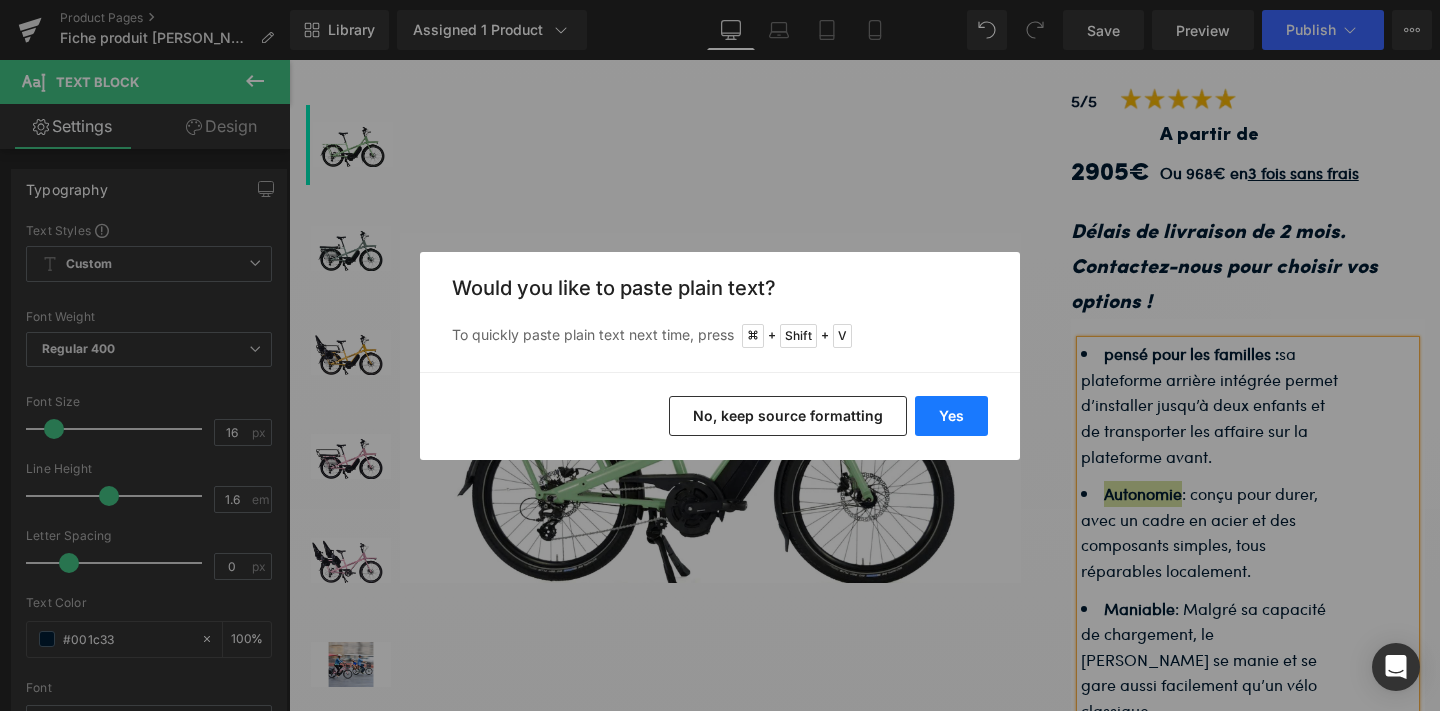 click on "Yes" at bounding box center [951, 416] 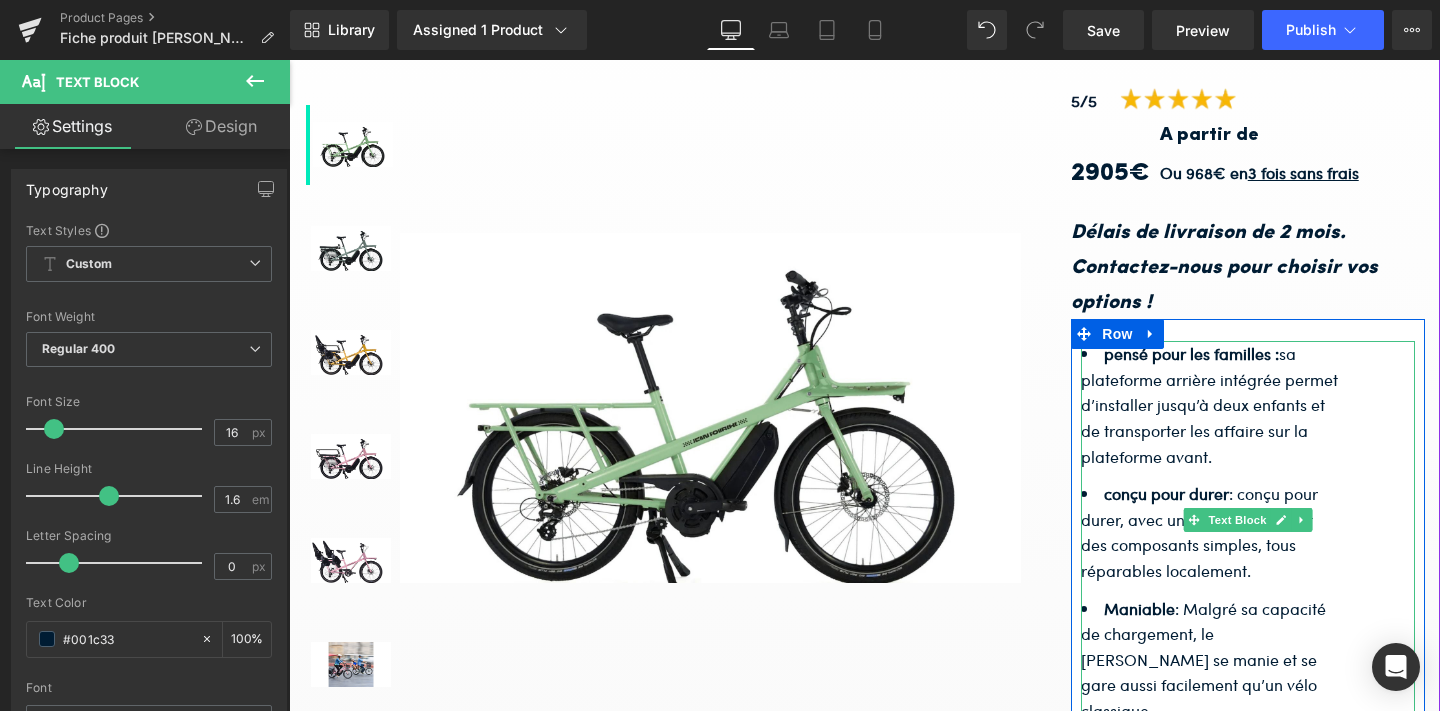 click on "conçu pour durer" at bounding box center [1166, 493] 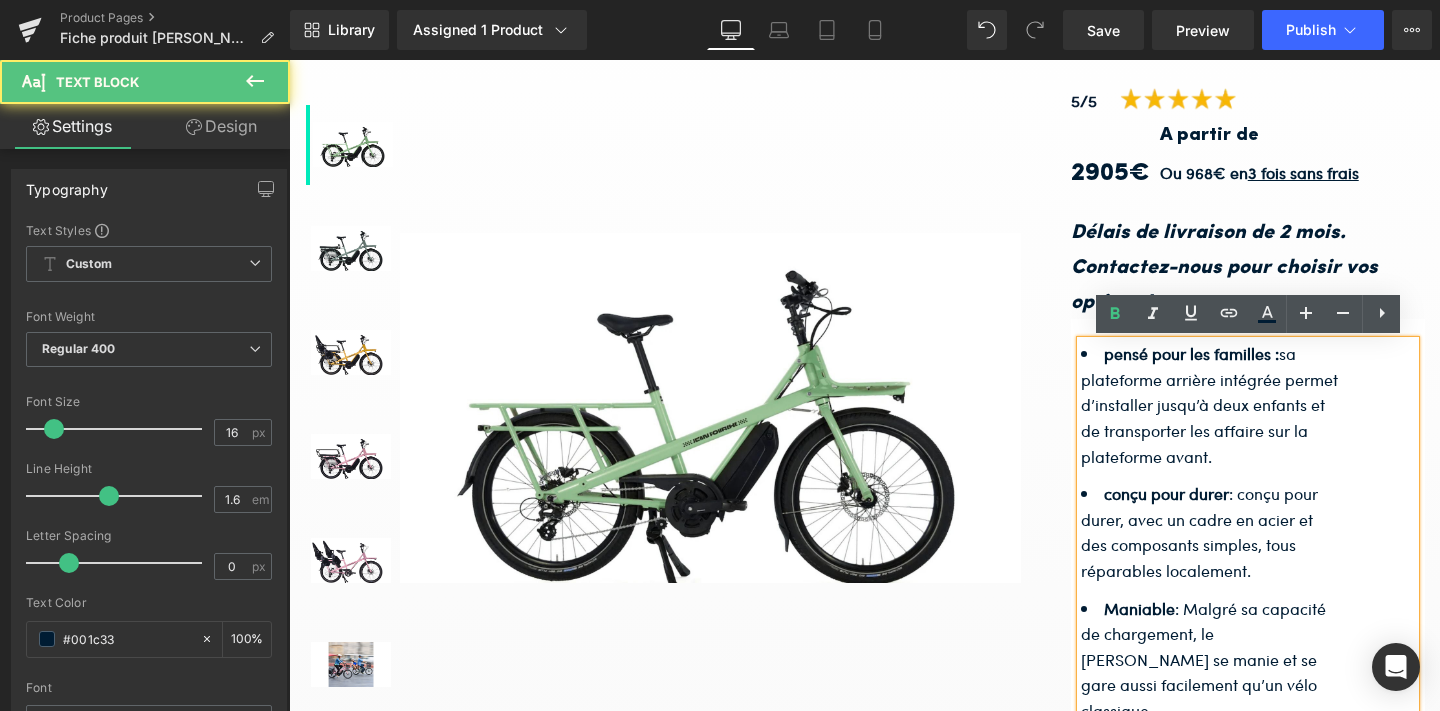 click on "conçu pour durer" at bounding box center (1166, 493) 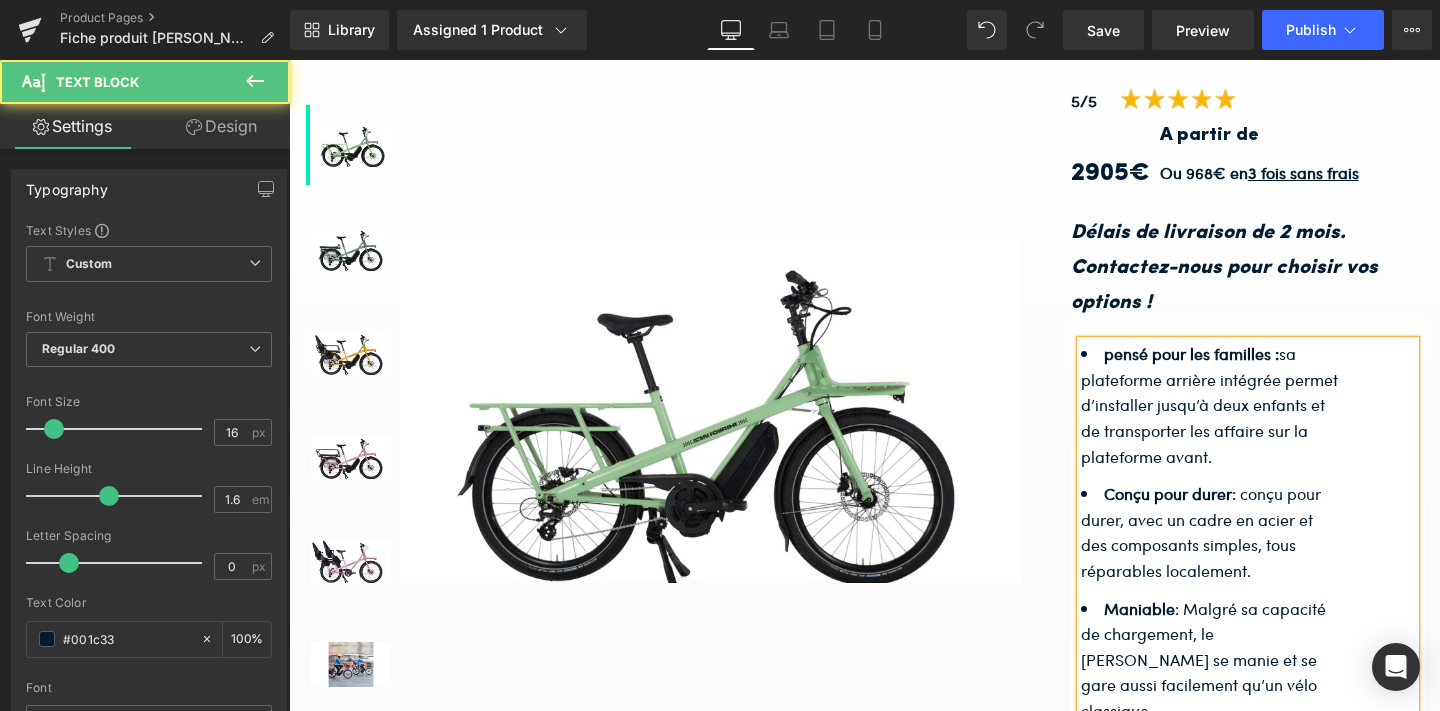 click on "pensé pour les familles :" at bounding box center (1191, 353) 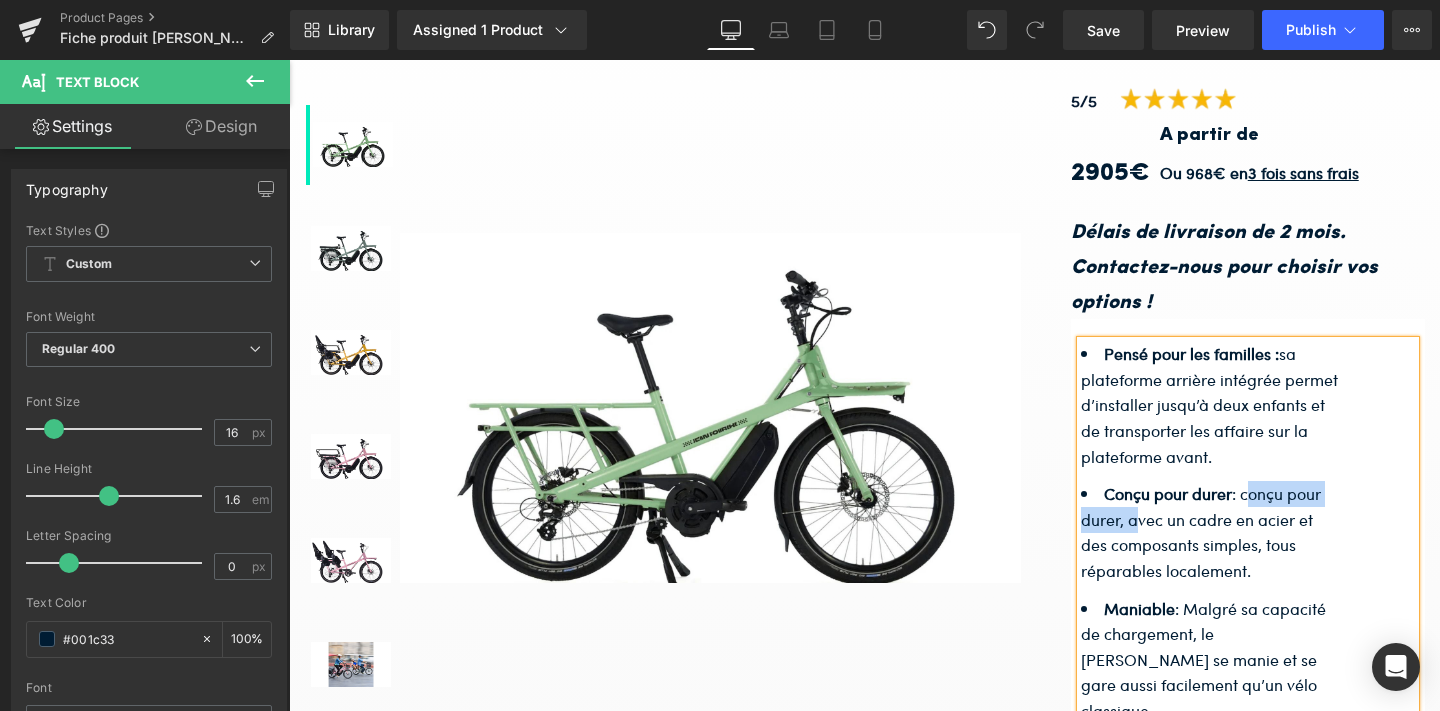 drag, startPoint x: 1247, startPoint y: 492, endPoint x: 1132, endPoint y: 512, distance: 116.72617 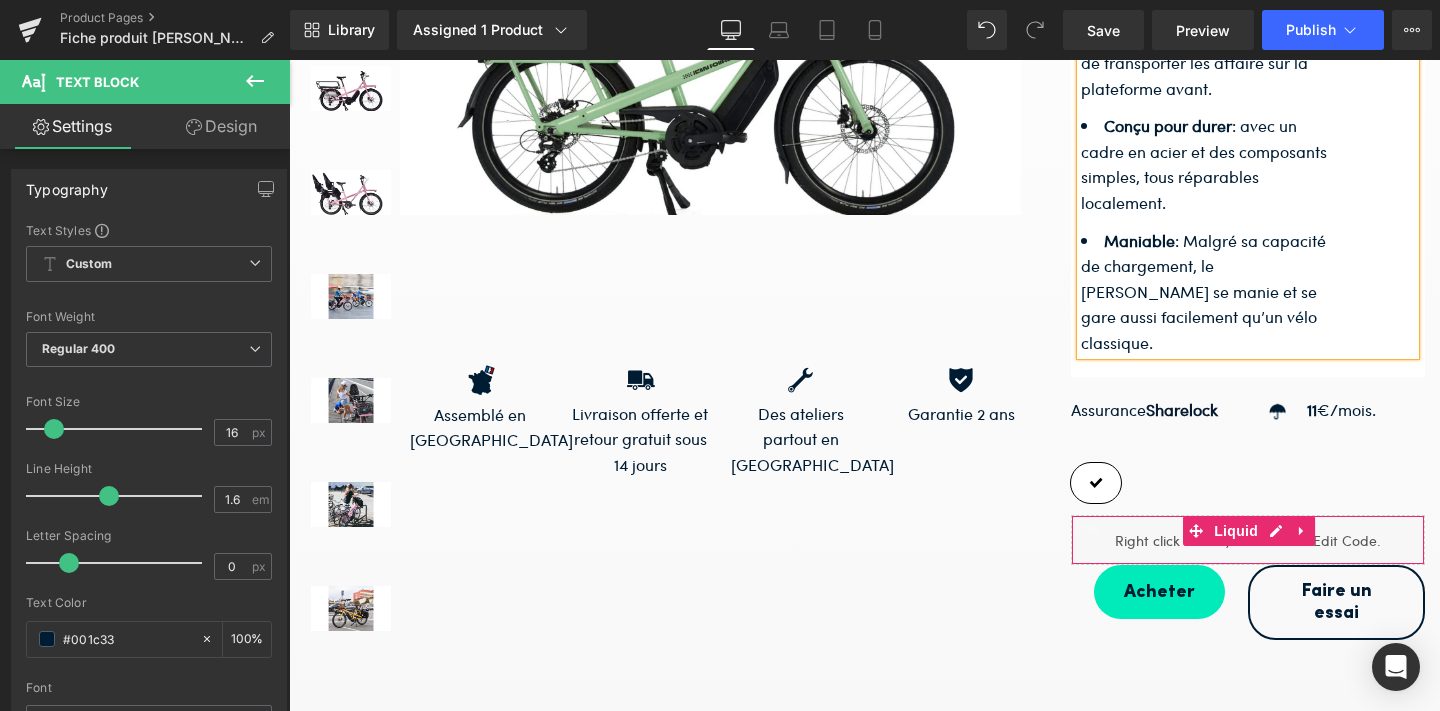 scroll, scrollTop: 593, scrollLeft: 0, axis: vertical 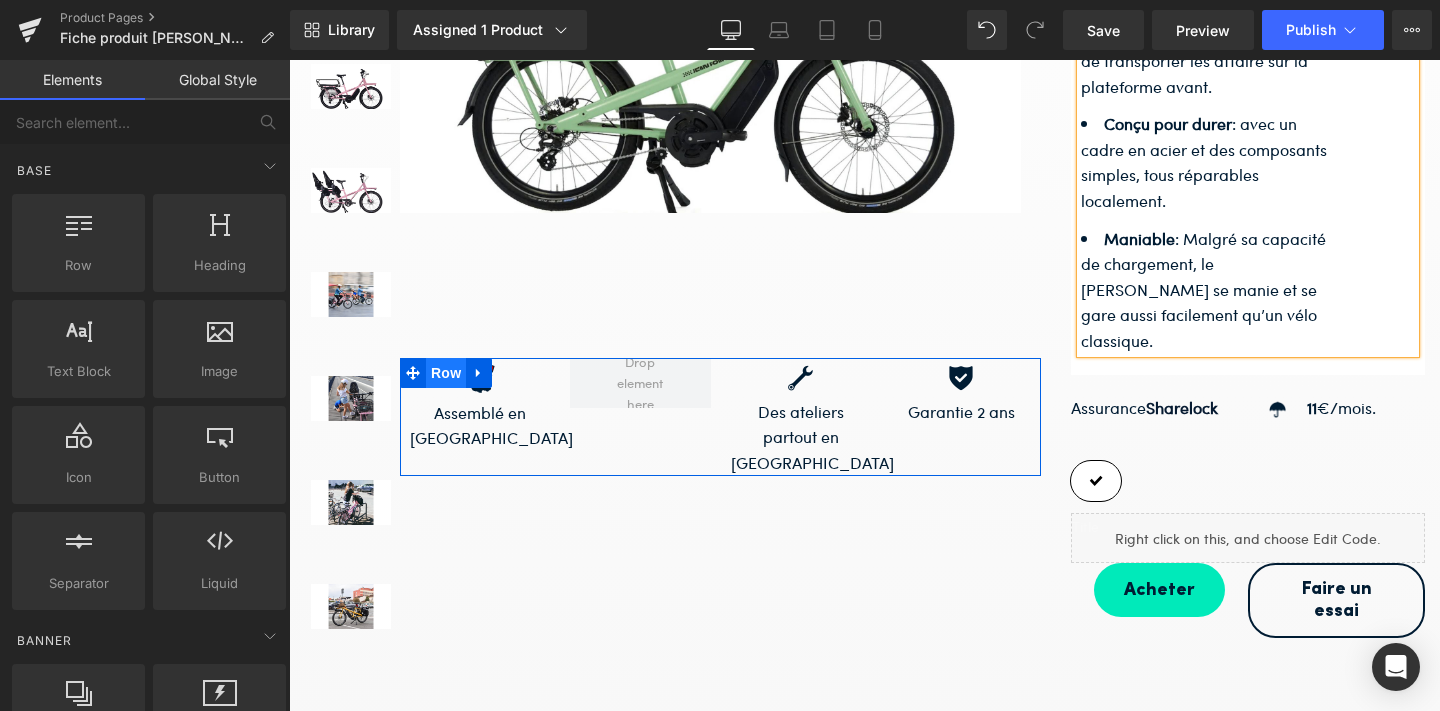click on "Row" at bounding box center [446, 373] 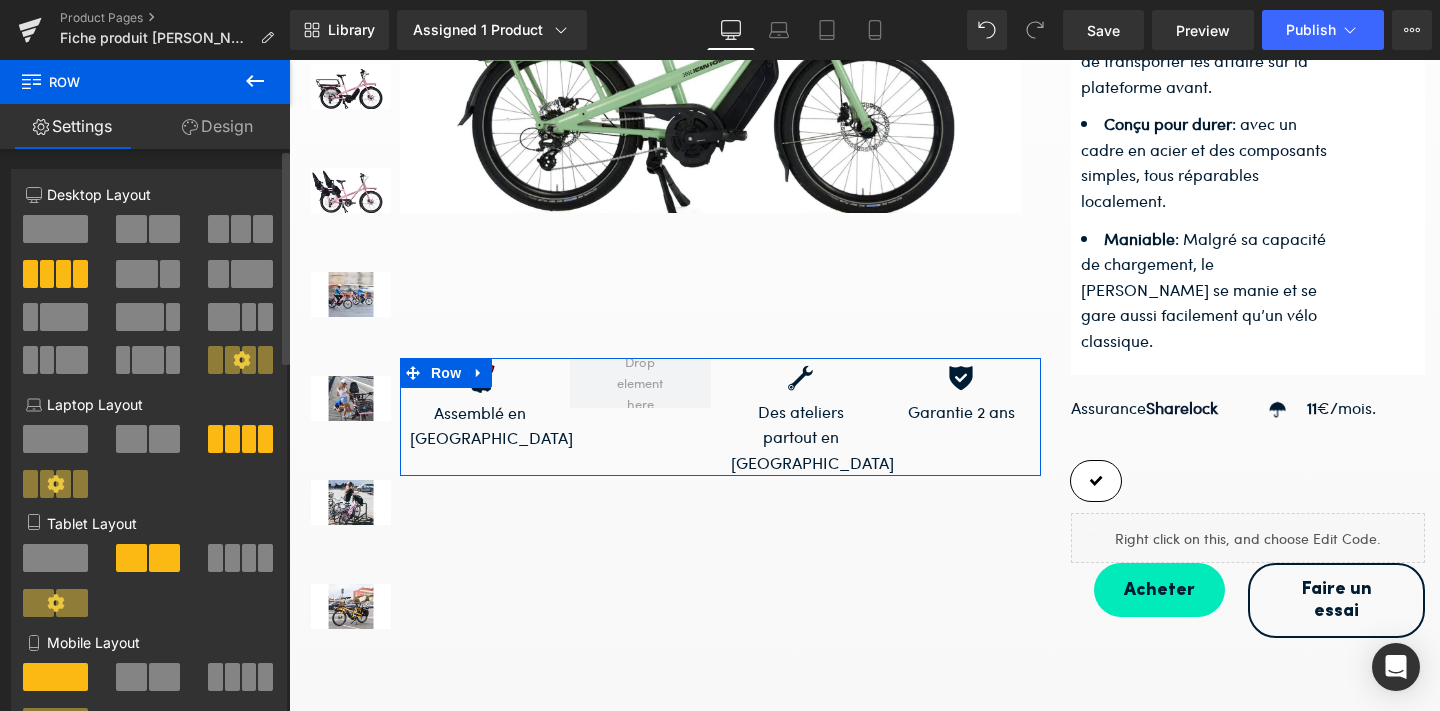 click at bounding box center (241, 229) 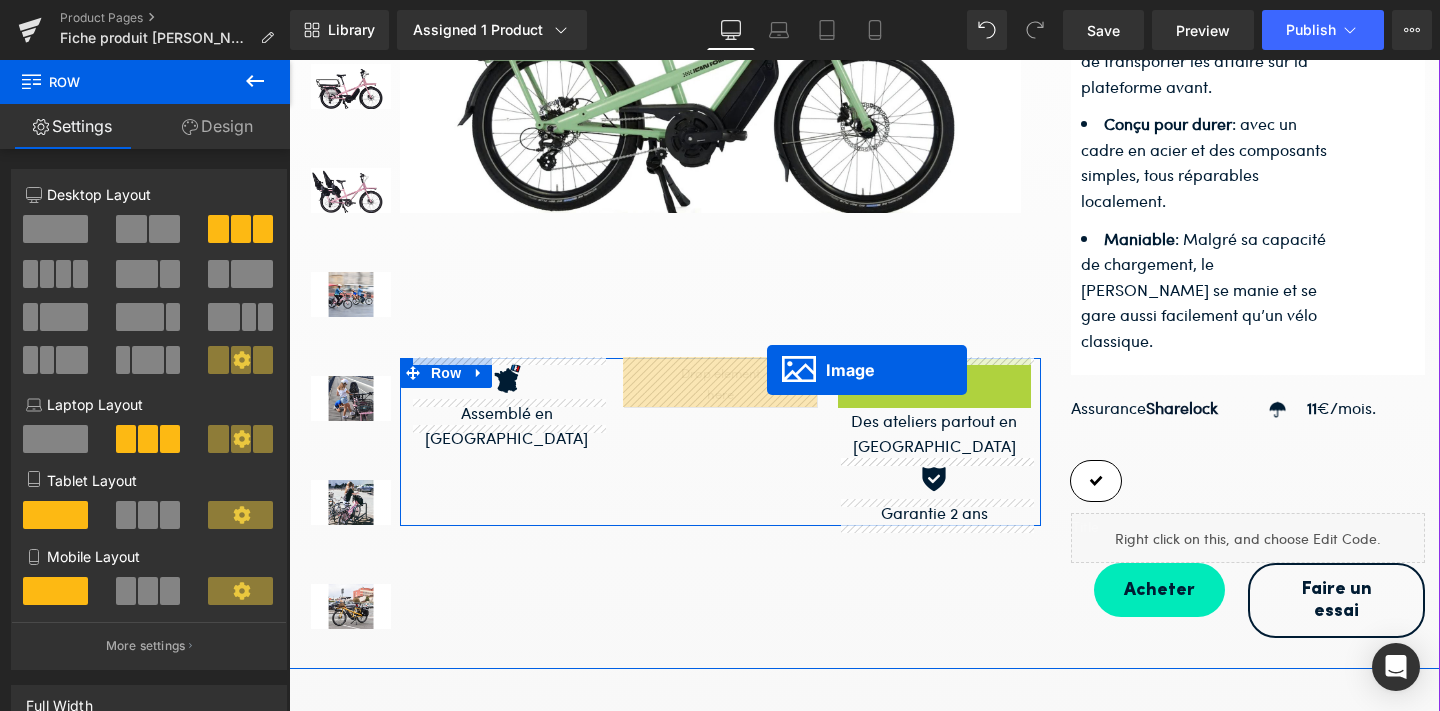 drag, startPoint x: 903, startPoint y: 375, endPoint x: 763, endPoint y: 373, distance: 140.01428 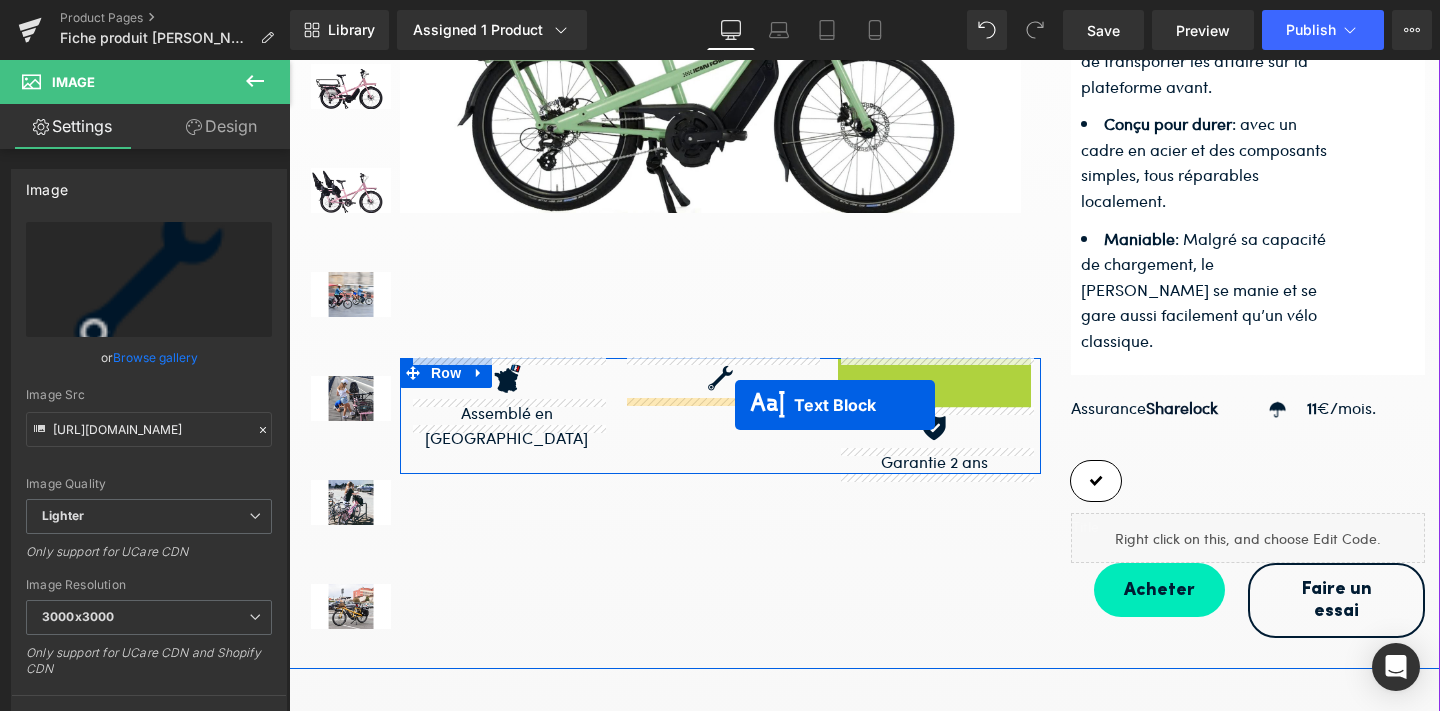 drag, startPoint x: 885, startPoint y: 384, endPoint x: 733, endPoint y: 404, distance: 153.31015 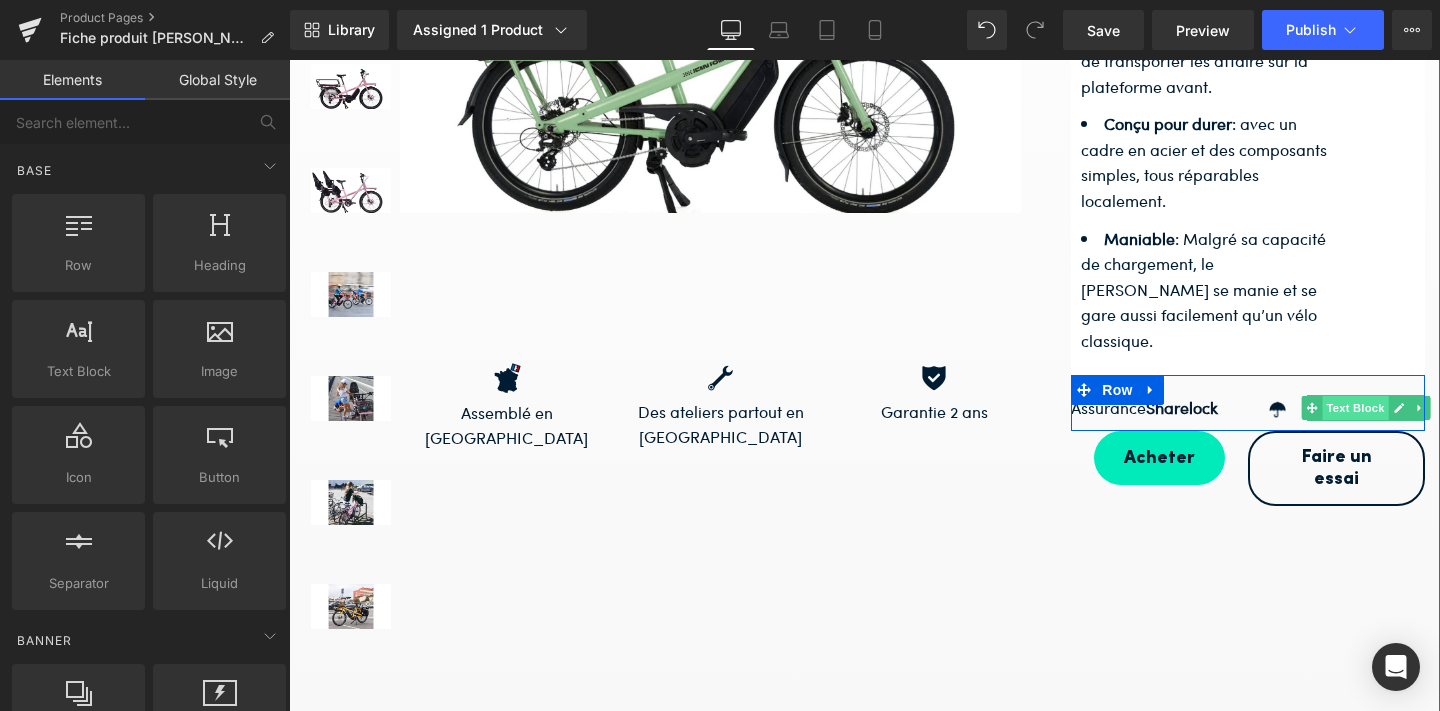 click on "Text Block" at bounding box center [1356, 408] 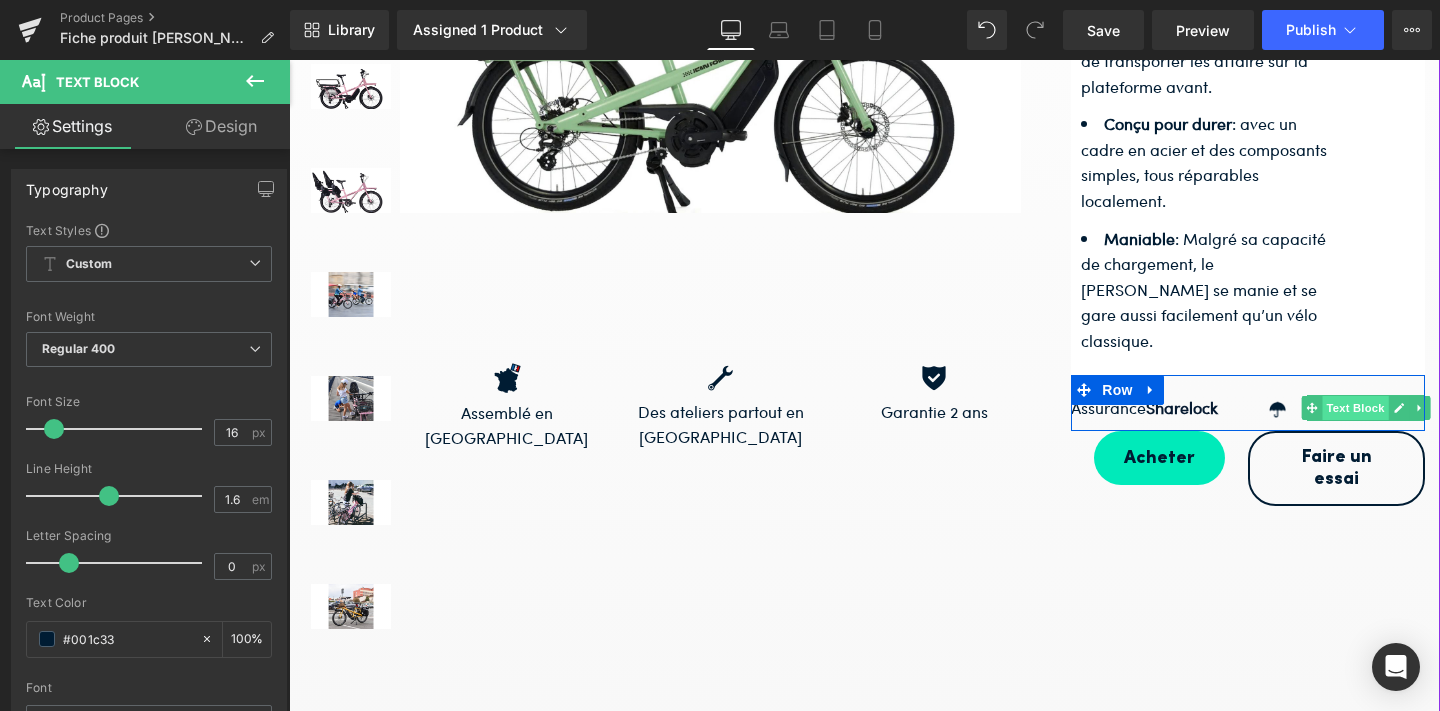 click on "Text Block" at bounding box center [1356, 408] 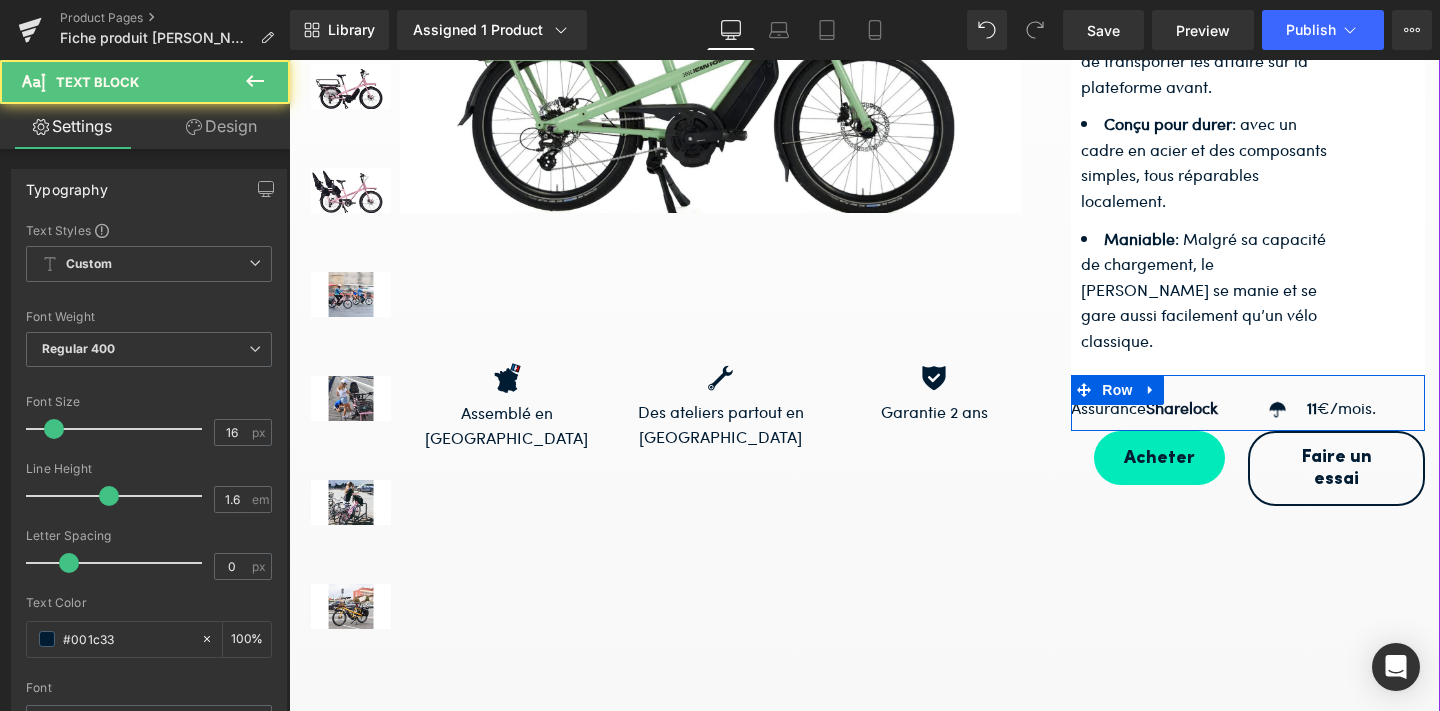 click on "Assurance  Sharelock
Text Block
Image
11 €/mois.
Text Block
Row" at bounding box center [1248, 403] 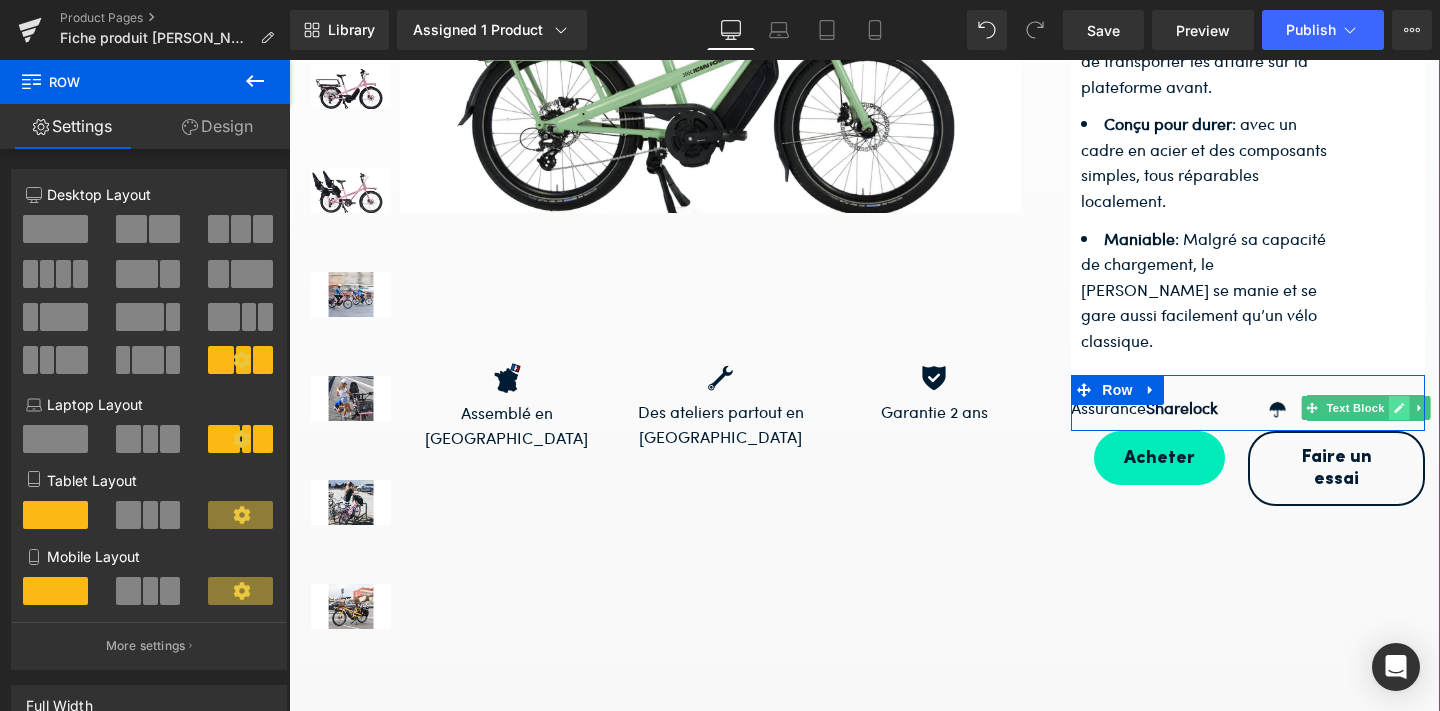 click at bounding box center [1399, 408] 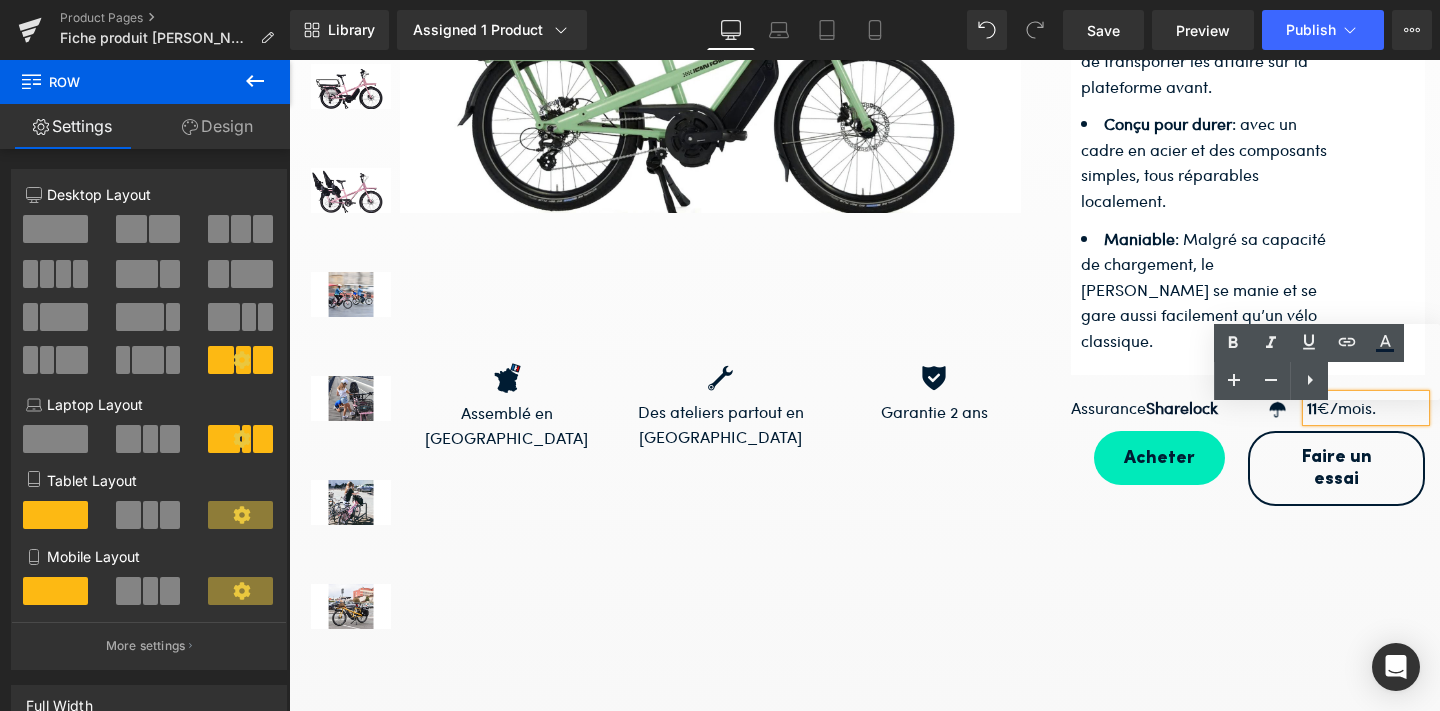 click on "Text Color Highlight Color #333333" at bounding box center [1327, 362] 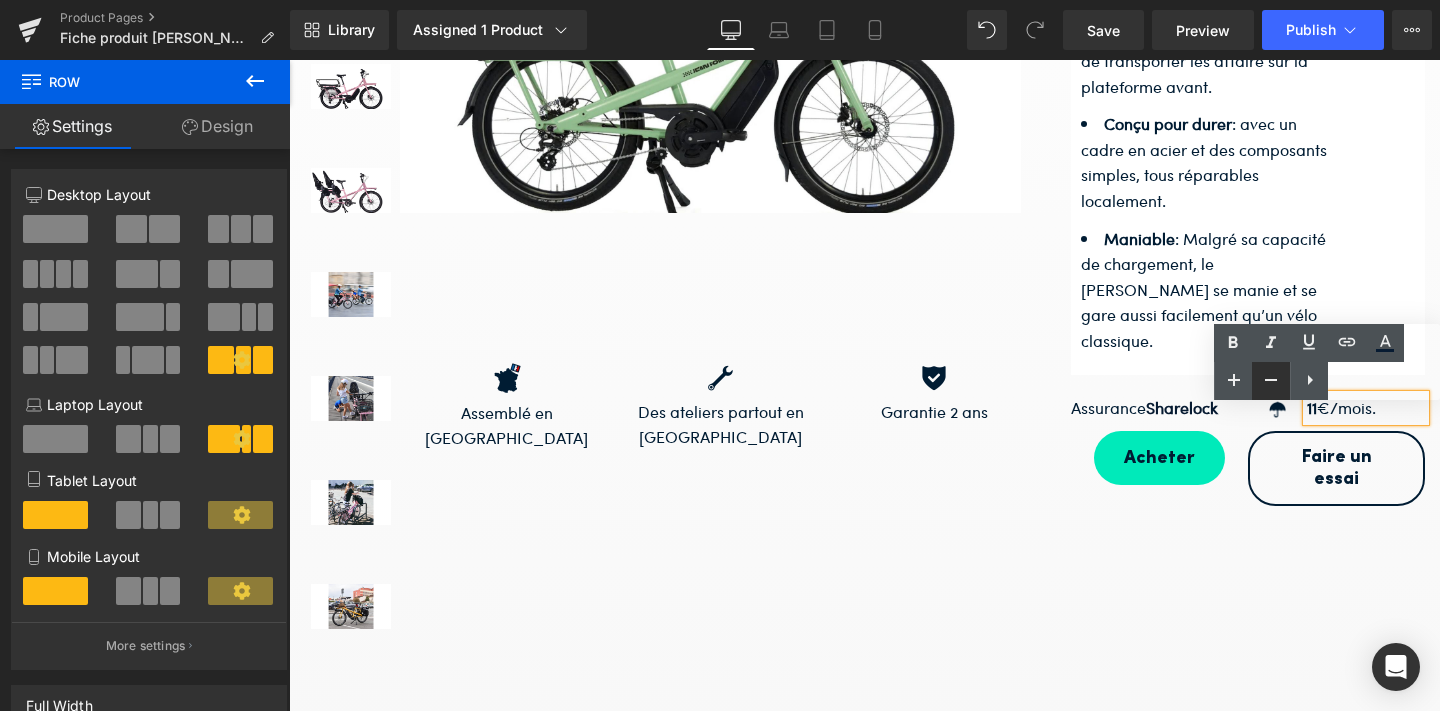 click at bounding box center (1271, 381) 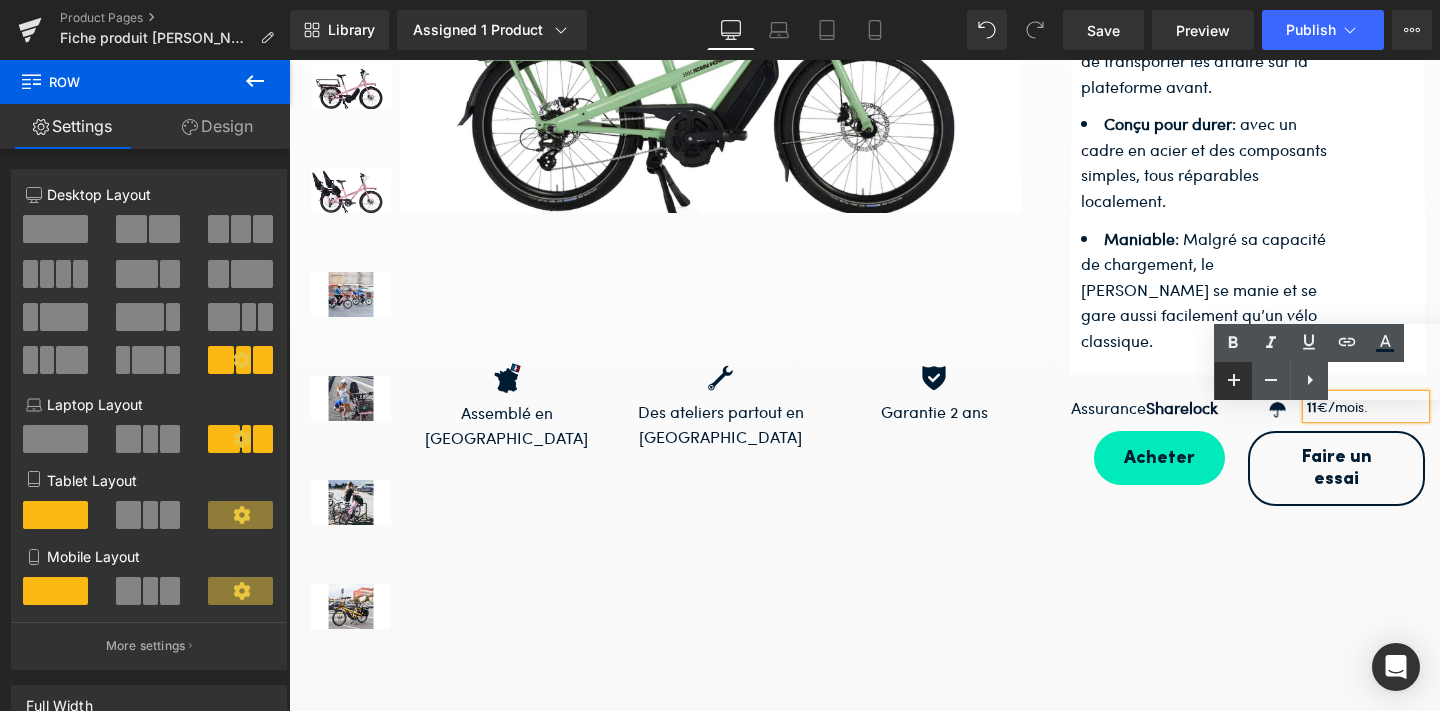 click 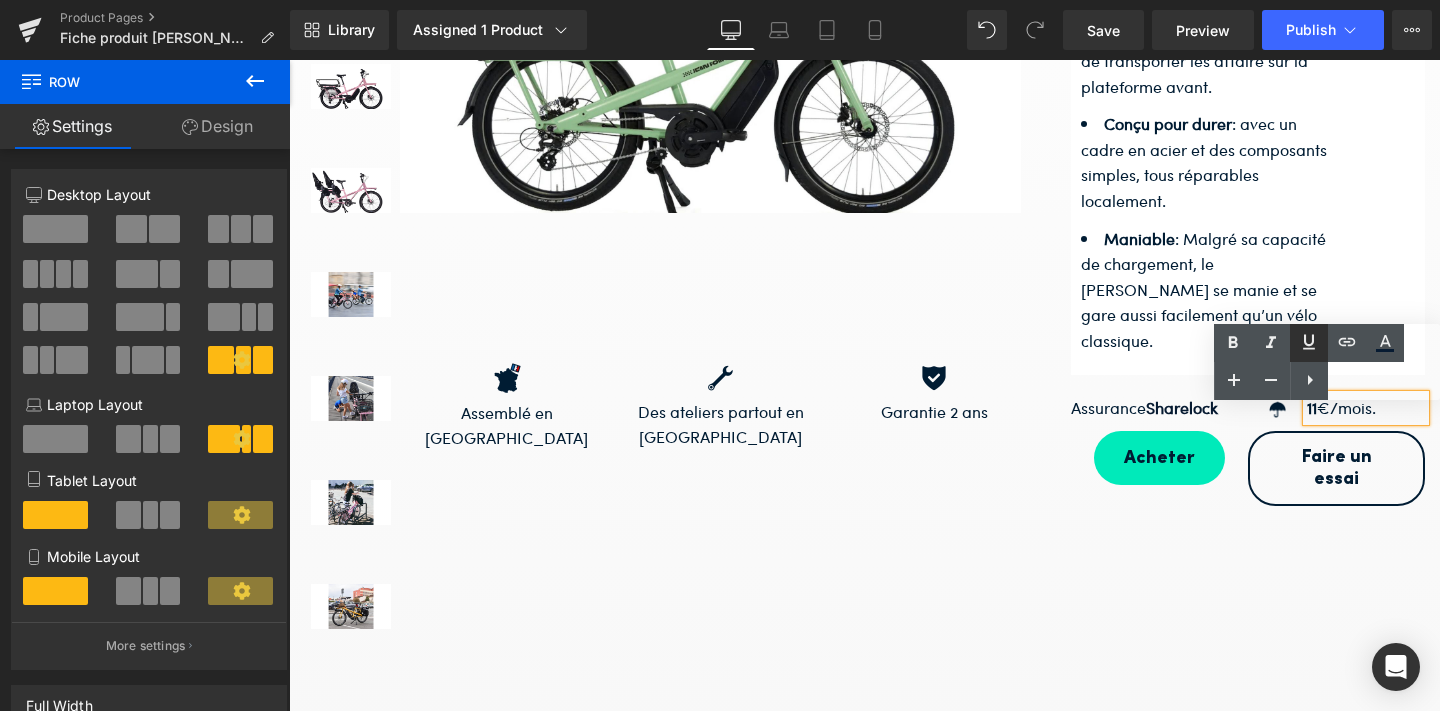 click 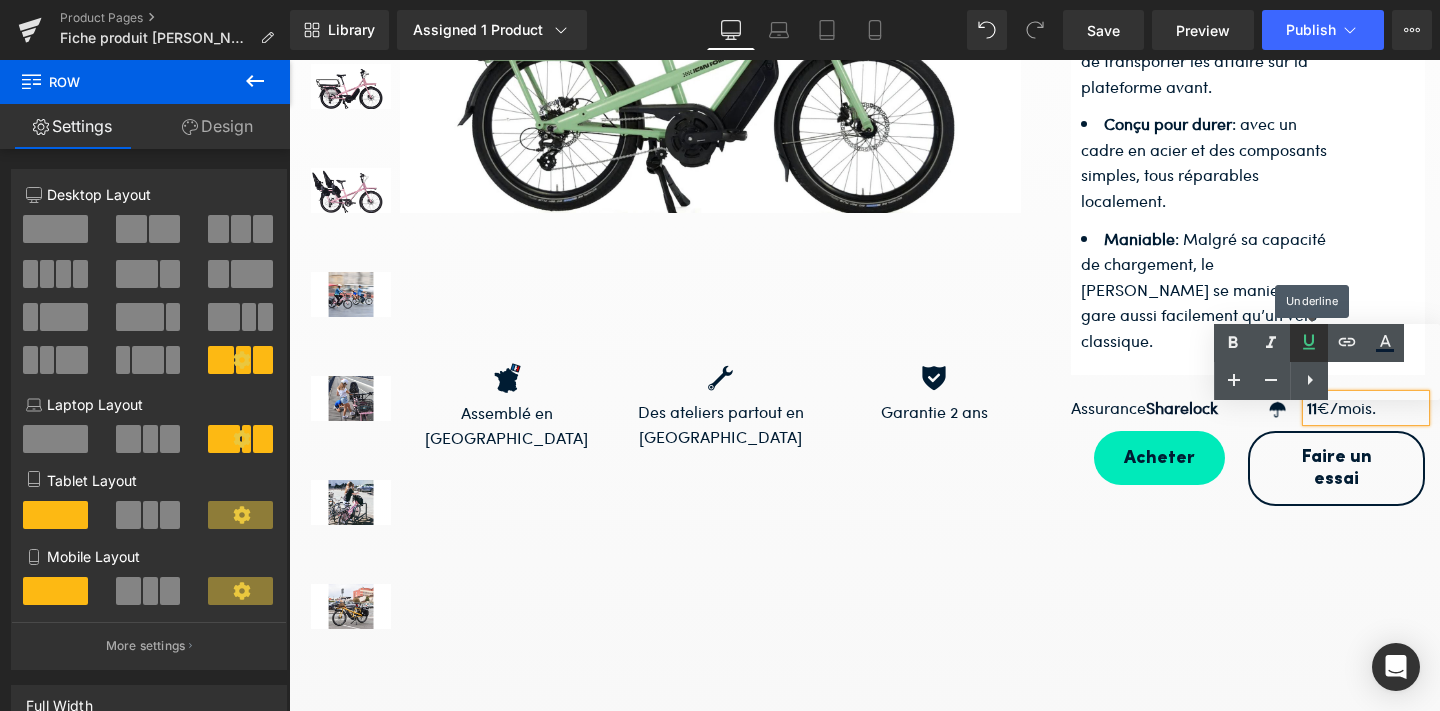 click 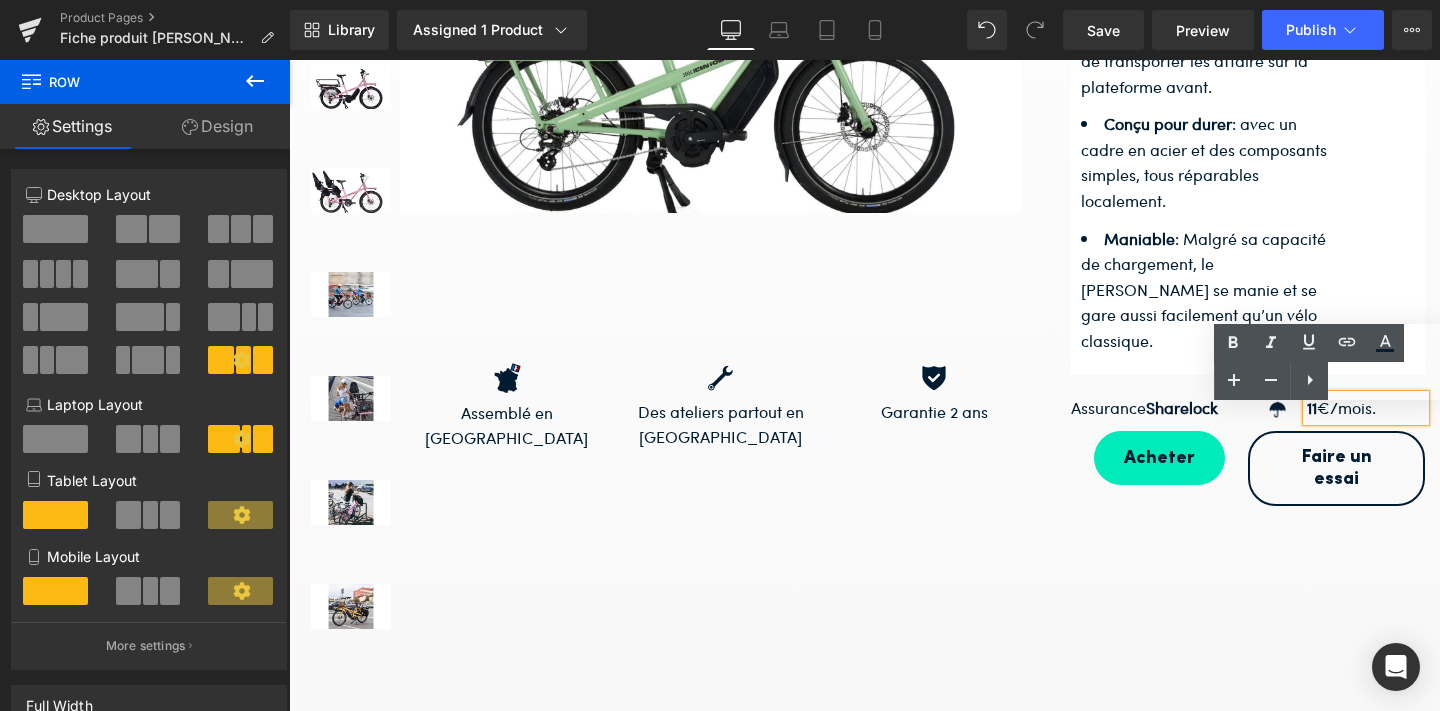 click on "Text Color Highlight Color #333333" at bounding box center (1327, 362) 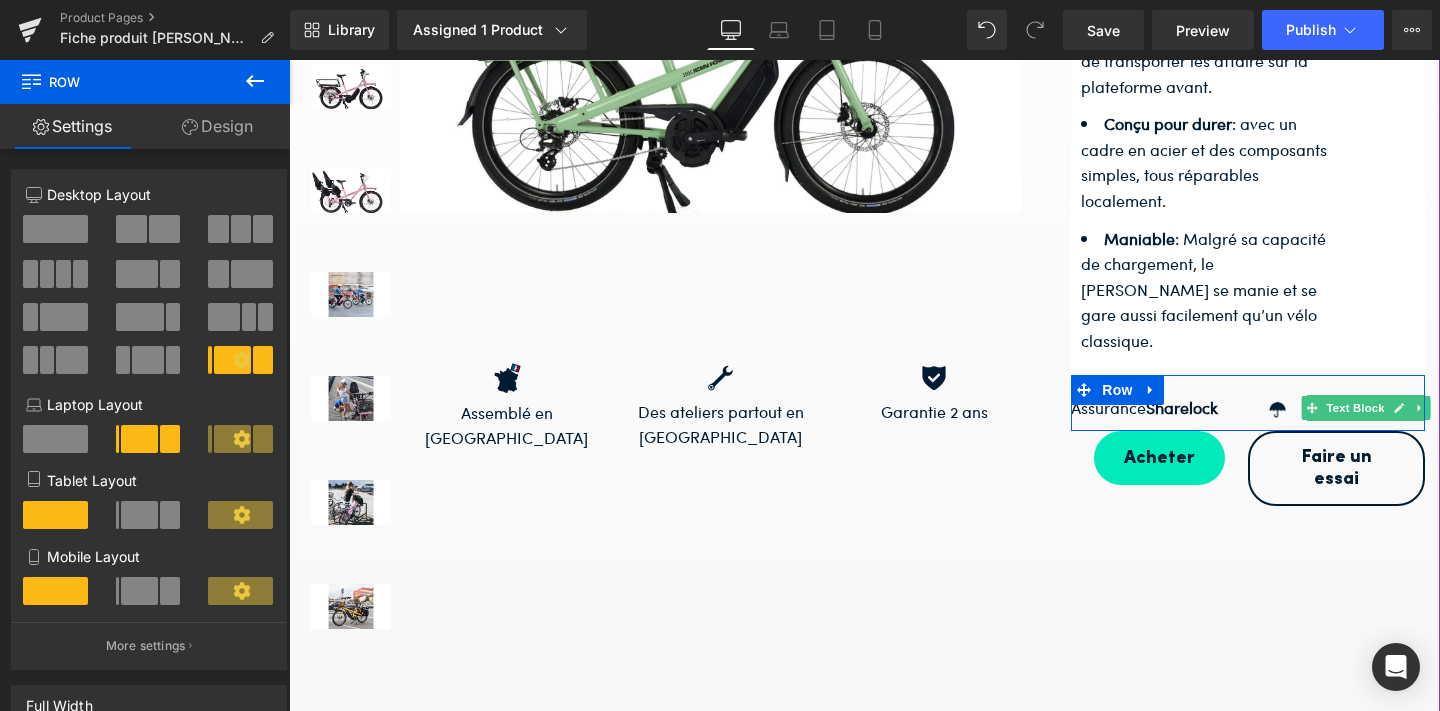 click on "11 €/mois.
Text Block" at bounding box center [1366, 408] 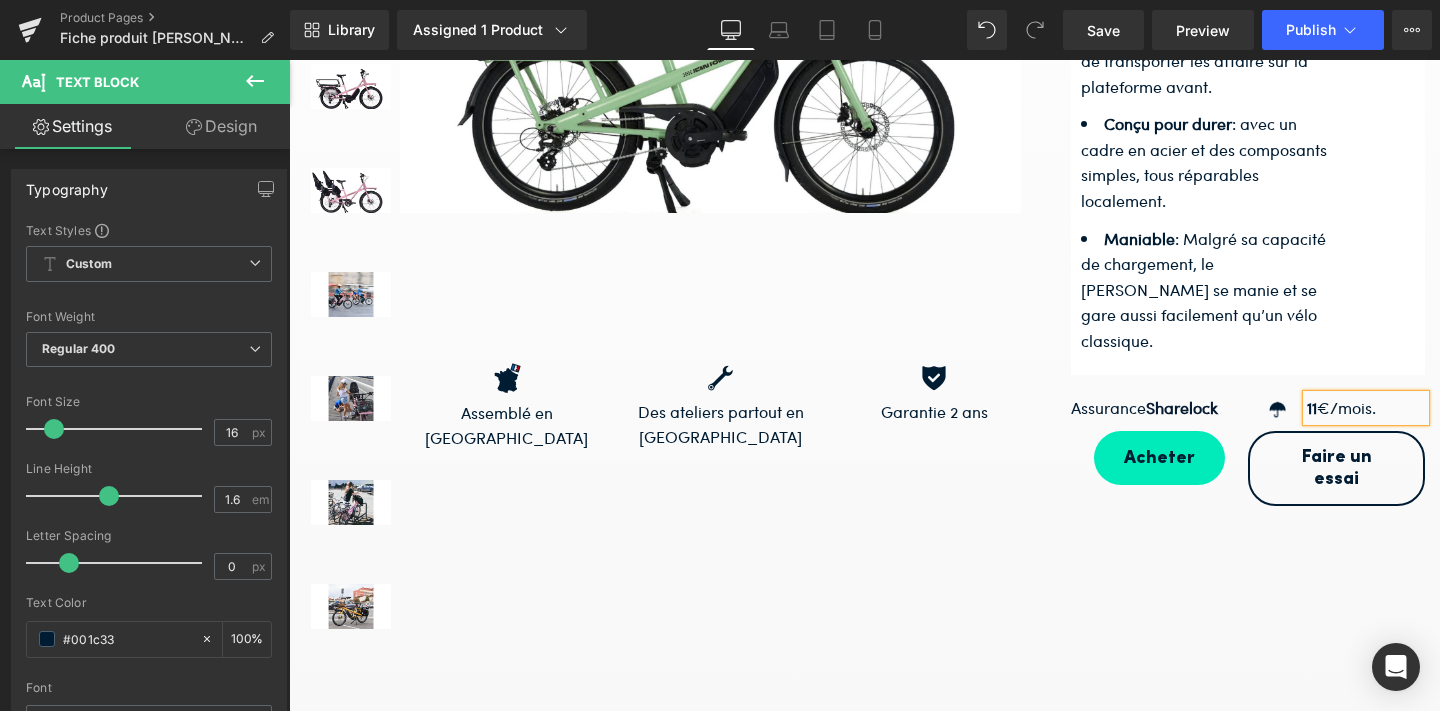 type 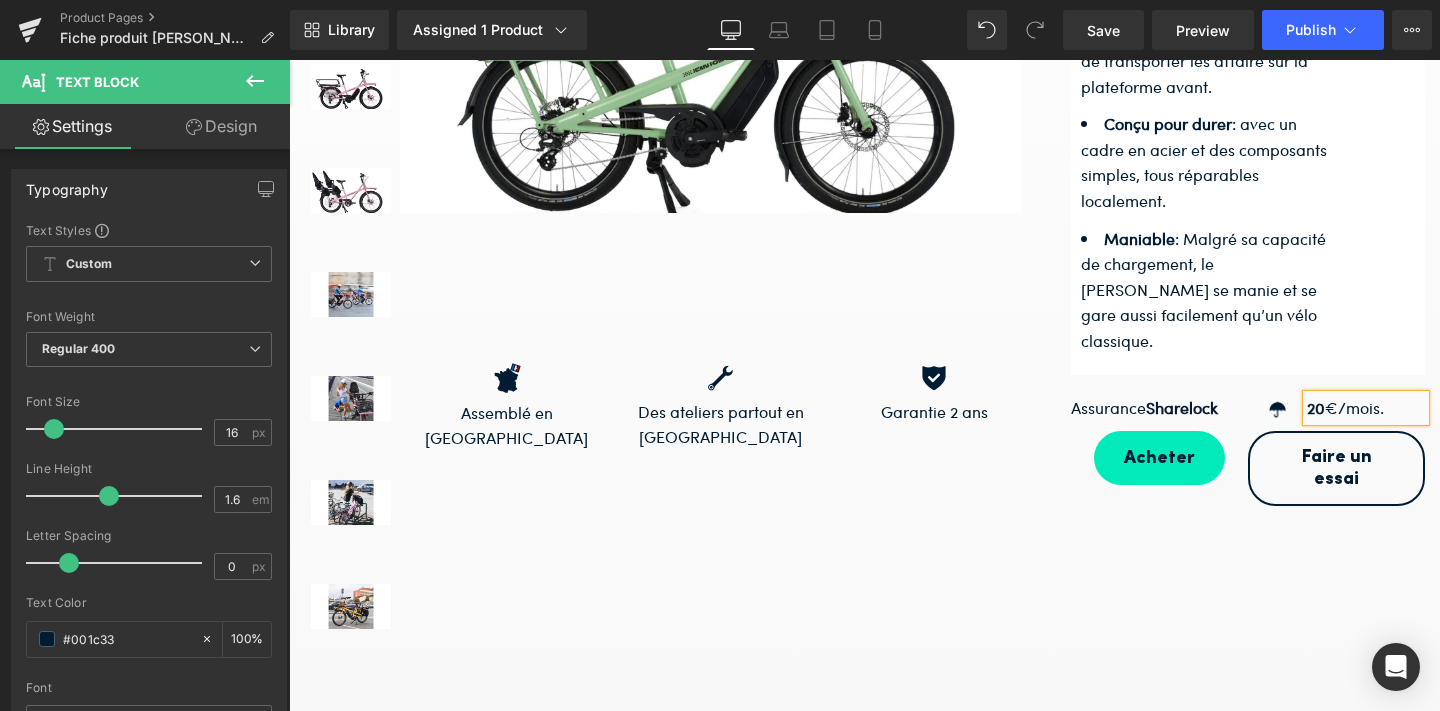 click at bounding box center [864, 193] 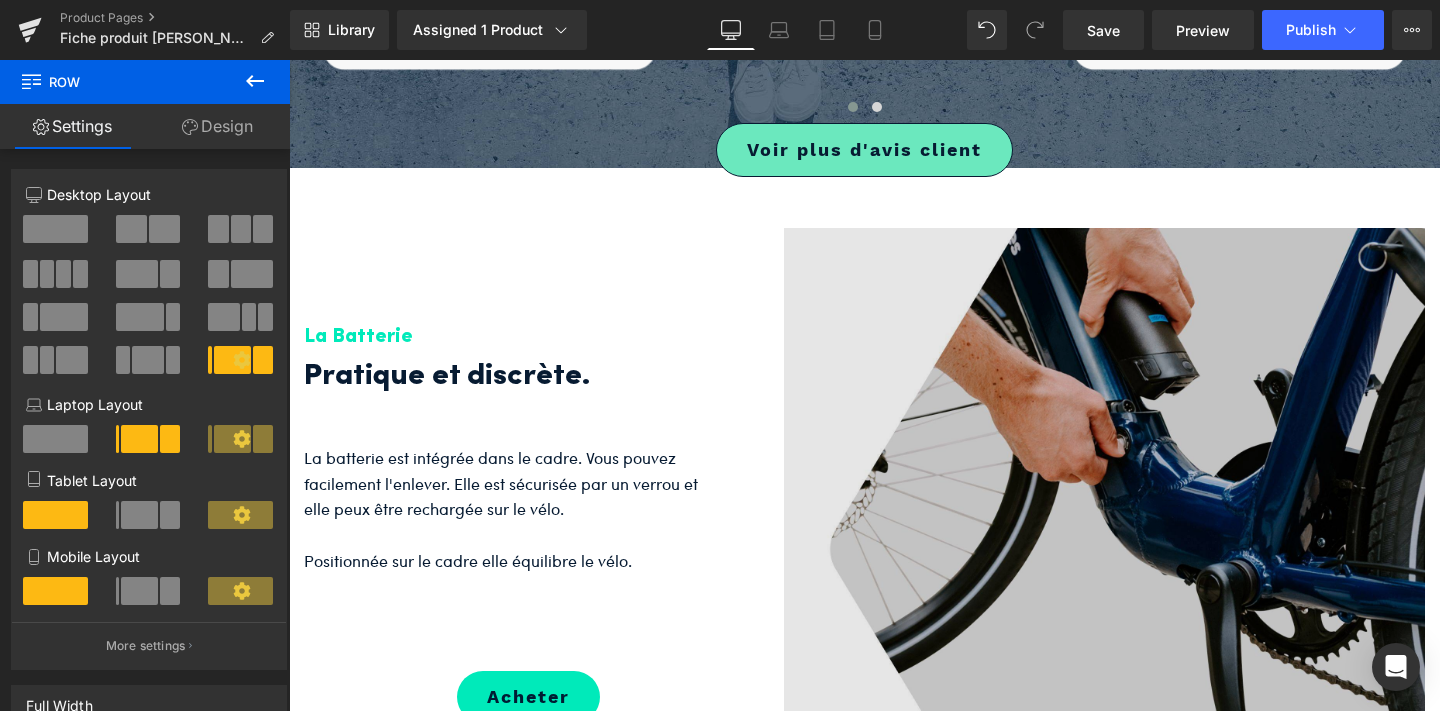 scroll, scrollTop: 1968, scrollLeft: 0, axis: vertical 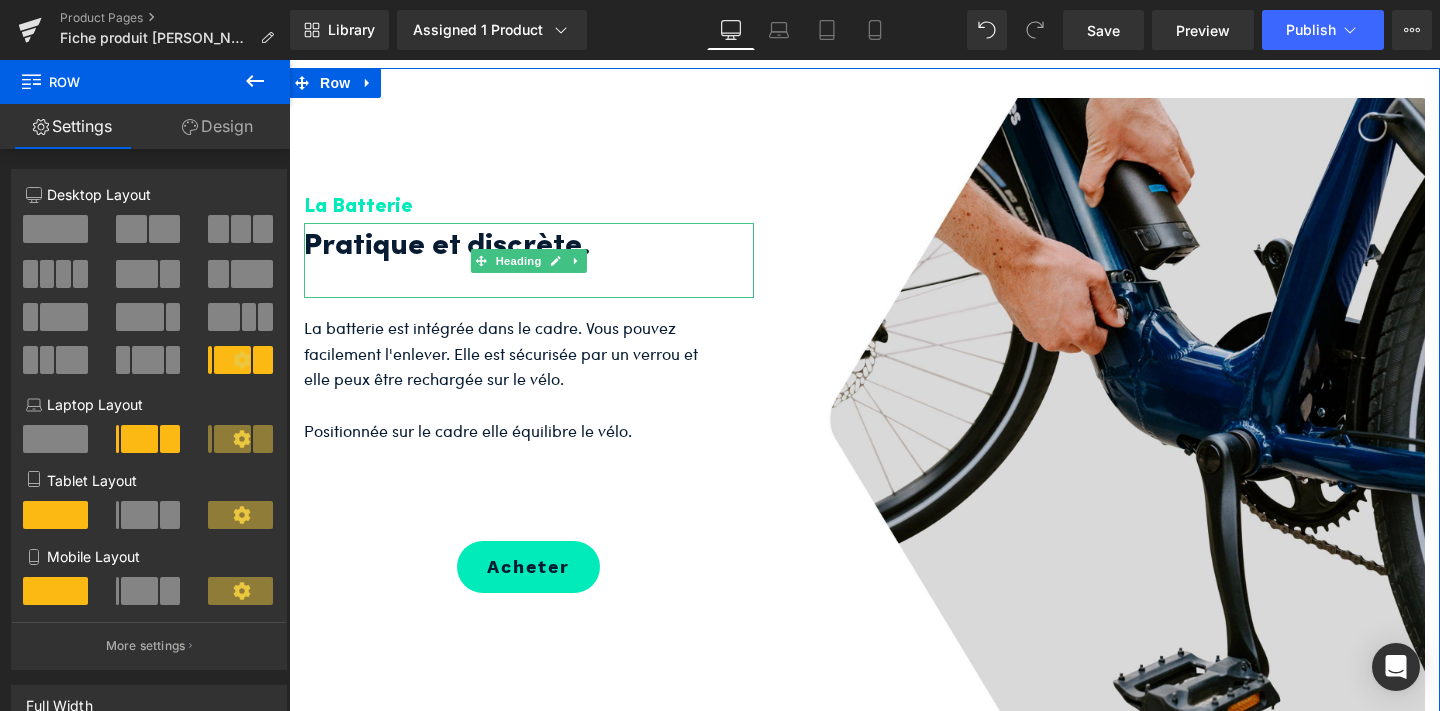 click on "Pratique et discrète." at bounding box center [514, 247] 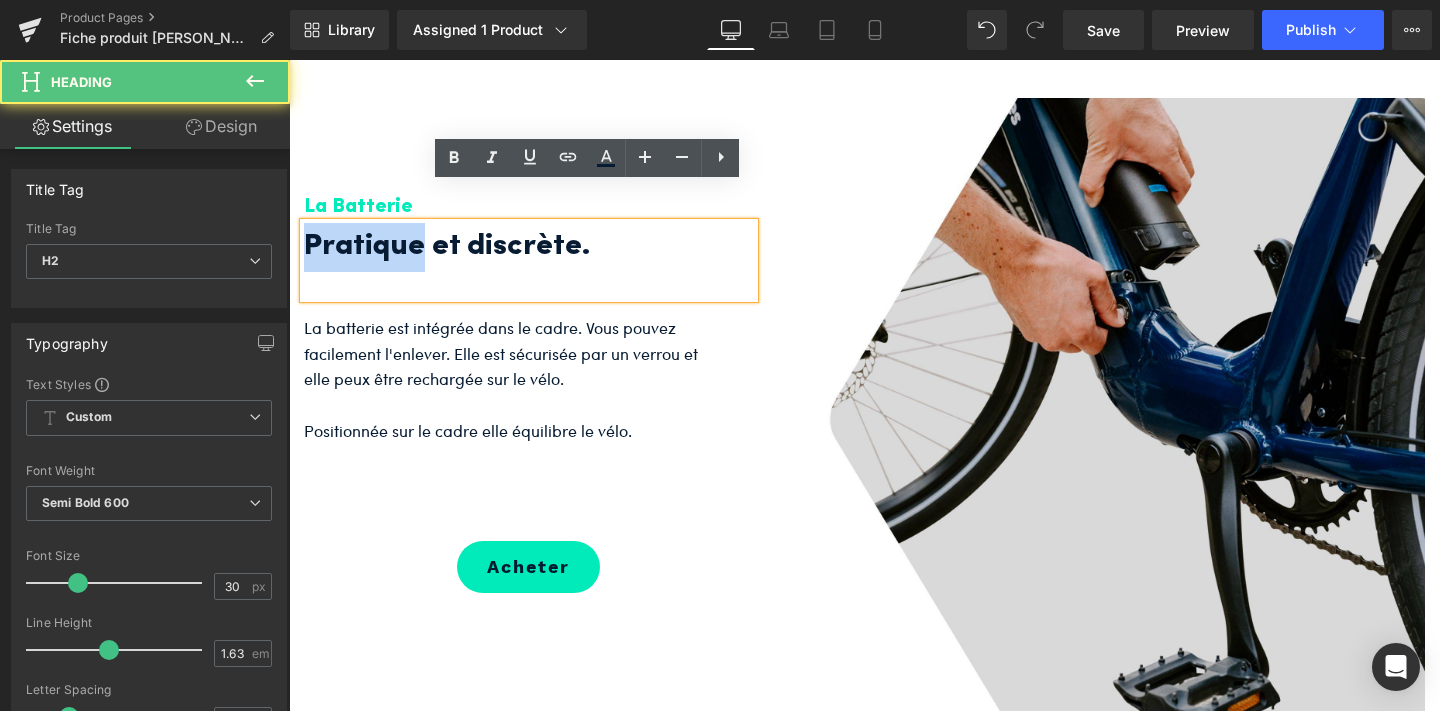 click on "Pratique et discrète." at bounding box center (514, 247) 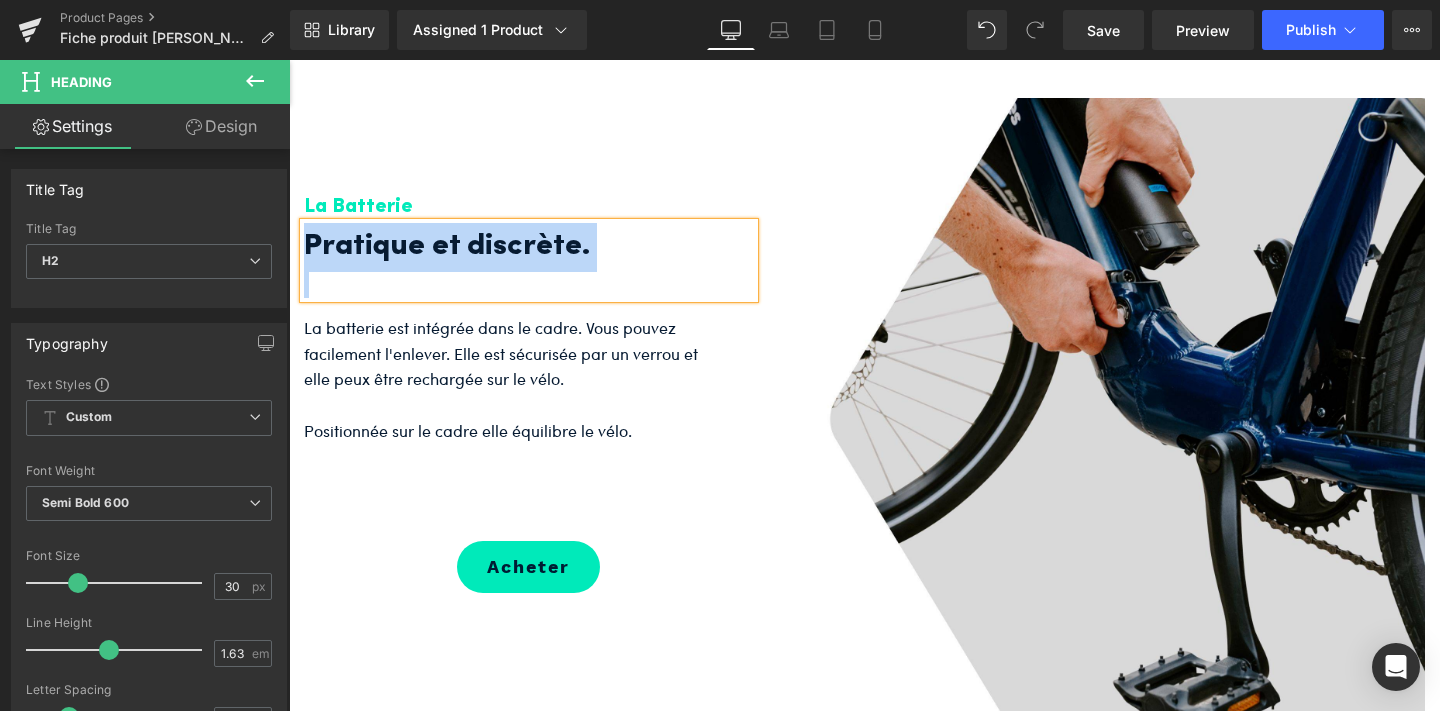 paste 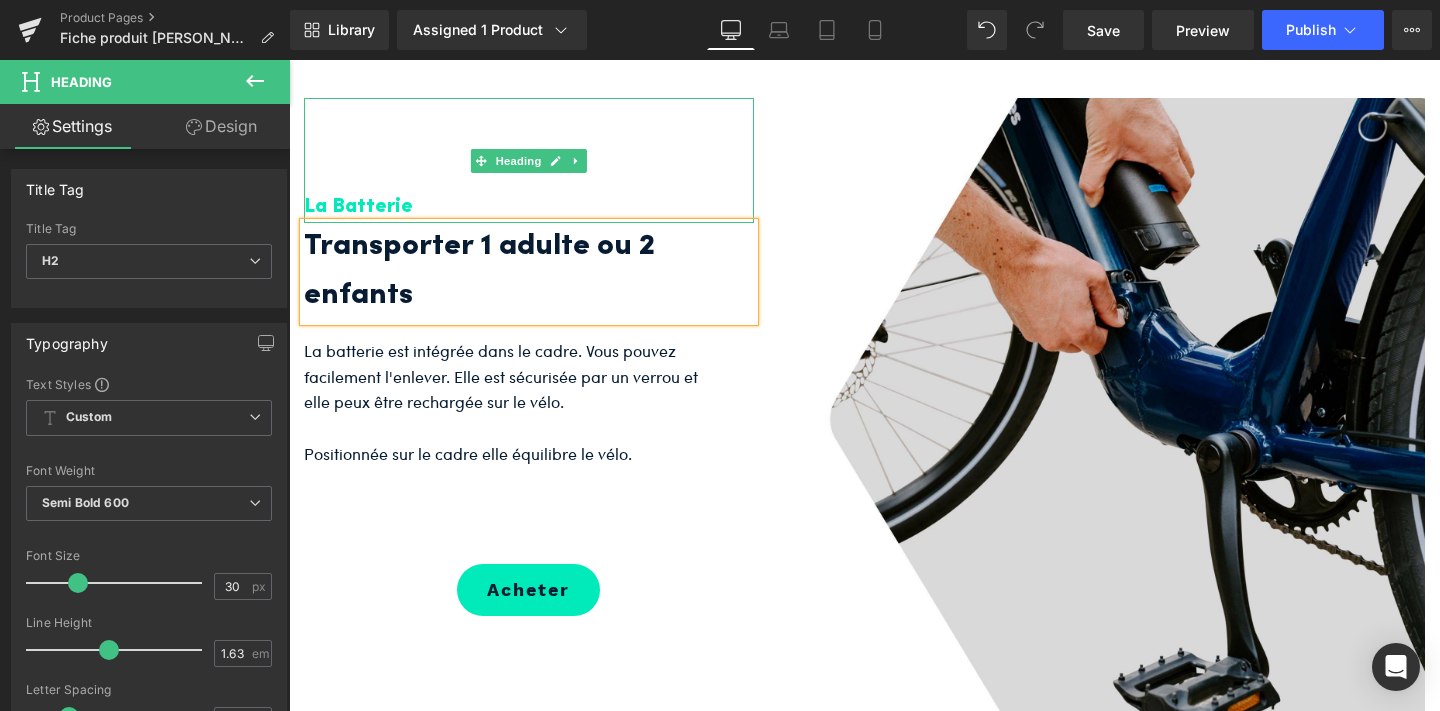 click on "La Batterie" at bounding box center (529, 207) 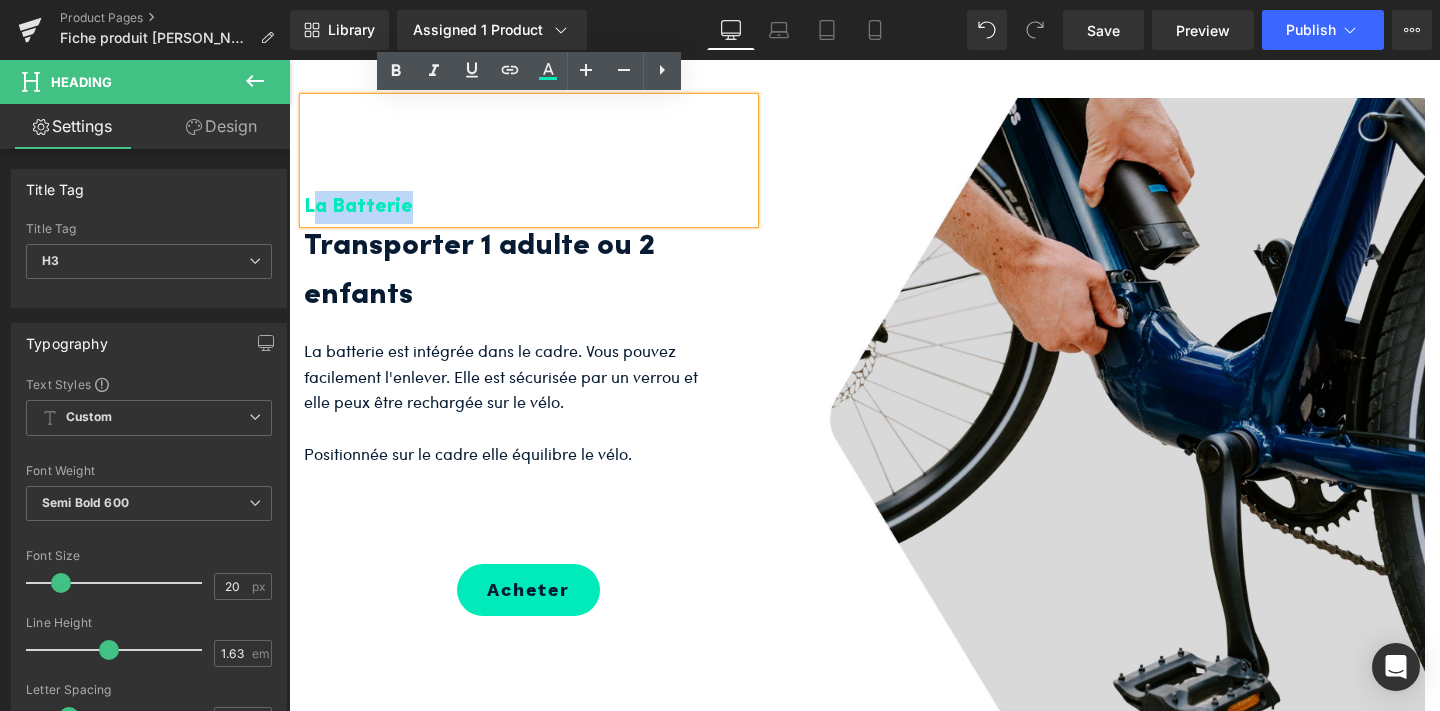 drag, startPoint x: 408, startPoint y: 202, endPoint x: 311, endPoint y: 194, distance: 97.32934 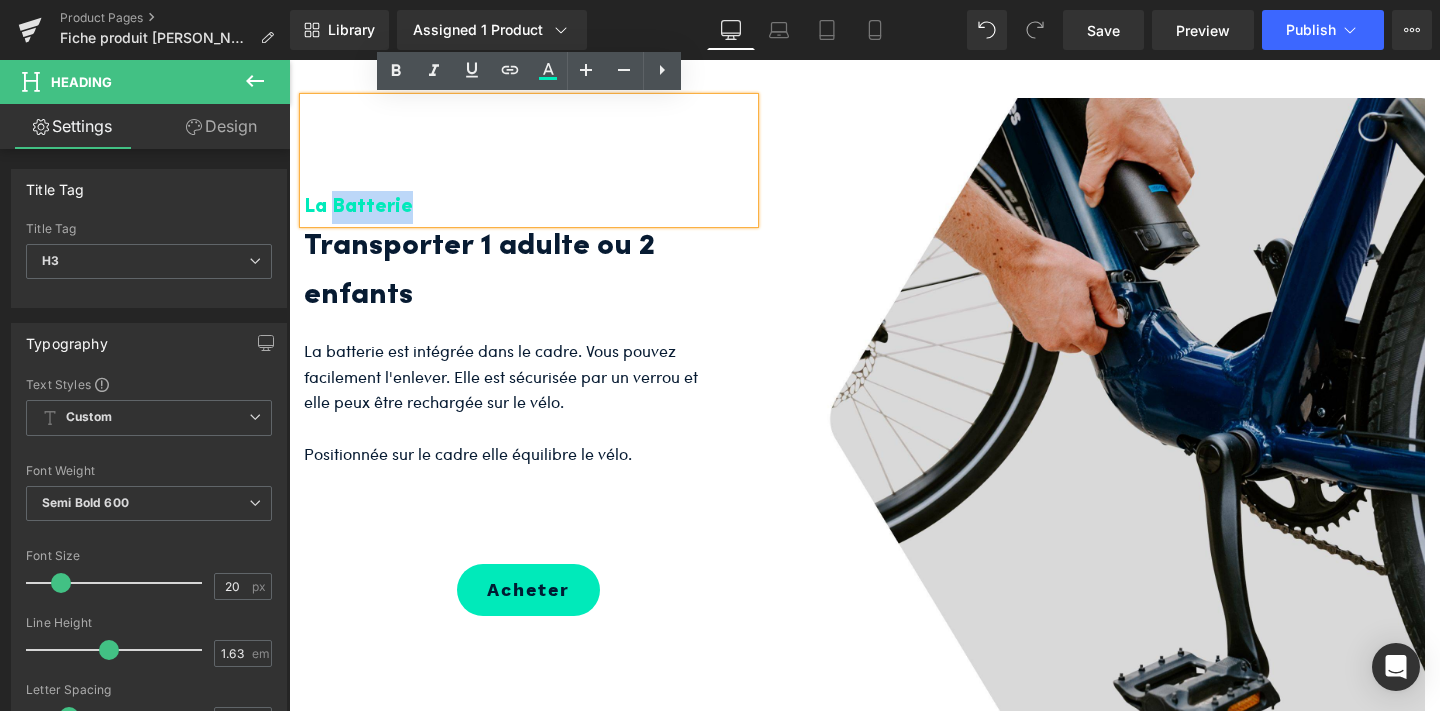 drag, startPoint x: 406, startPoint y: 197, endPoint x: 334, endPoint y: 204, distance: 72.33948 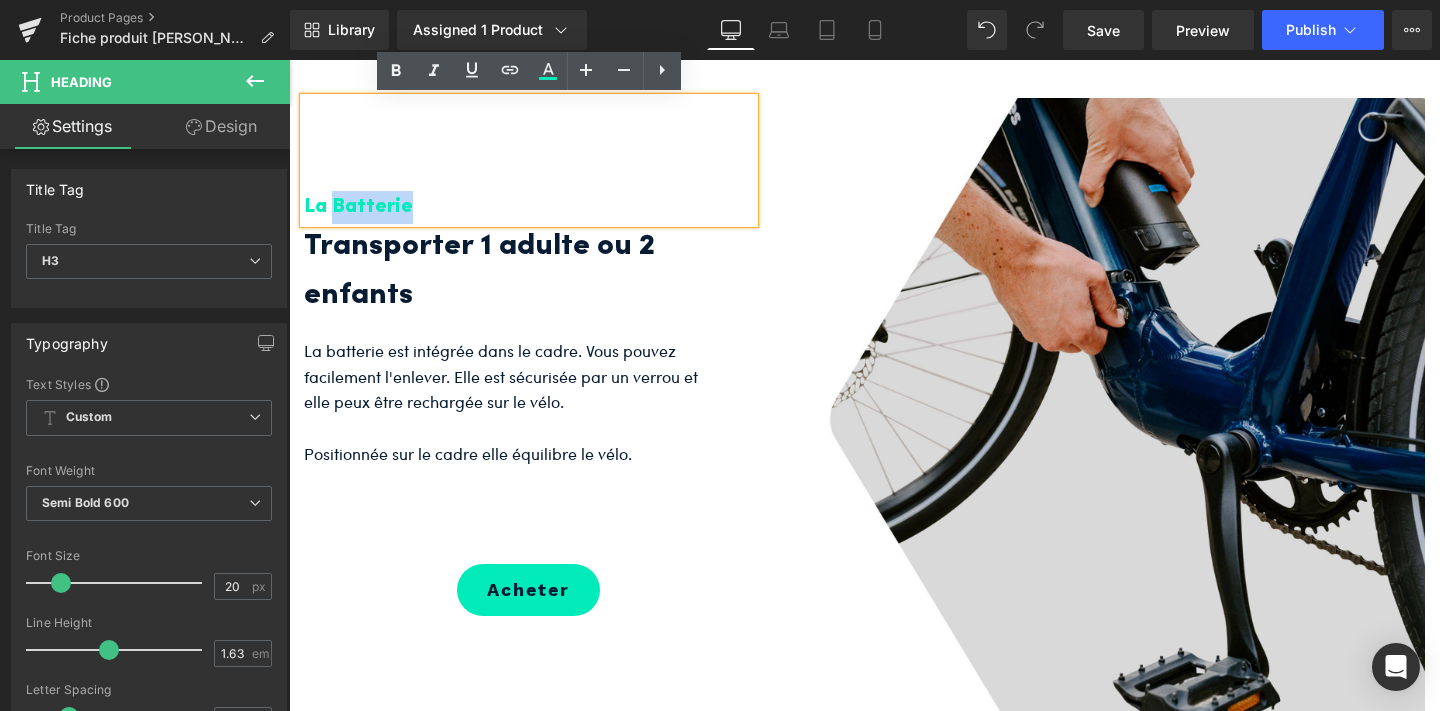 type 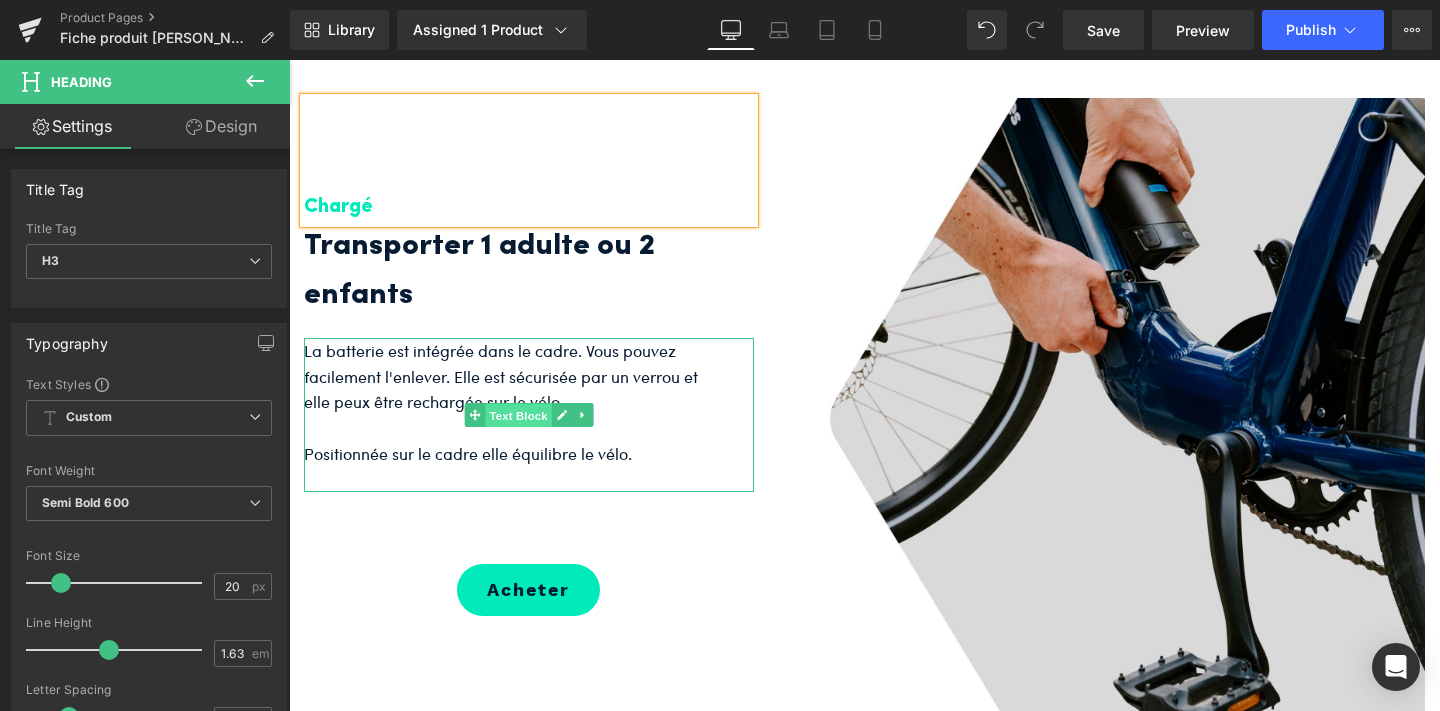 click on "Text Block" at bounding box center (518, 416) 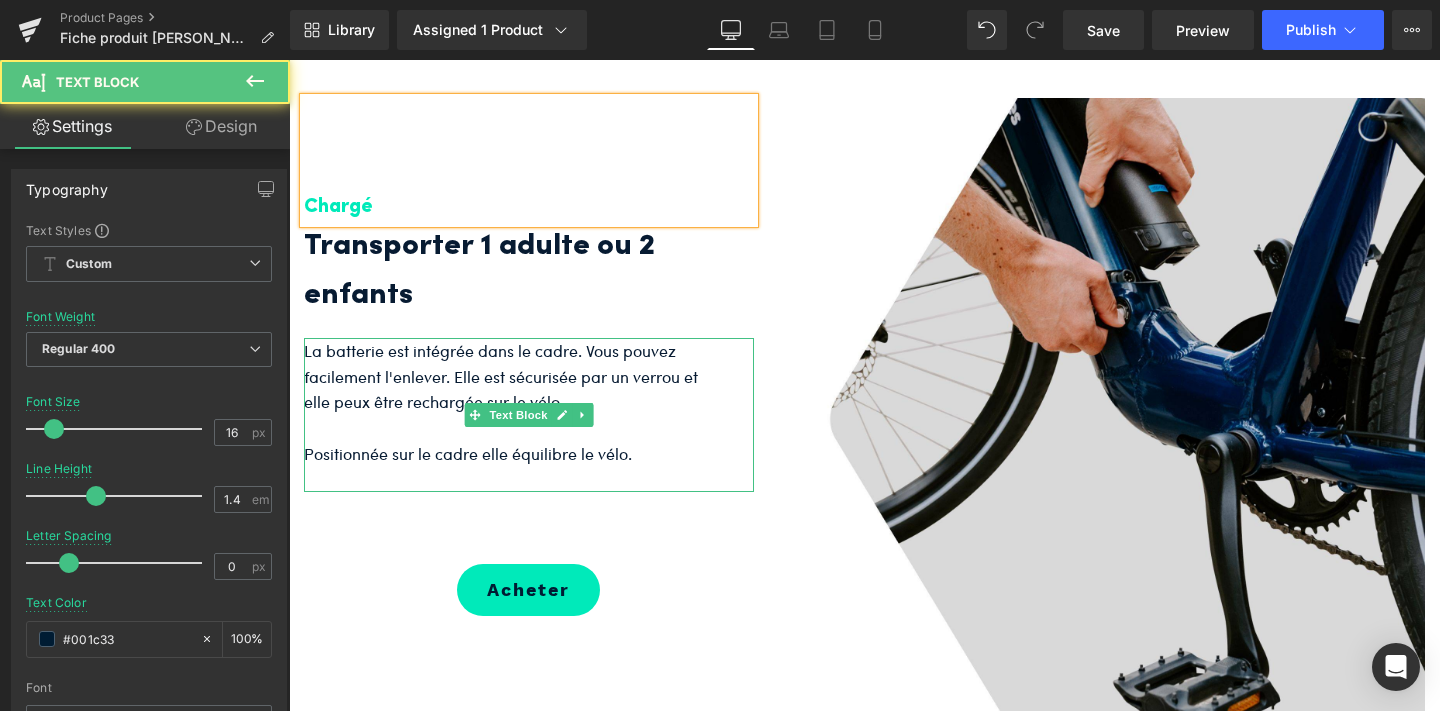 click on "La batterie est intégrée dans le cadre. Vous pouvez facilement l'enlever. Elle est sécurisée par un verrou et elle peux être rechargée sur le vélo." at bounding box center [514, 376] 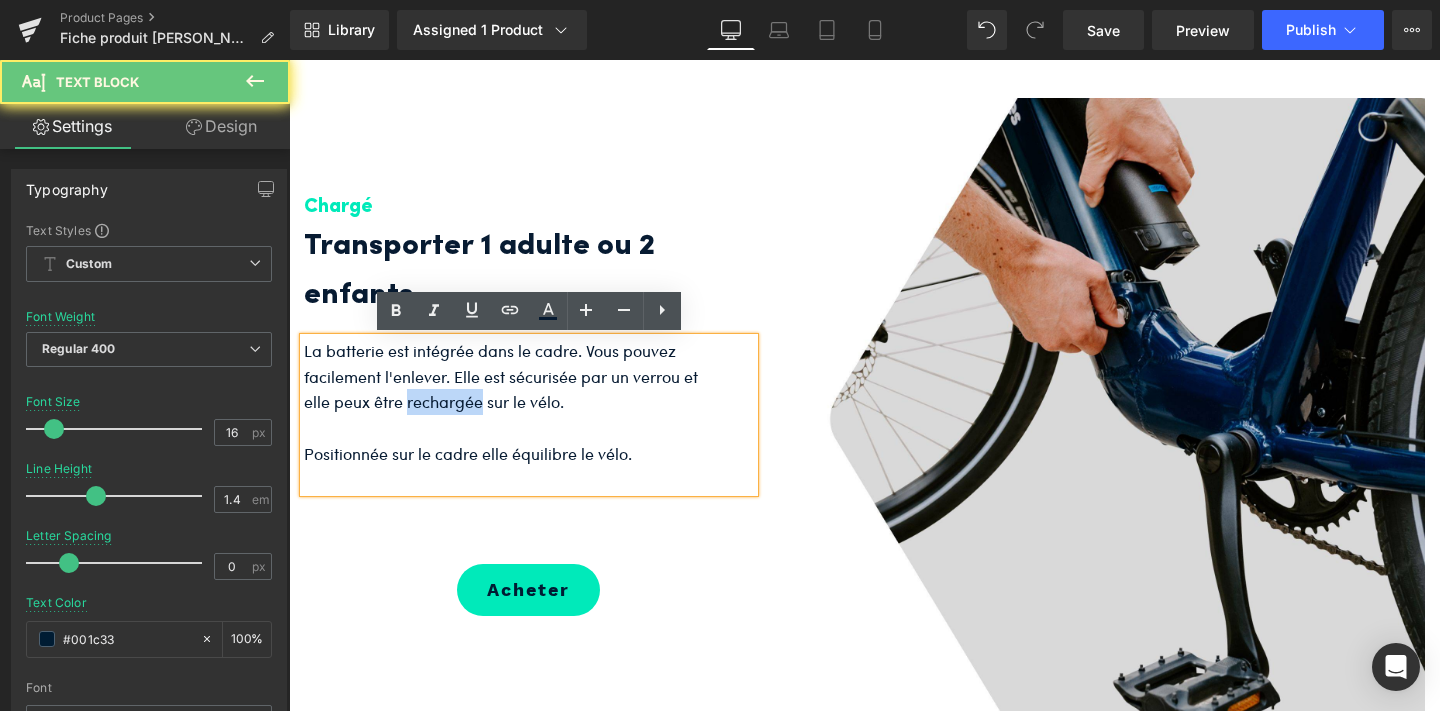 click on "La batterie est intégrée dans le cadre. Vous pouvez facilement l'enlever. Elle est sécurisée par un verrou et elle peux être rechargée sur le vélo." at bounding box center (514, 376) 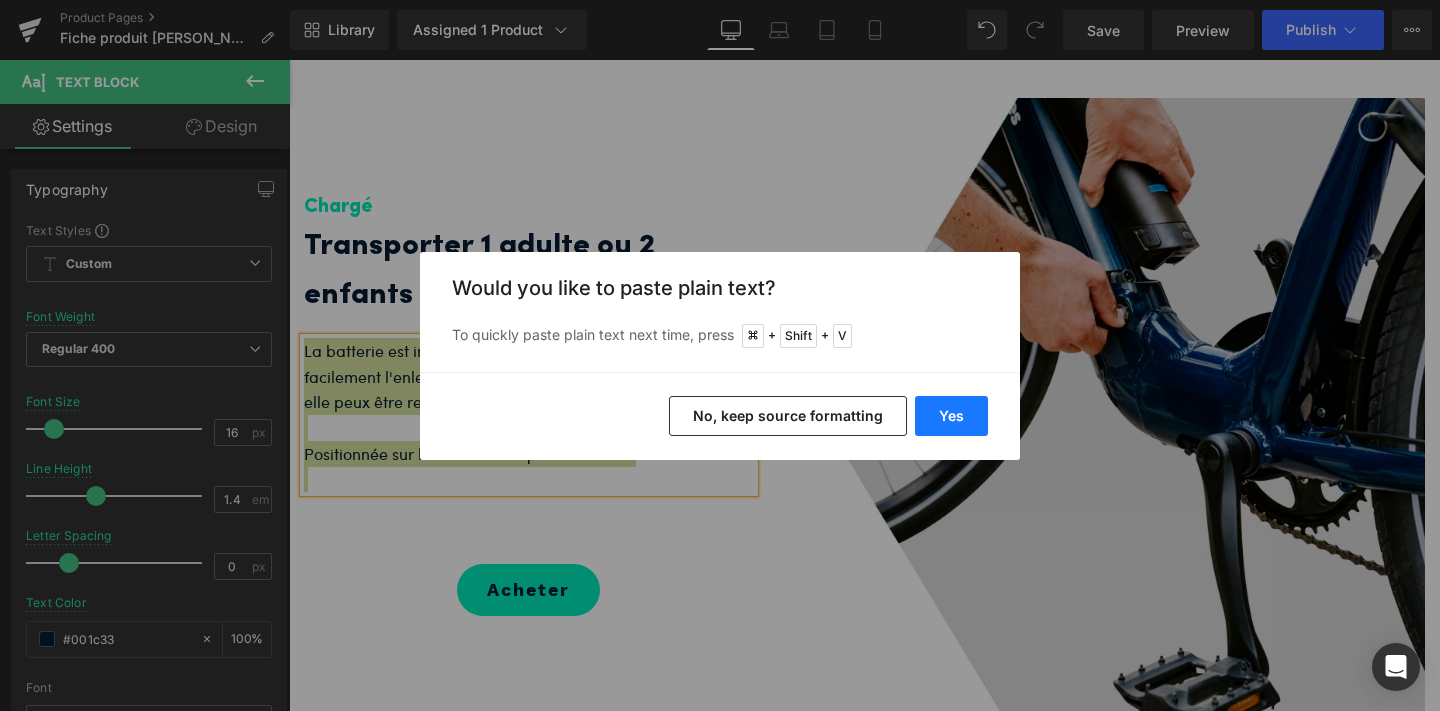 click on "Yes" at bounding box center (951, 416) 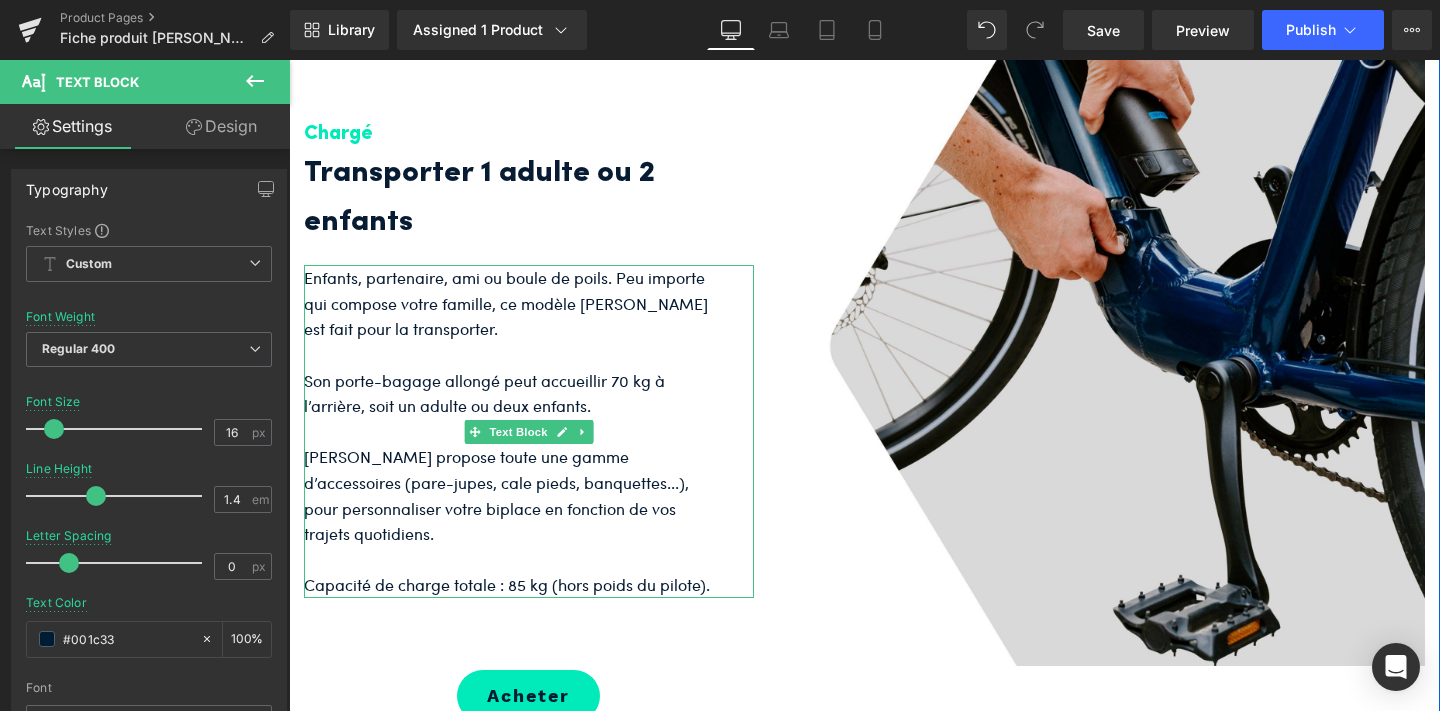 scroll, scrollTop: 2042, scrollLeft: 0, axis: vertical 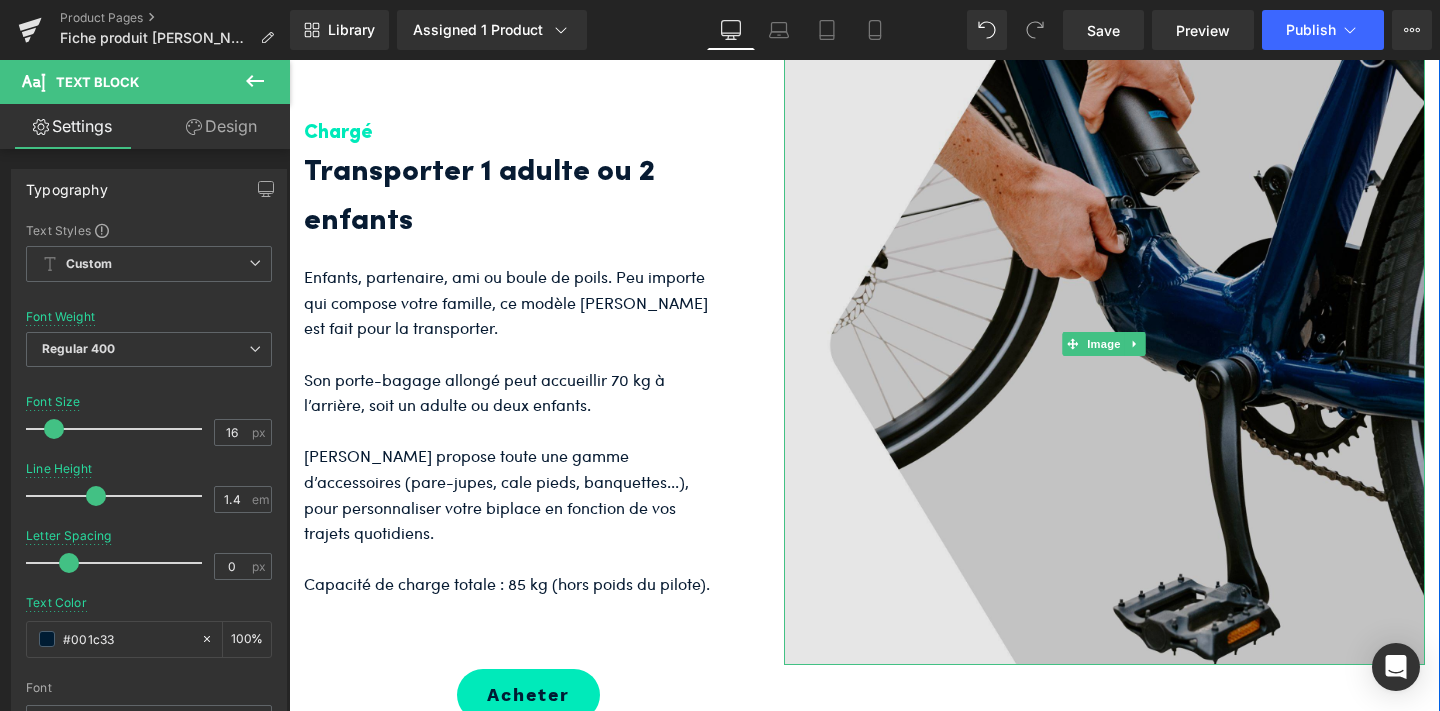 click at bounding box center (1104, 344) 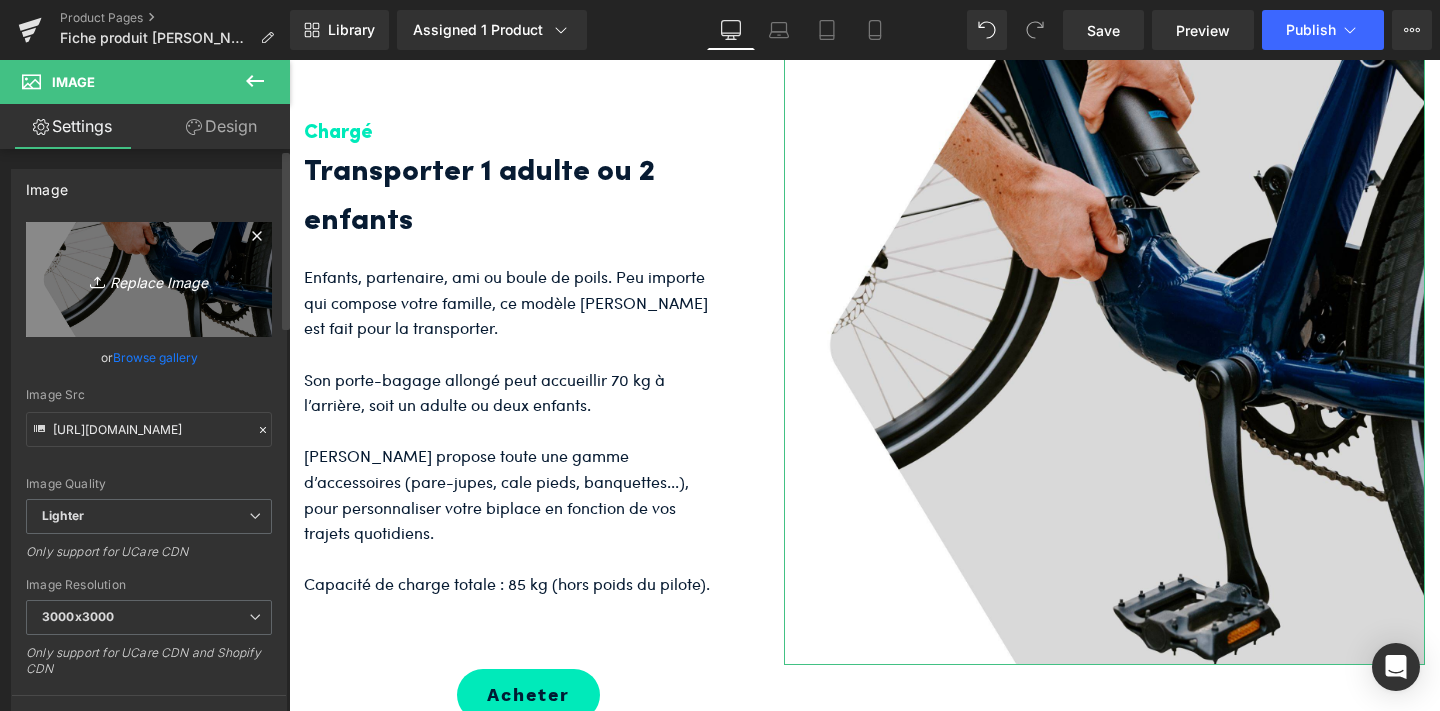 click on "Replace Image" at bounding box center [149, 279] 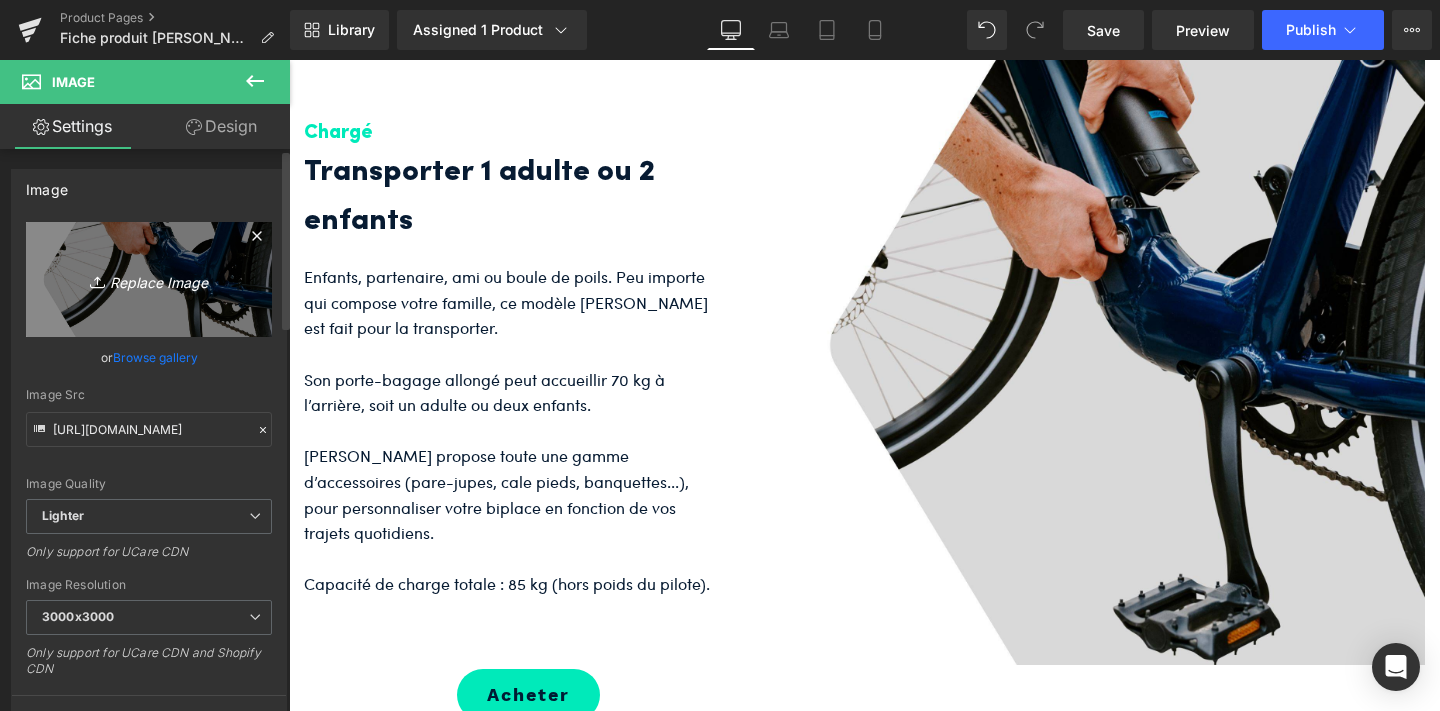 type on "C:\fakepath\Image [PERSON_NAME].jpg" 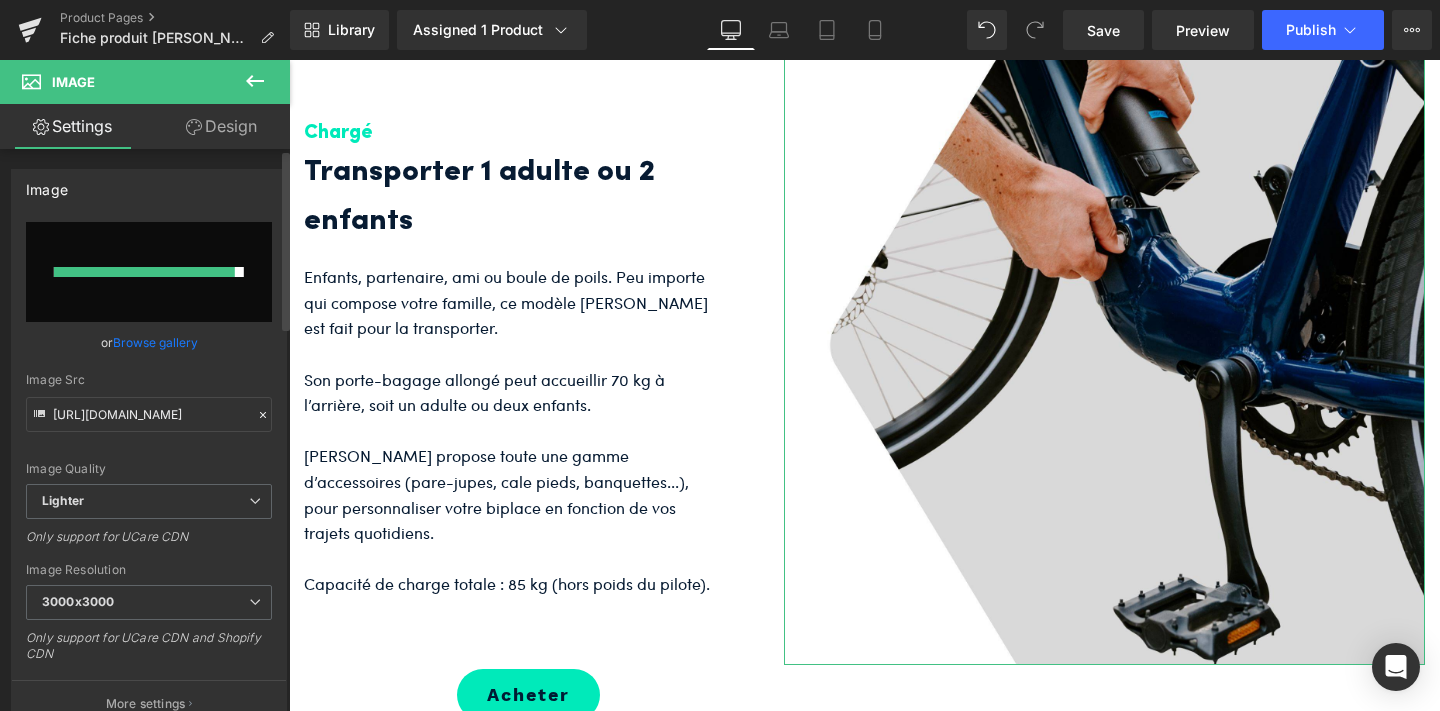 click on "Browse gallery" at bounding box center [155, 342] 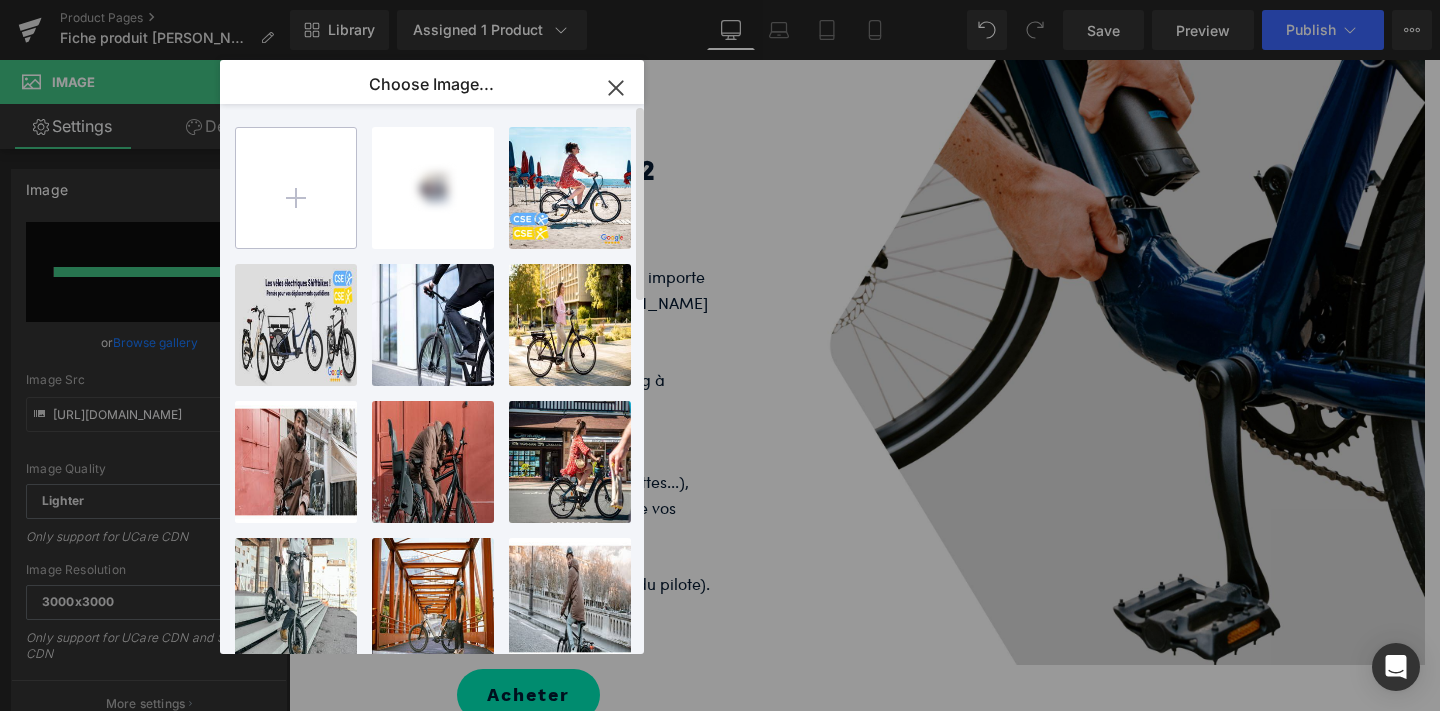 click at bounding box center [296, 188] 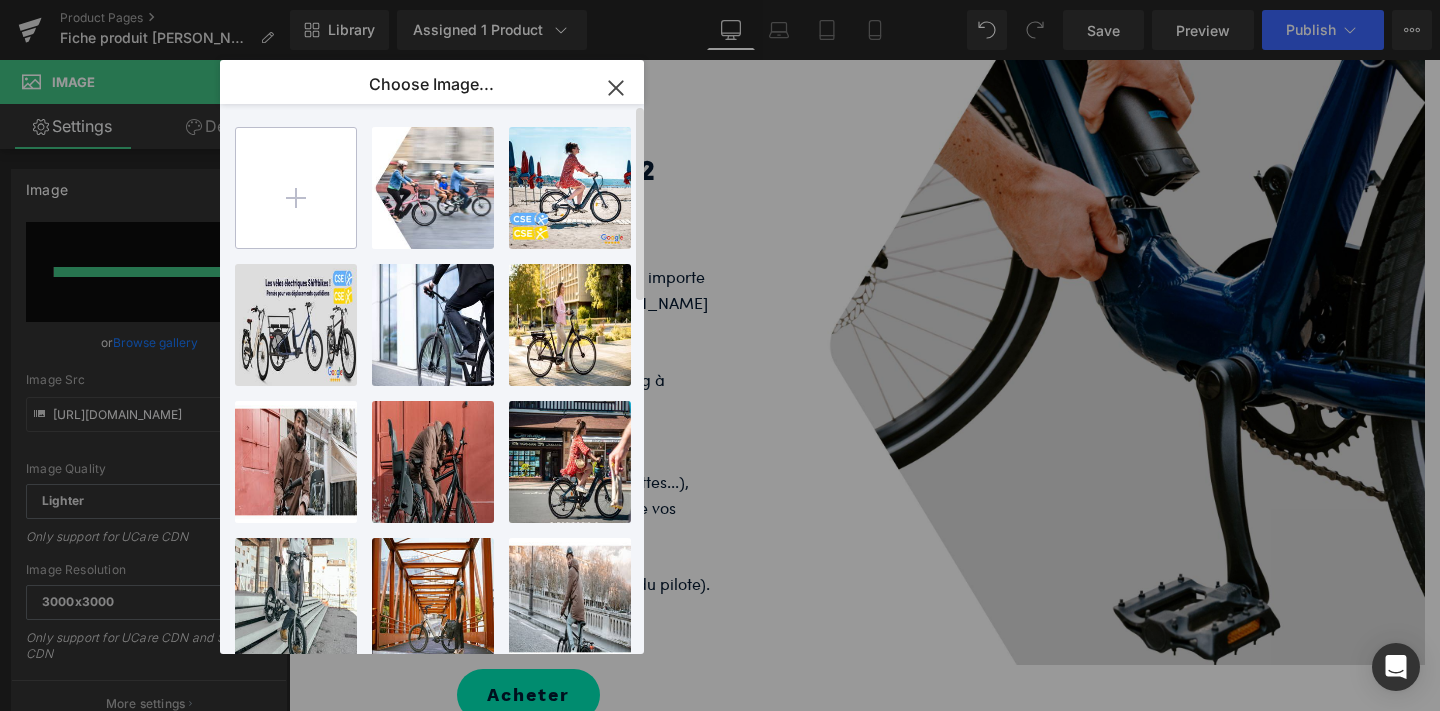 type on "C:\fakepath\Image [PERSON_NAME].jpg" 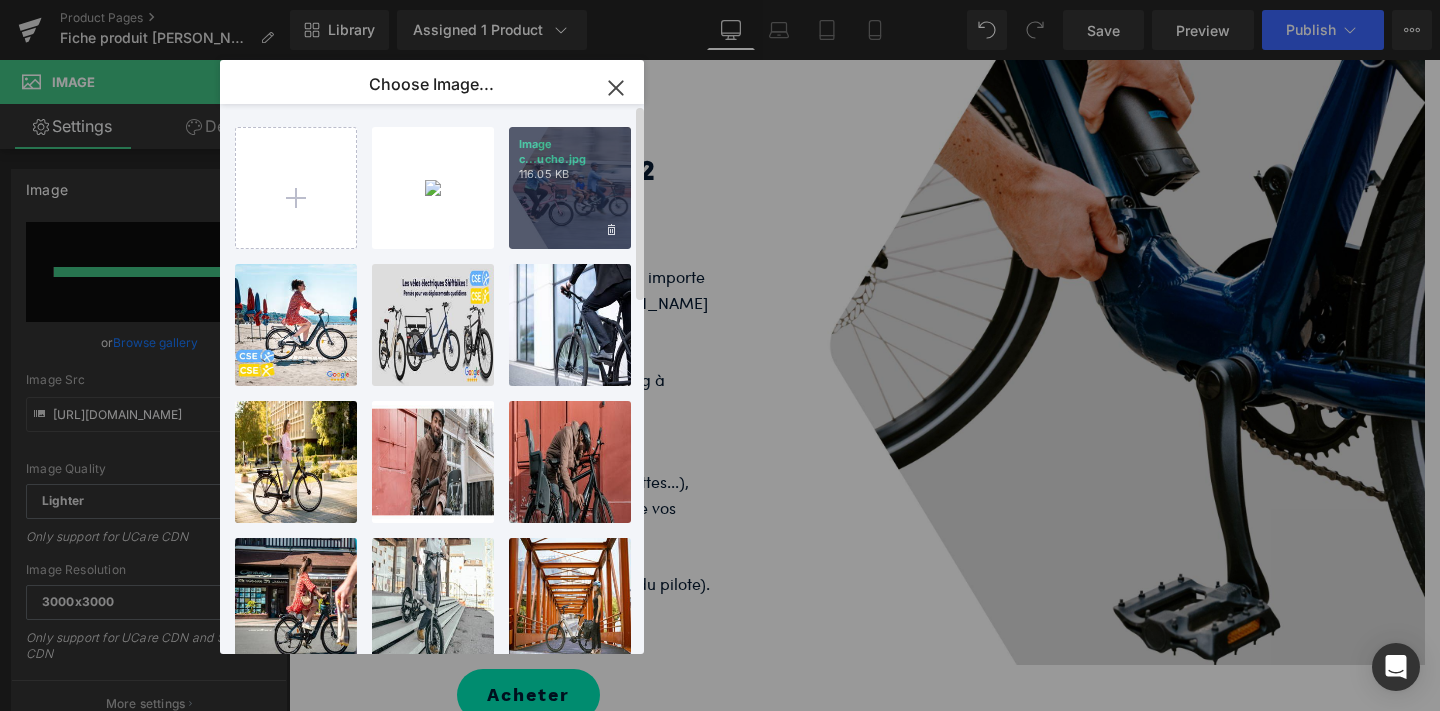 click on "116.05 KB" at bounding box center [570, 174] 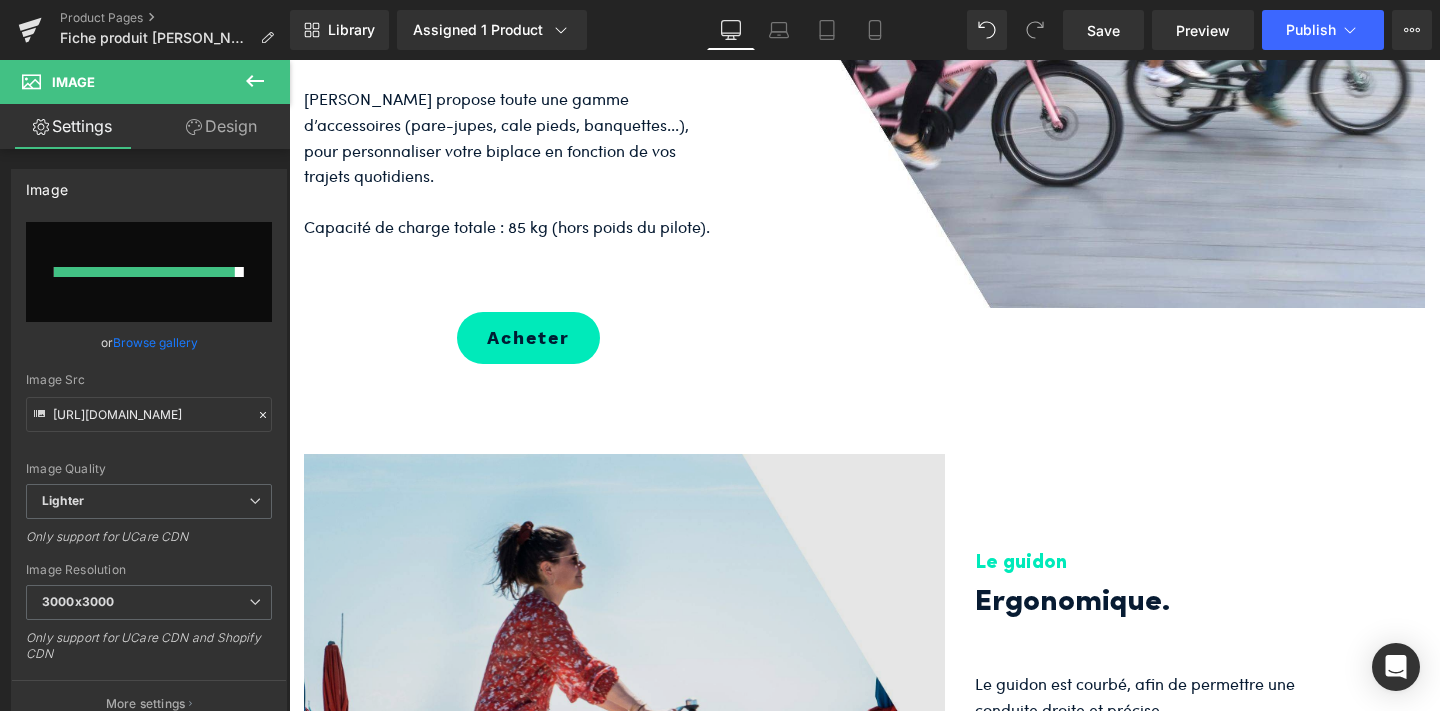 scroll, scrollTop: 2394, scrollLeft: 0, axis: vertical 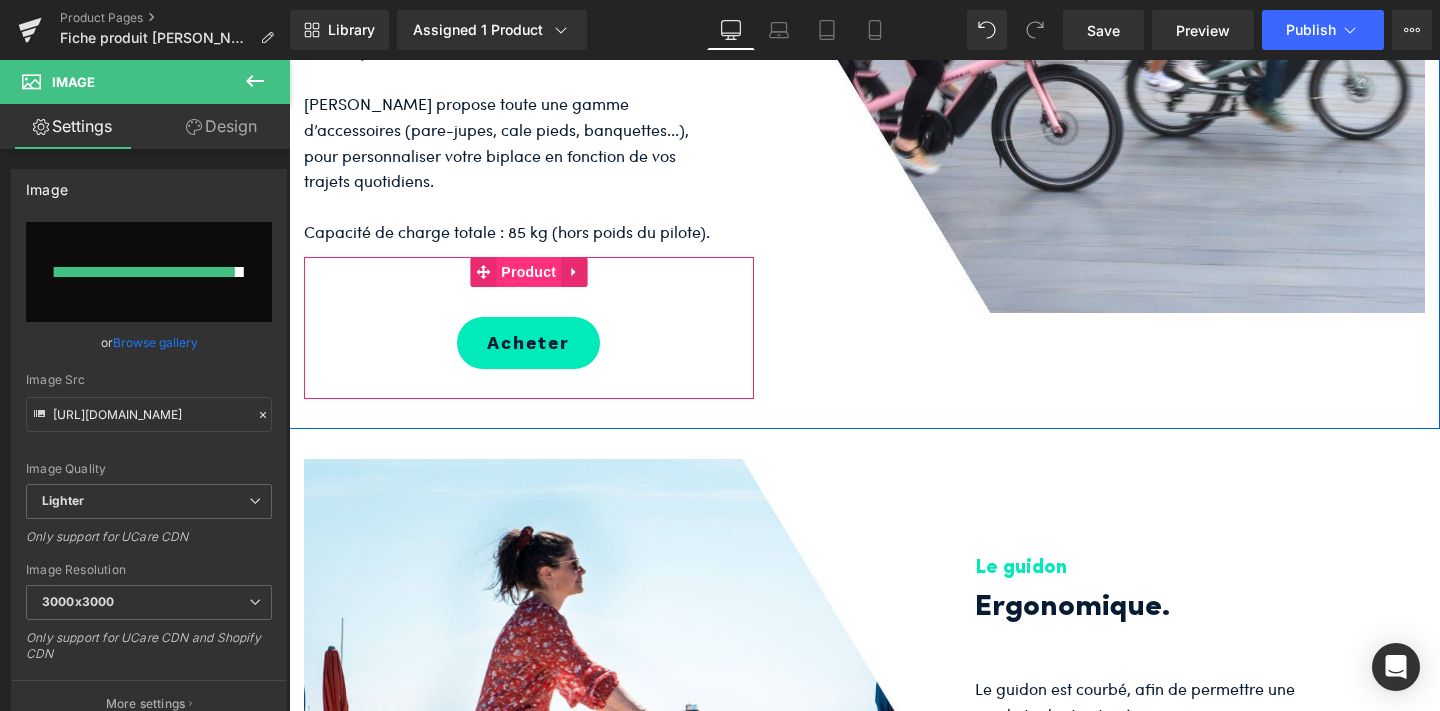click on "Product" at bounding box center (528, 272) 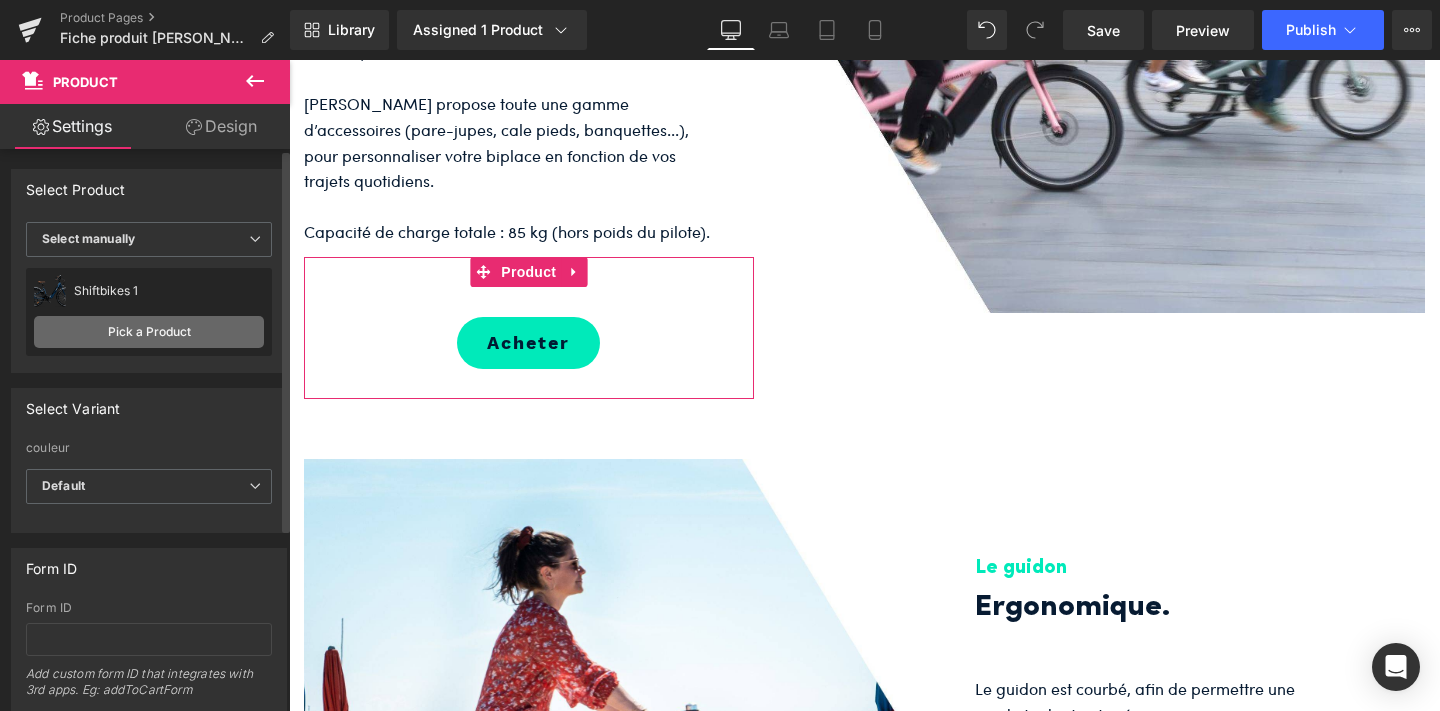 click on "Pick a Product" at bounding box center (149, 332) 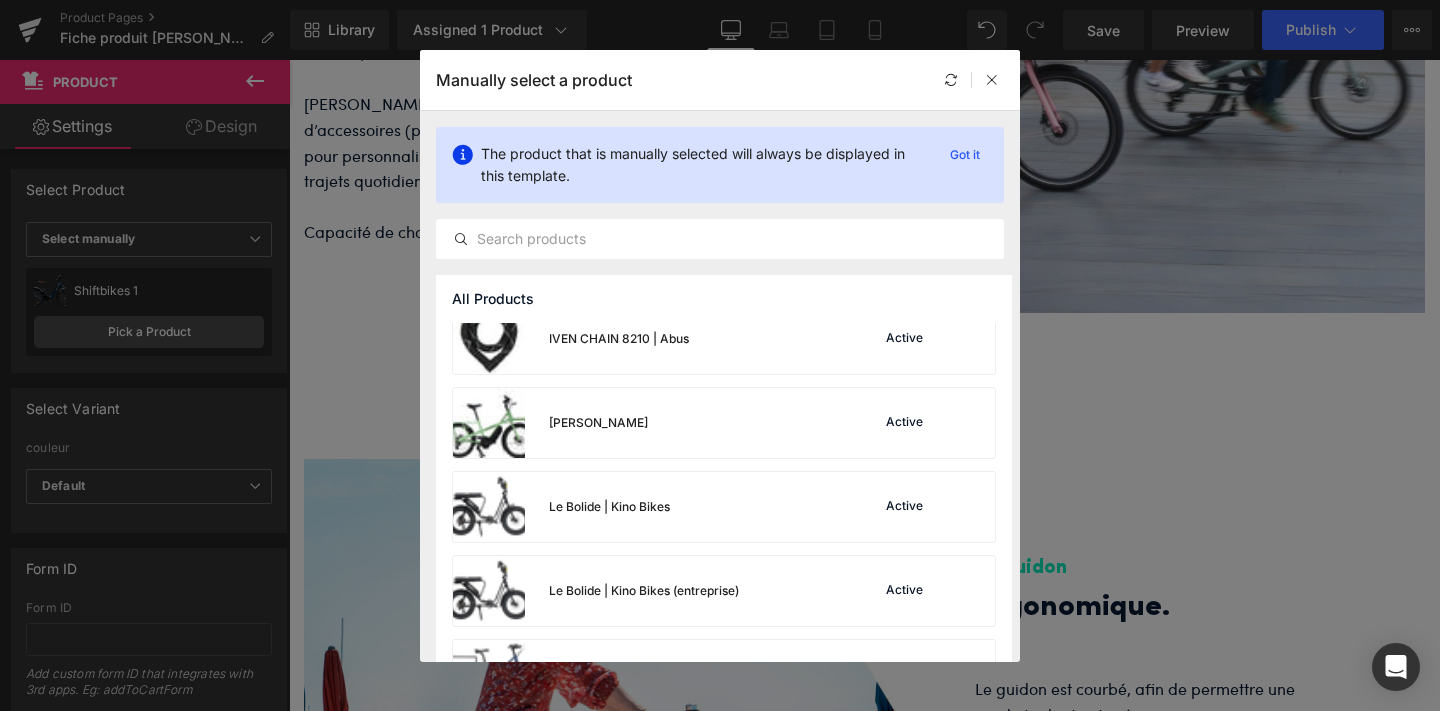 scroll, scrollTop: 694, scrollLeft: 0, axis: vertical 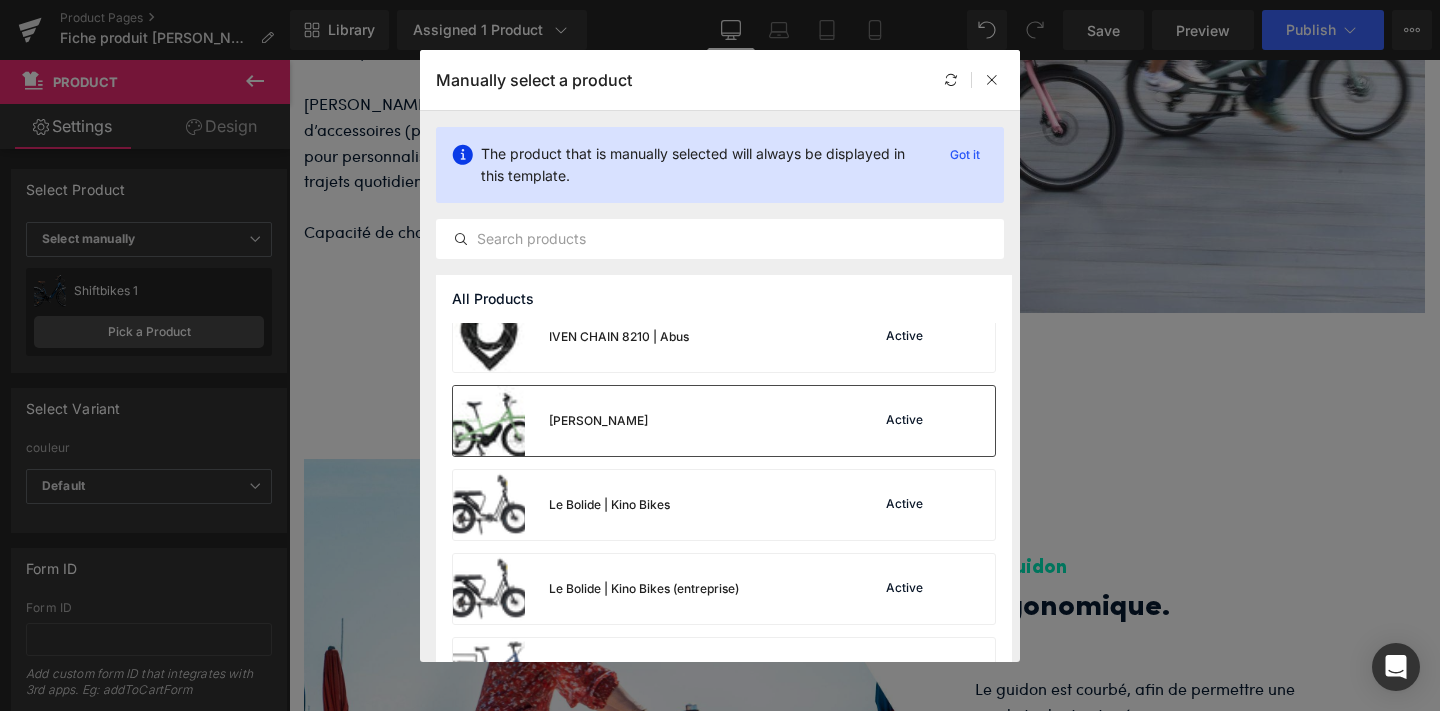 click on "[PERSON_NAME] Active" at bounding box center (724, 421) 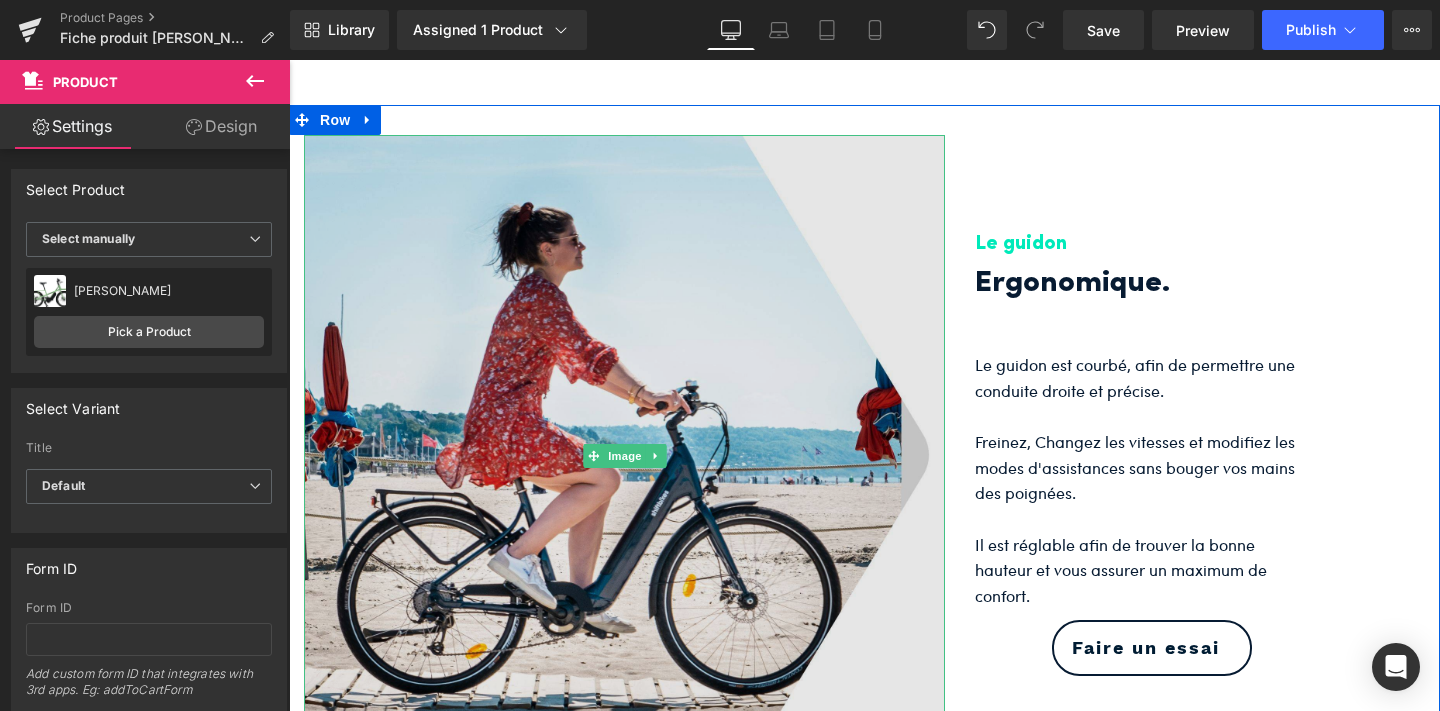 scroll, scrollTop: 2720, scrollLeft: 0, axis: vertical 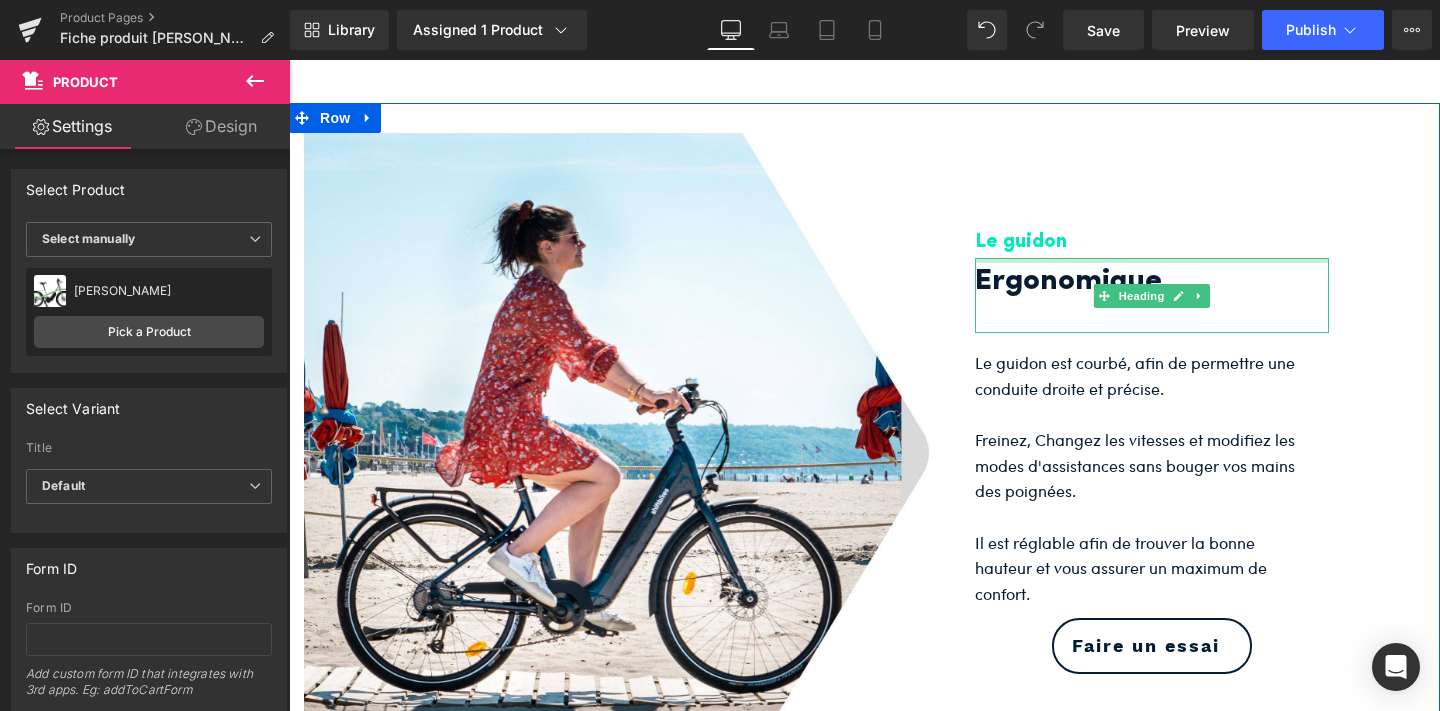 click on "Ergonomique." at bounding box center [1137, 282] 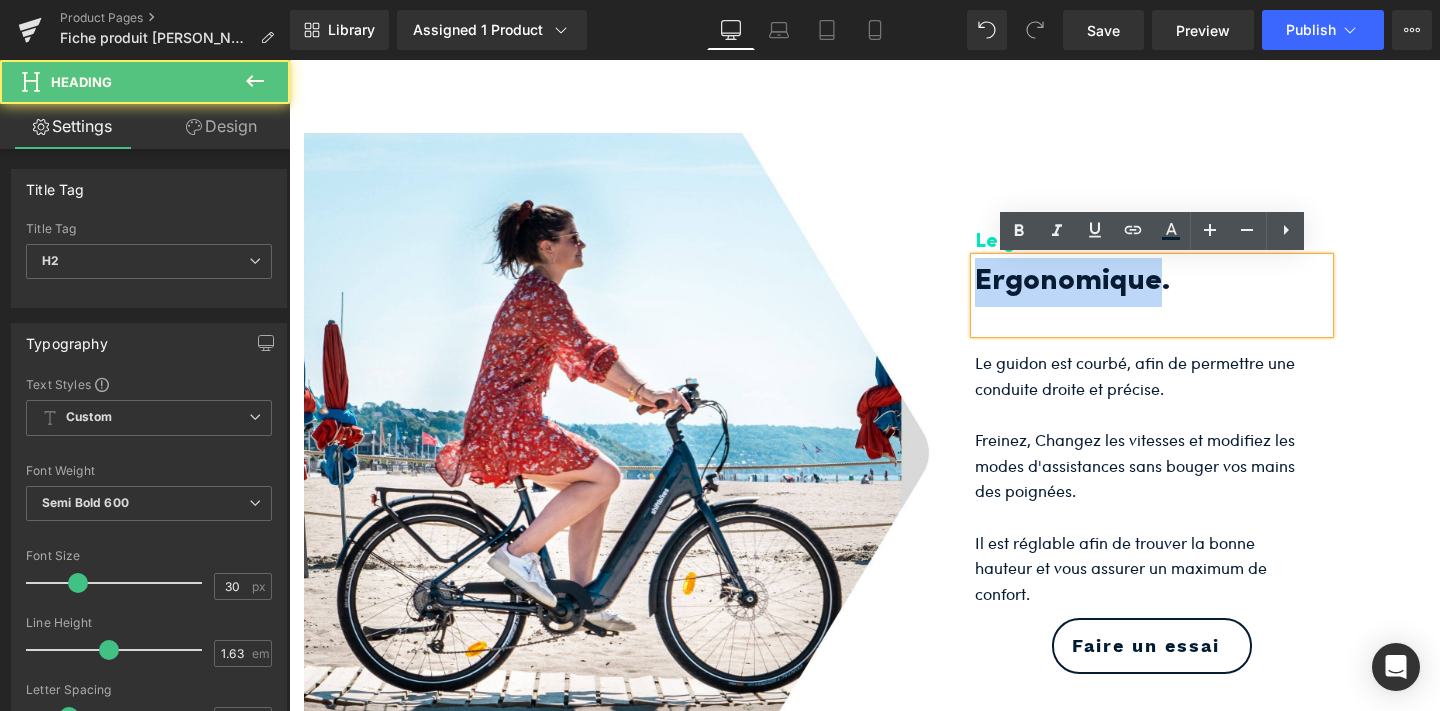 click on "Ergonomique." at bounding box center (1137, 282) 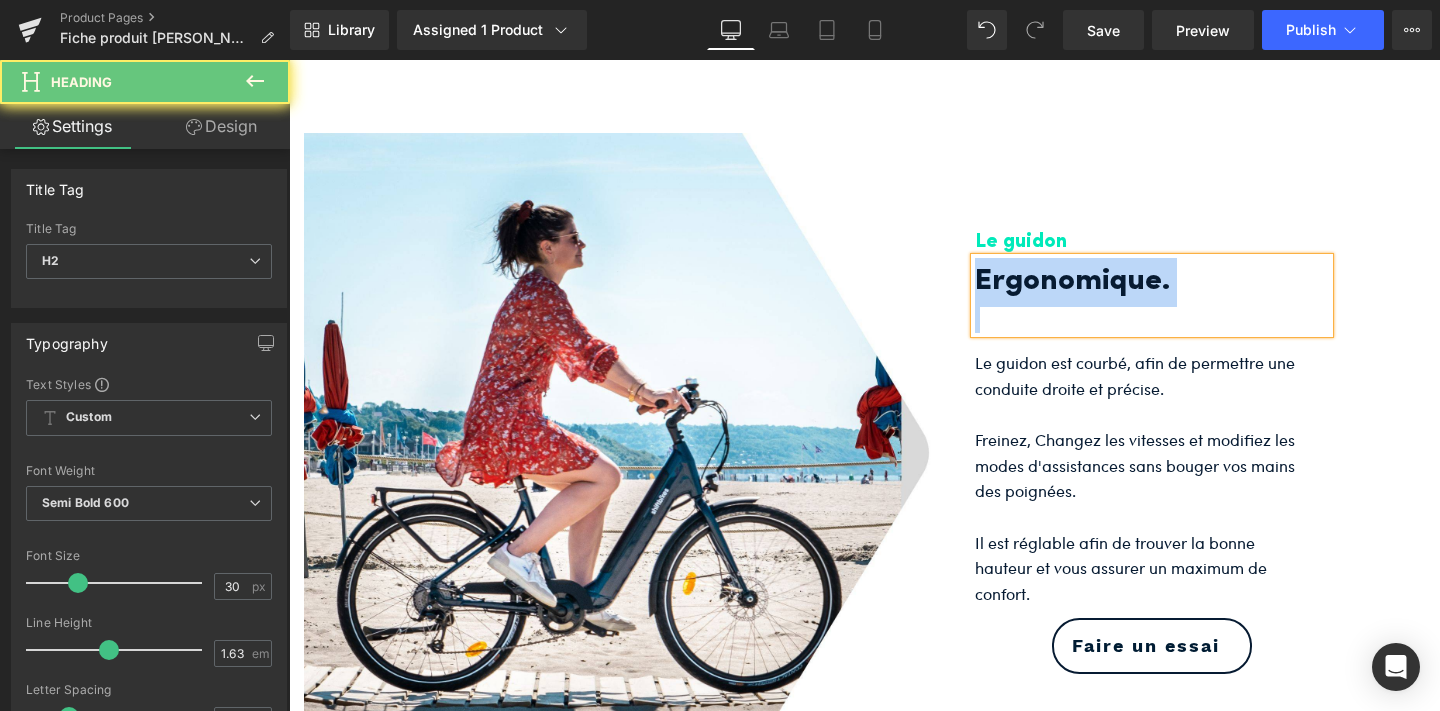 paste 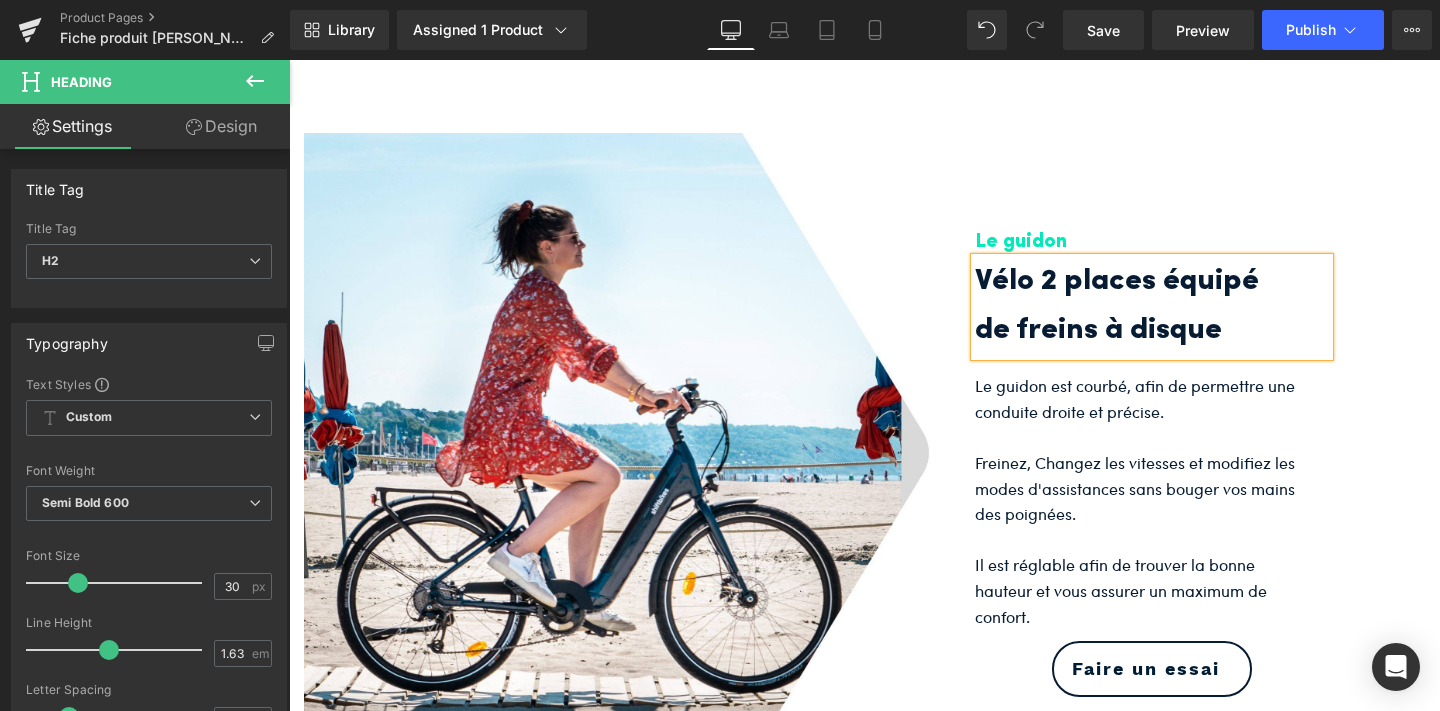 click on "Le guidon" at bounding box center [1152, 242] 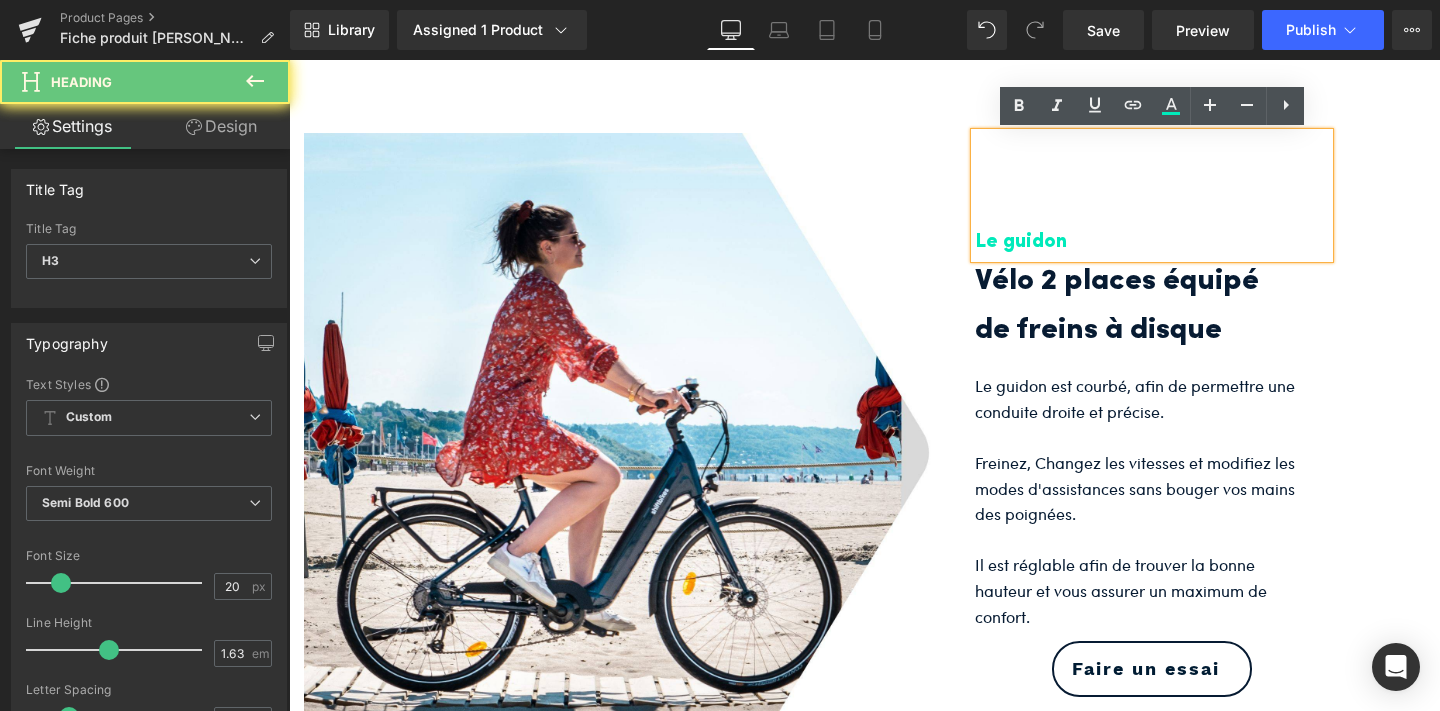 click on "Le guidon" at bounding box center [1152, 242] 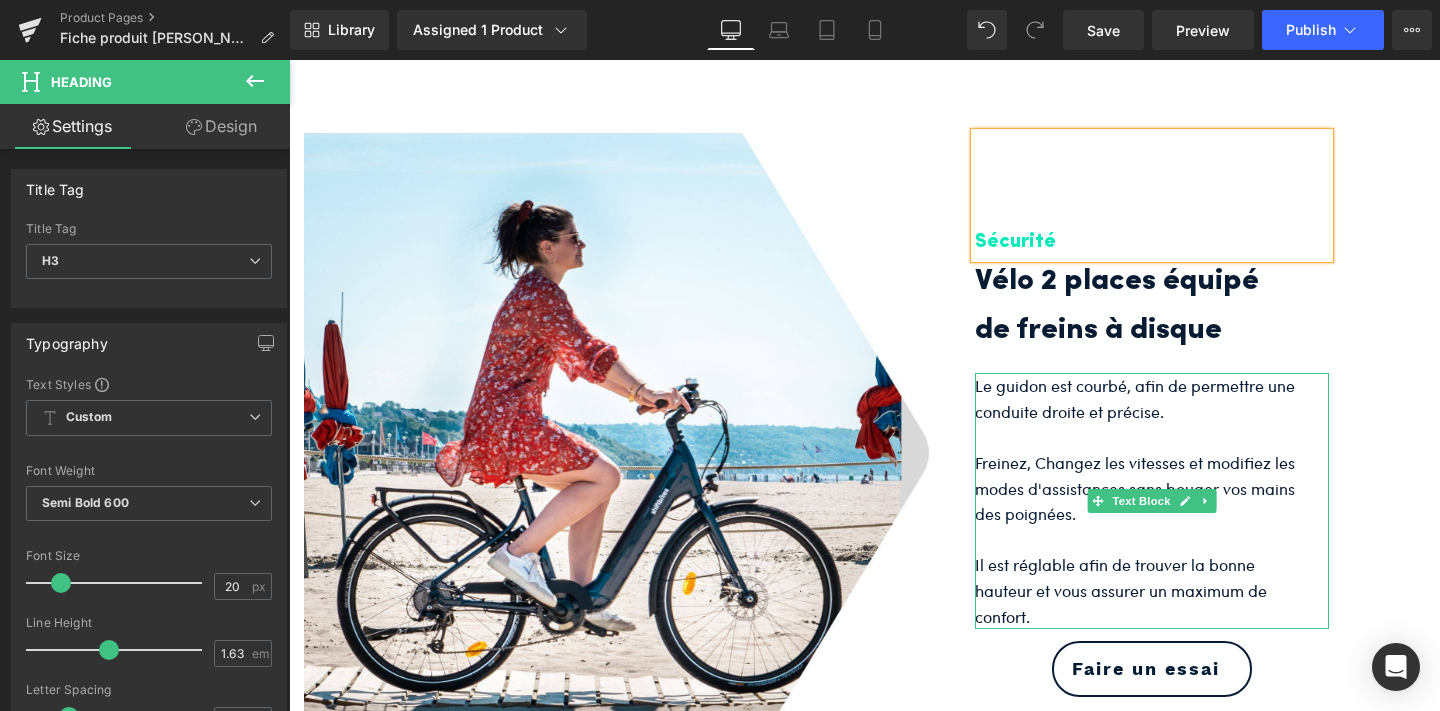 click on "Le guidon est courbé, afin de permettre une conduite droite et précise." at bounding box center (1137, 398) 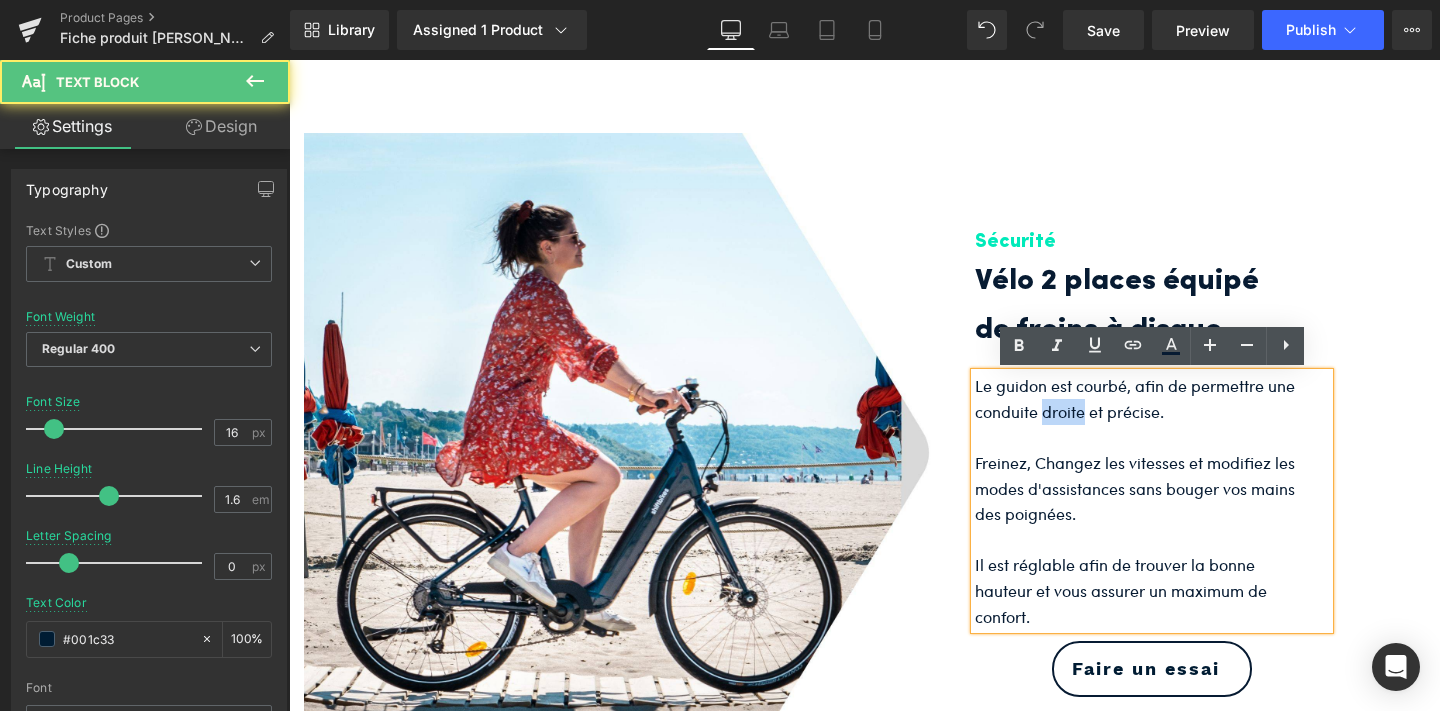 click on "Le guidon est courbé, afin de permettre une conduite droite et précise." at bounding box center [1137, 398] 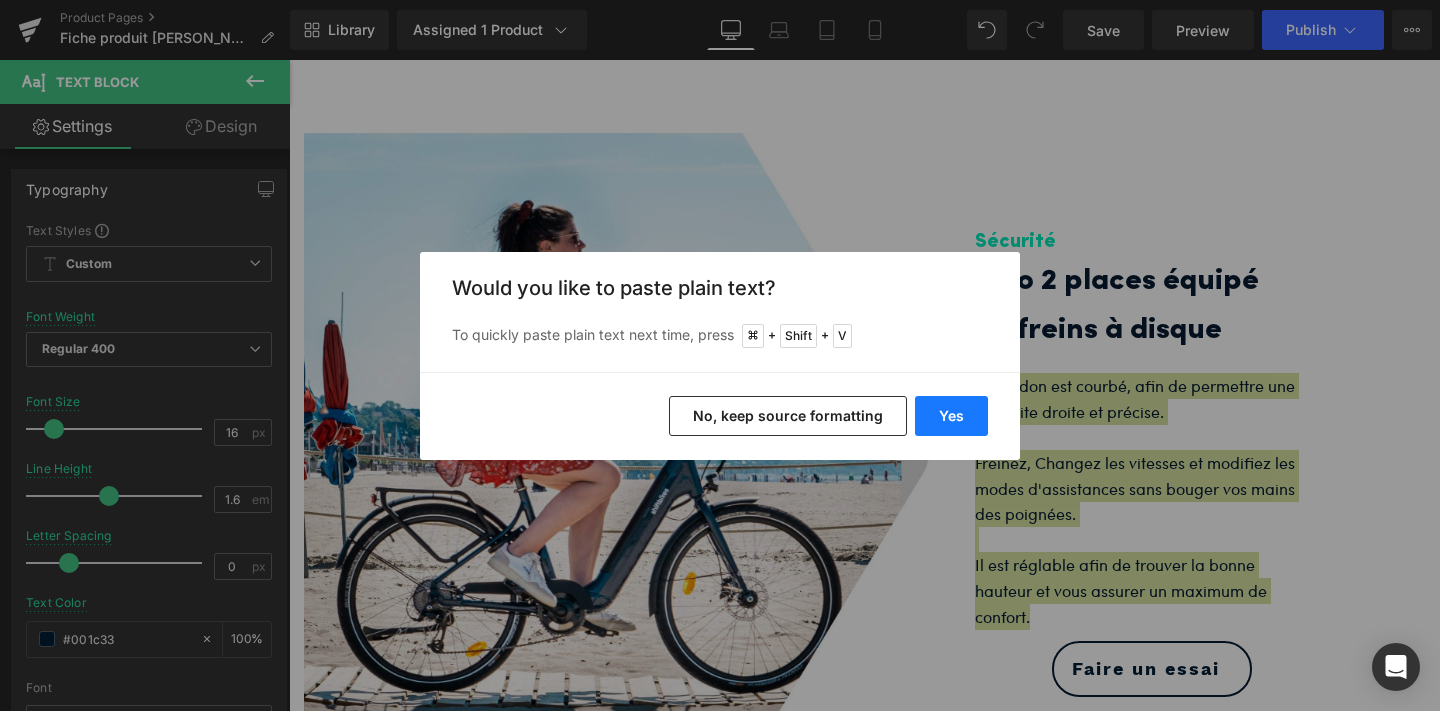 click on "Yes" at bounding box center [951, 416] 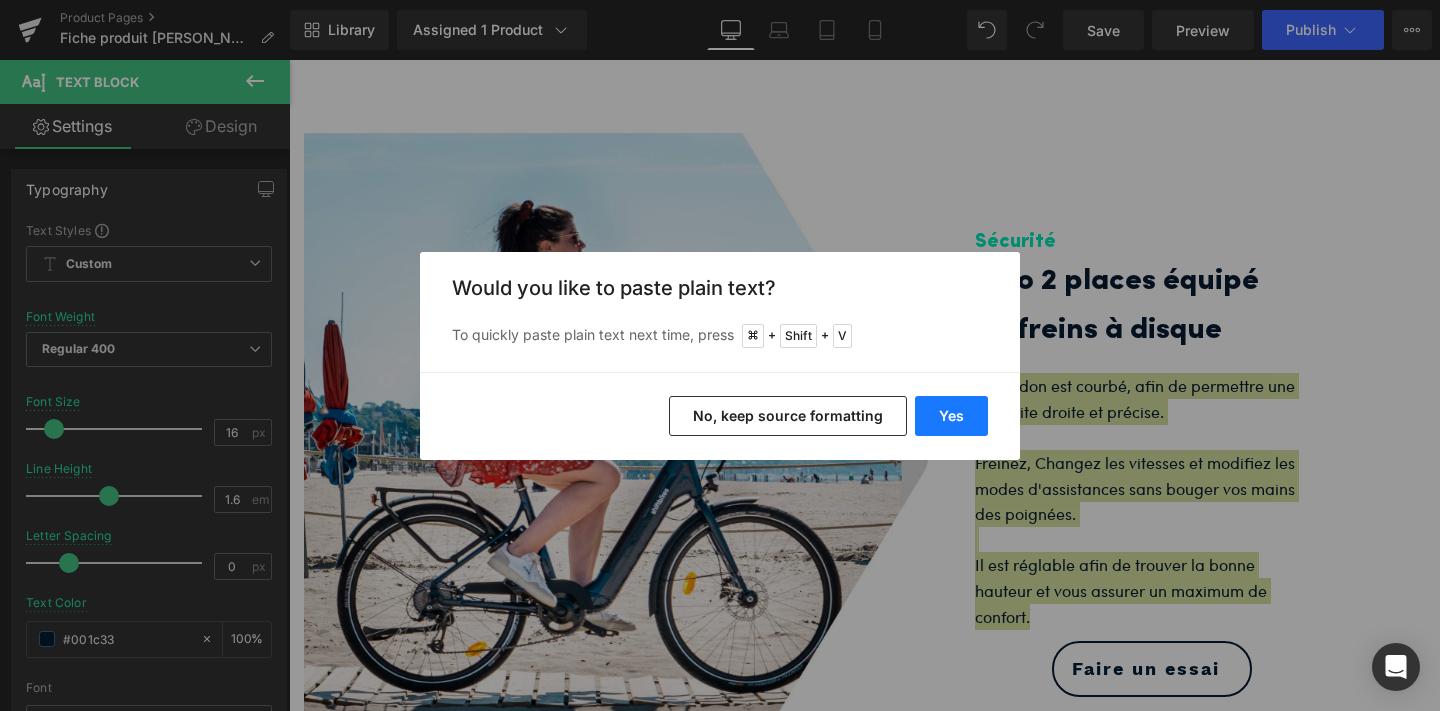 type 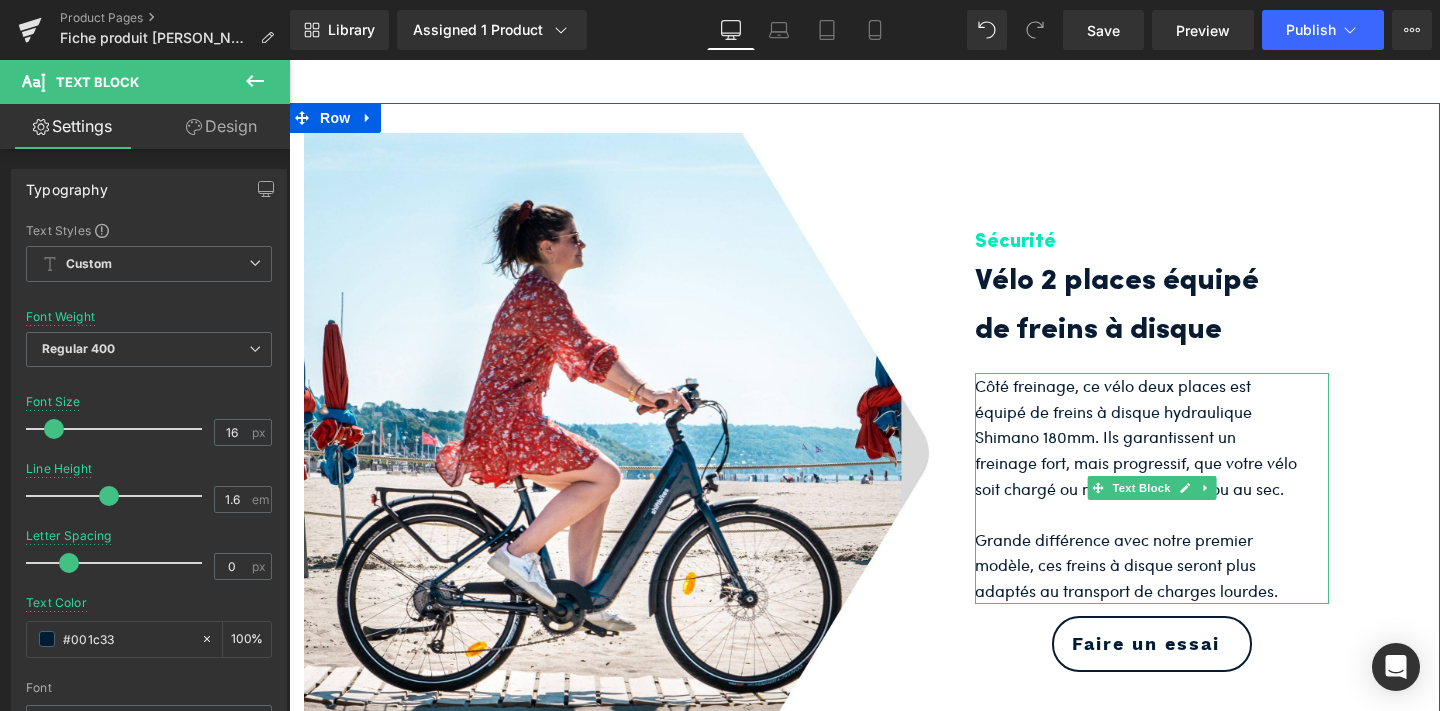 click at bounding box center (1137, 514) 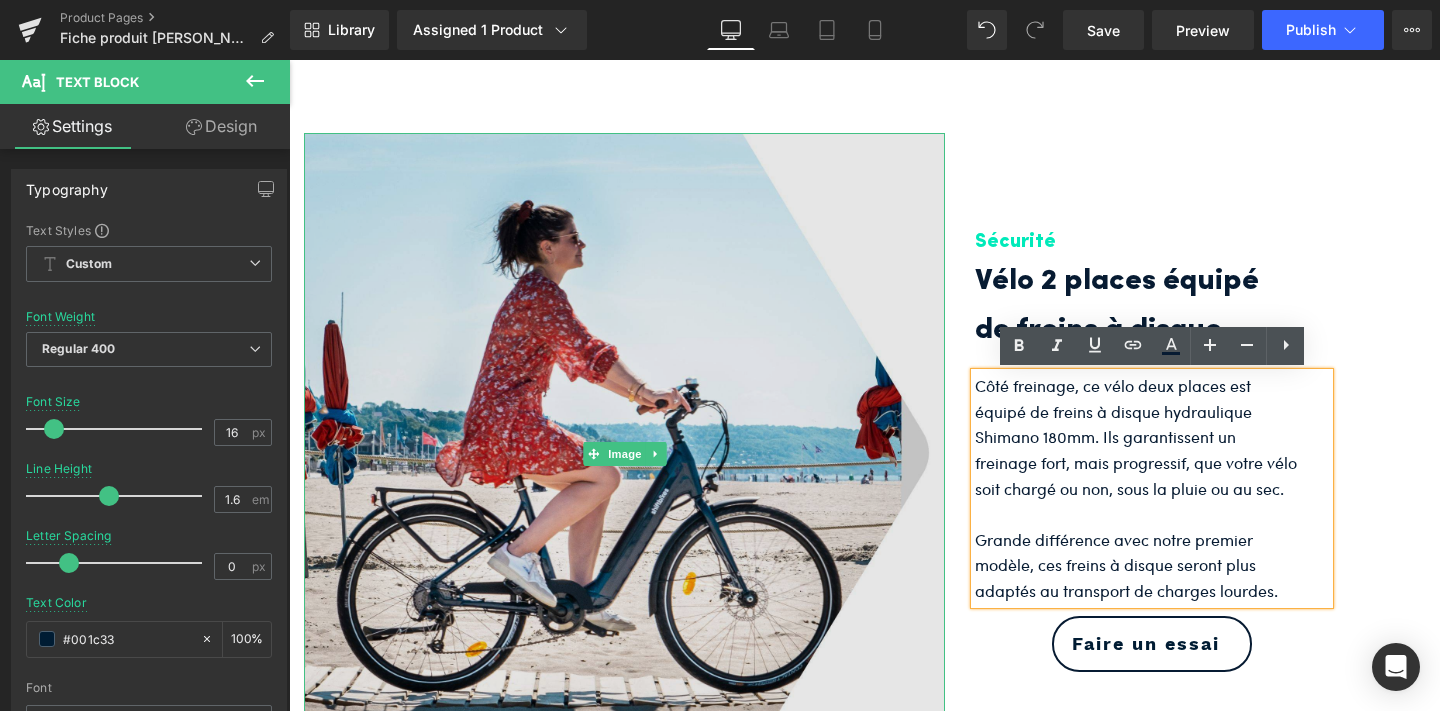 click at bounding box center (624, 453) 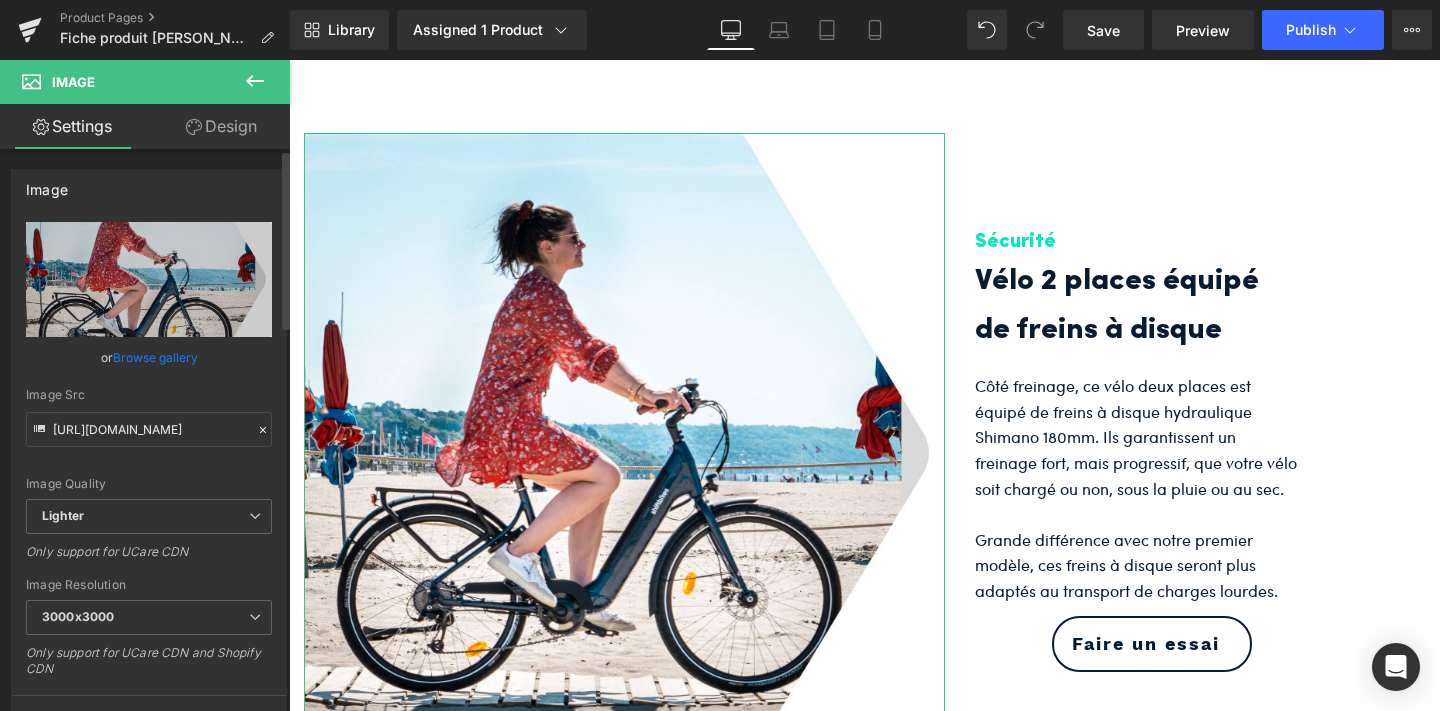 click on "Browse gallery" at bounding box center [155, 357] 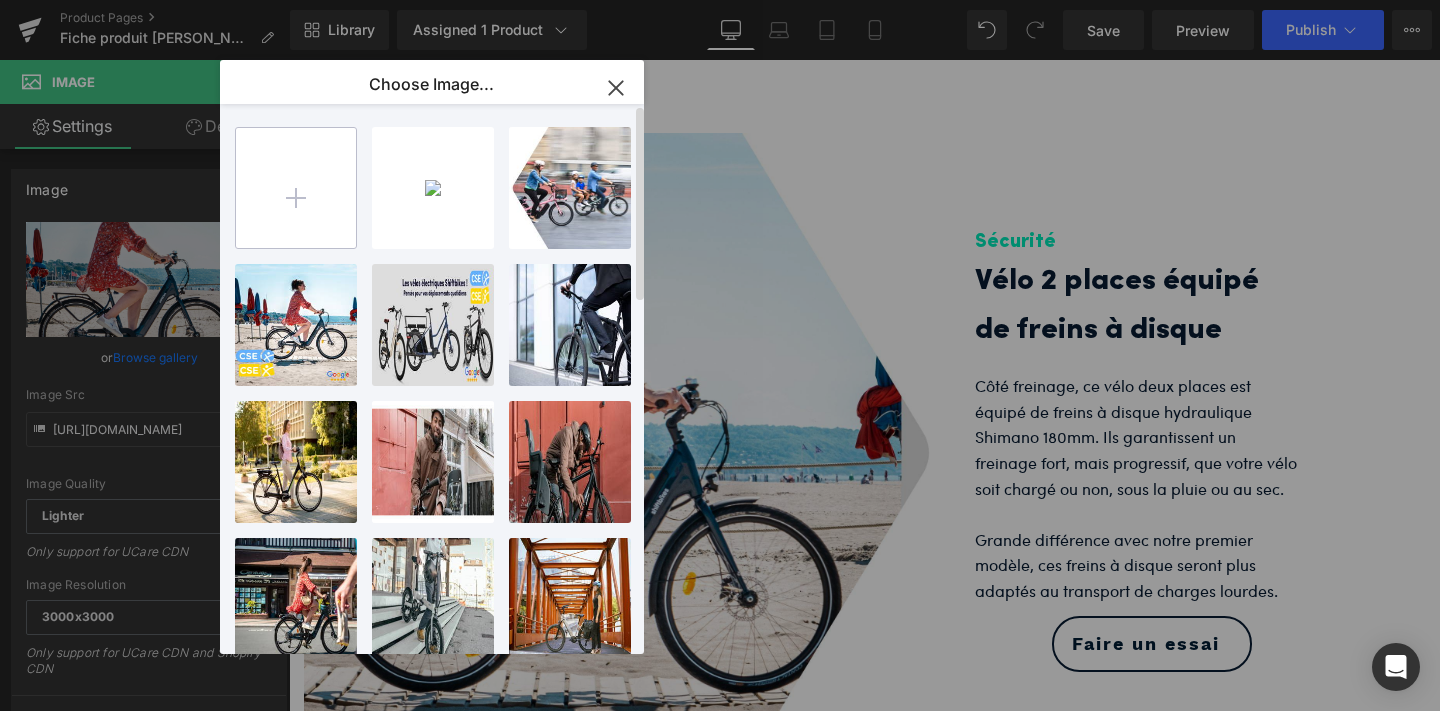 click at bounding box center [296, 188] 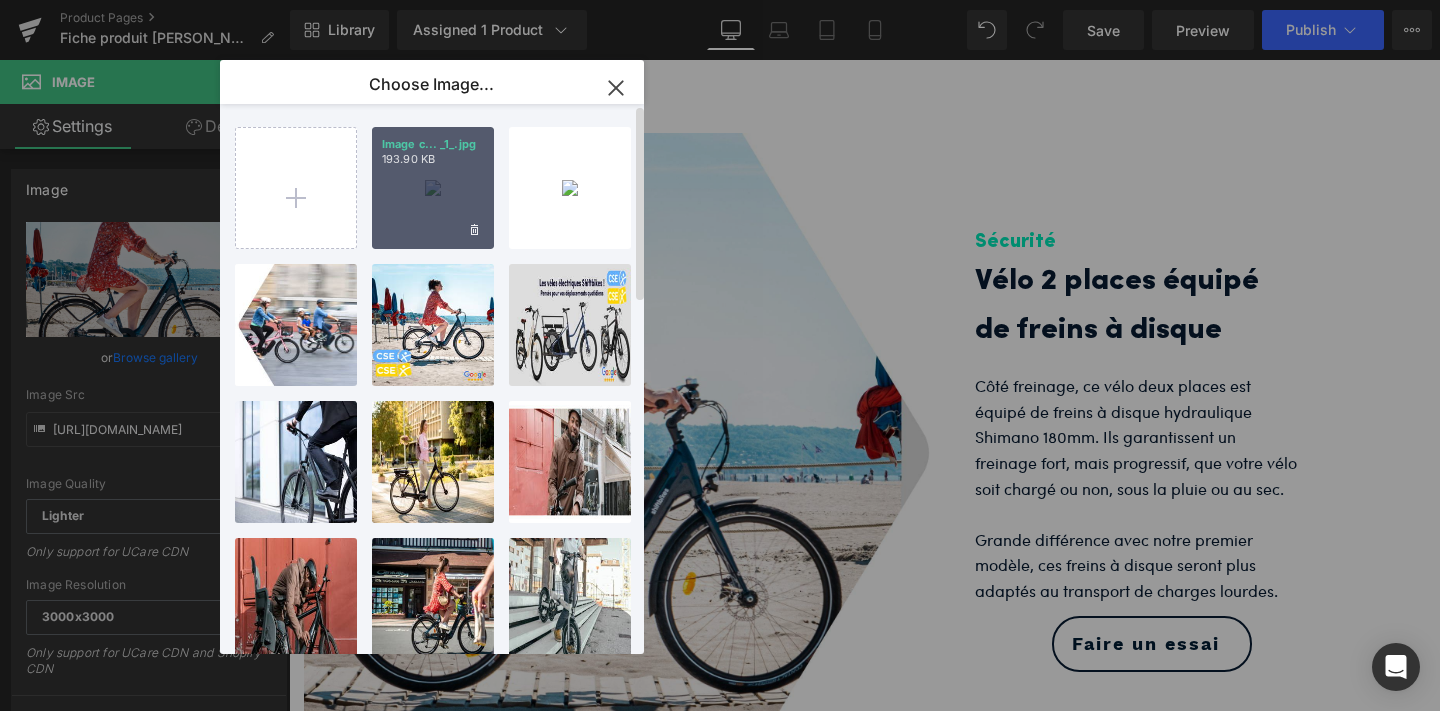 click on "Image c... _1_.jpg 193.90 KB" at bounding box center [433, 188] 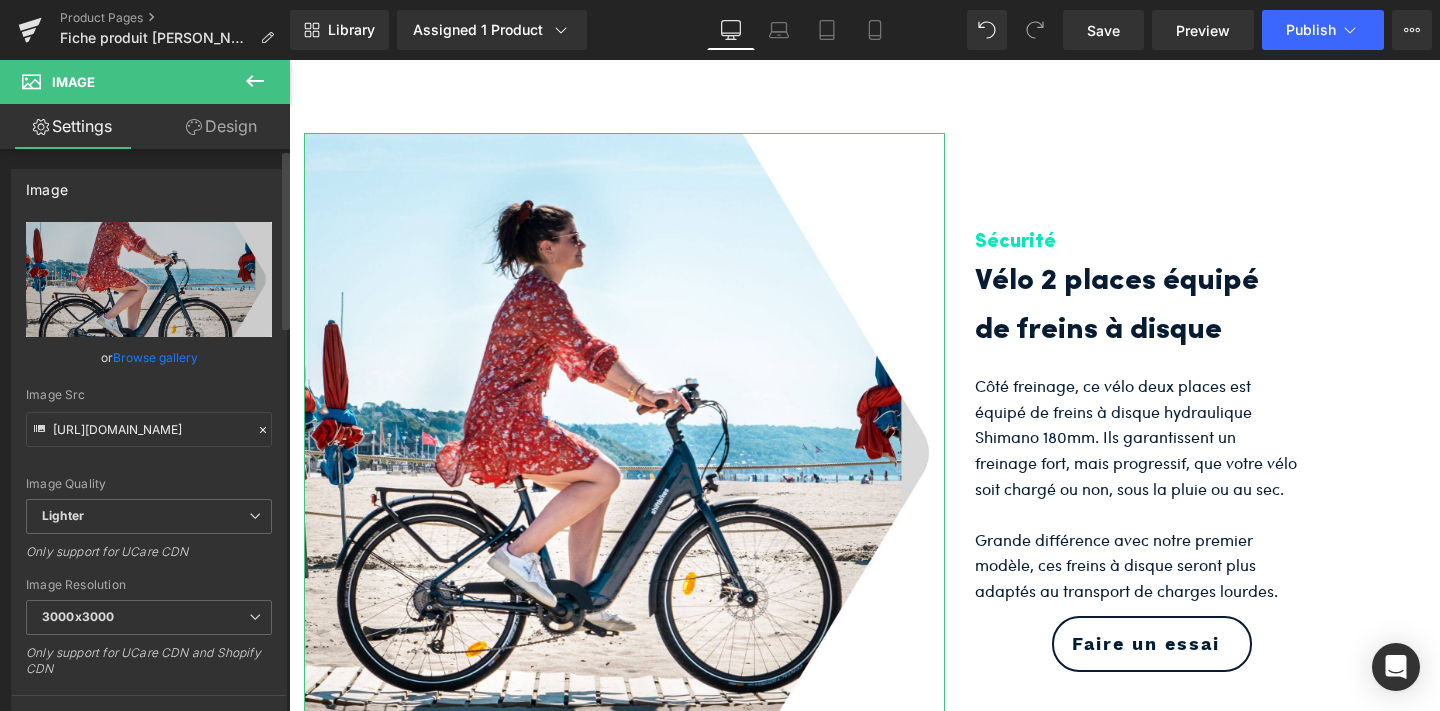 click on "Browse gallery" at bounding box center (155, 357) 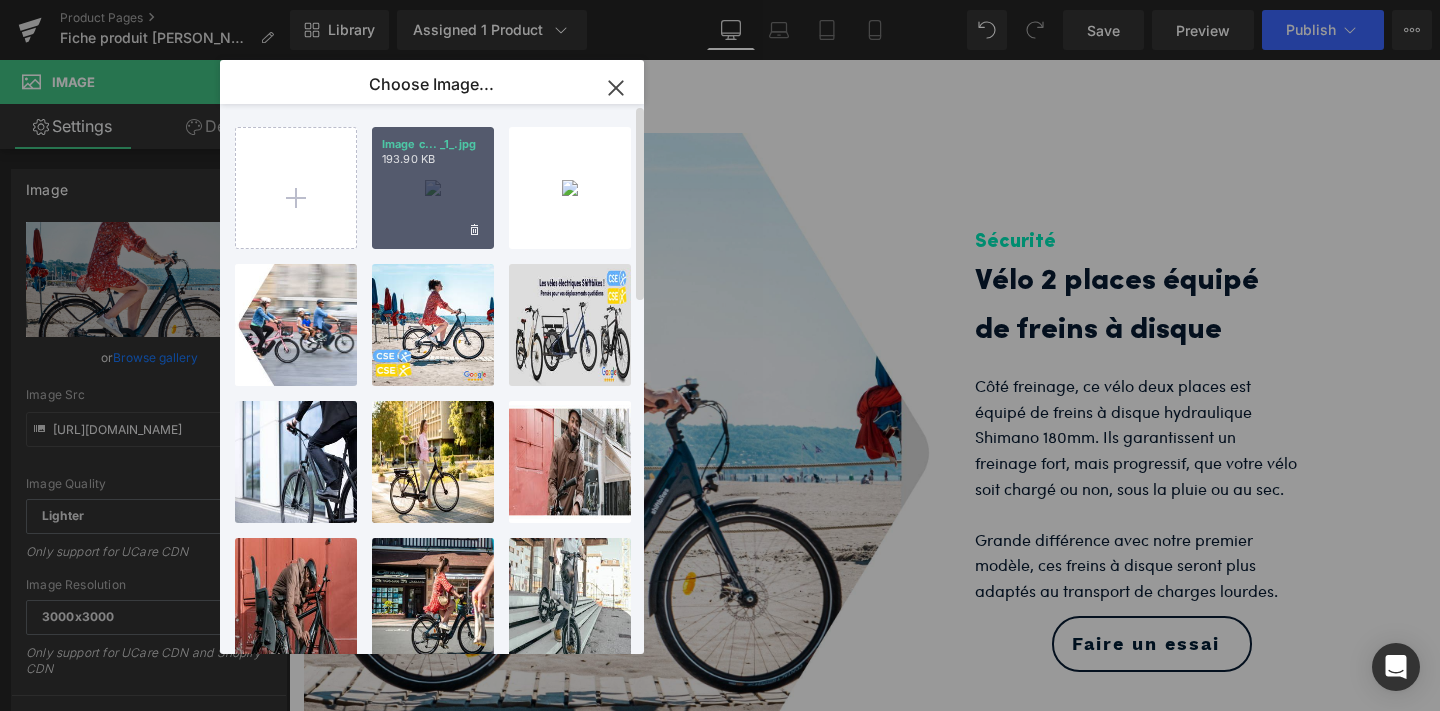 click on "193.90 KB" at bounding box center (433, 159) 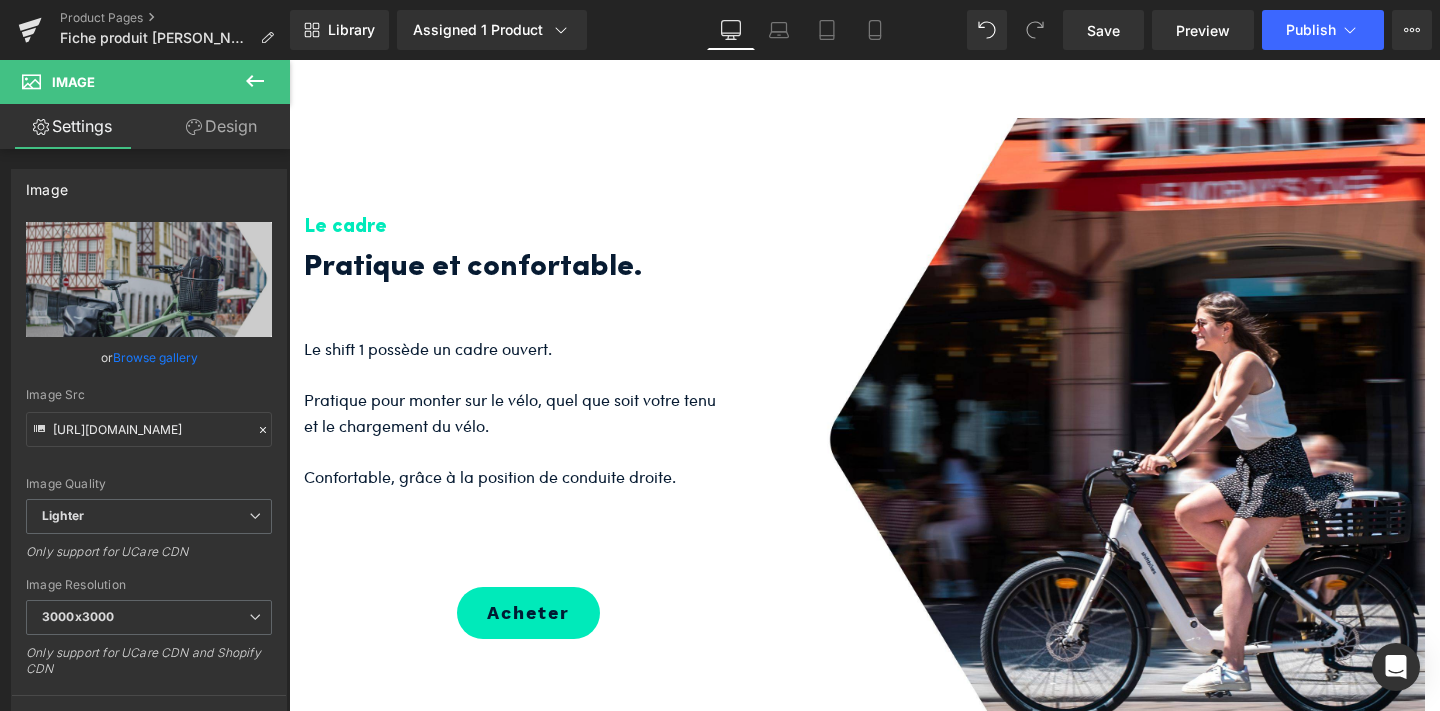 scroll, scrollTop: 3448, scrollLeft: 0, axis: vertical 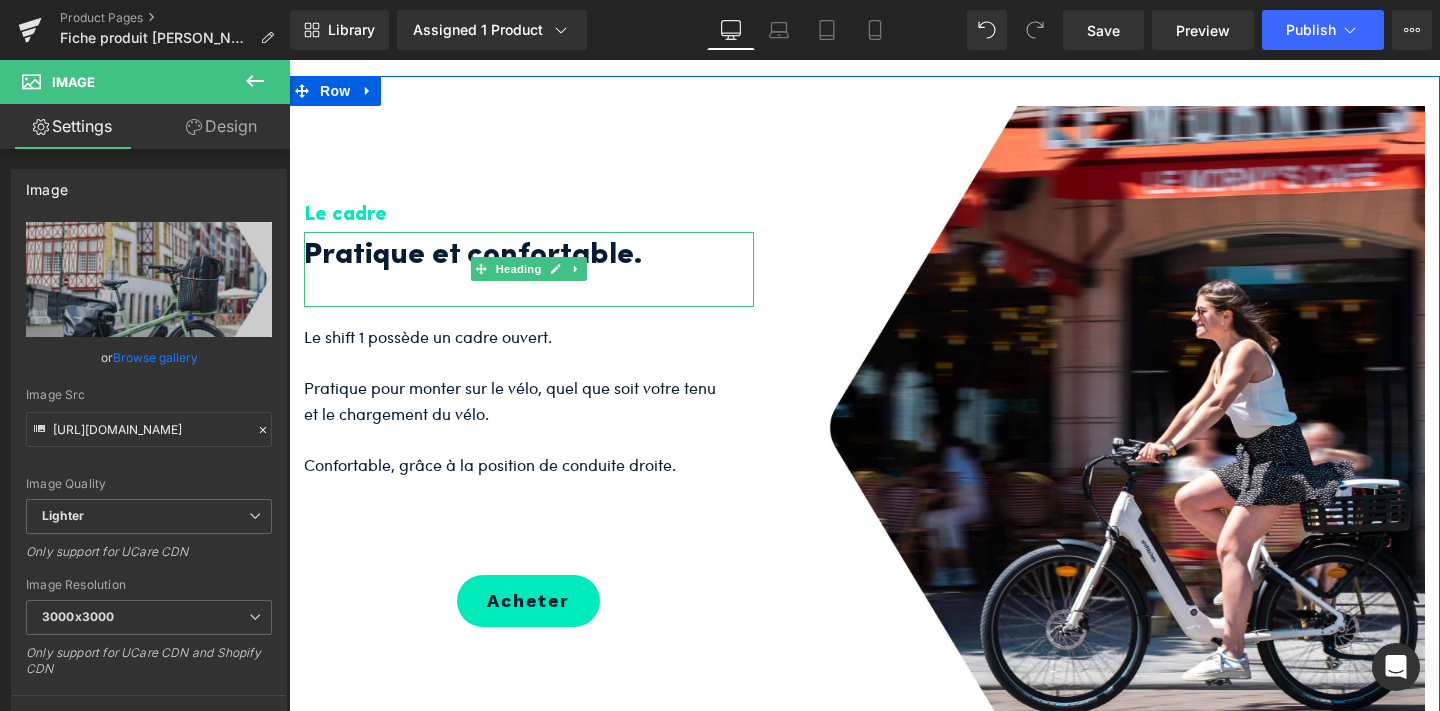 click on "Pratique et confortable." at bounding box center (514, 256) 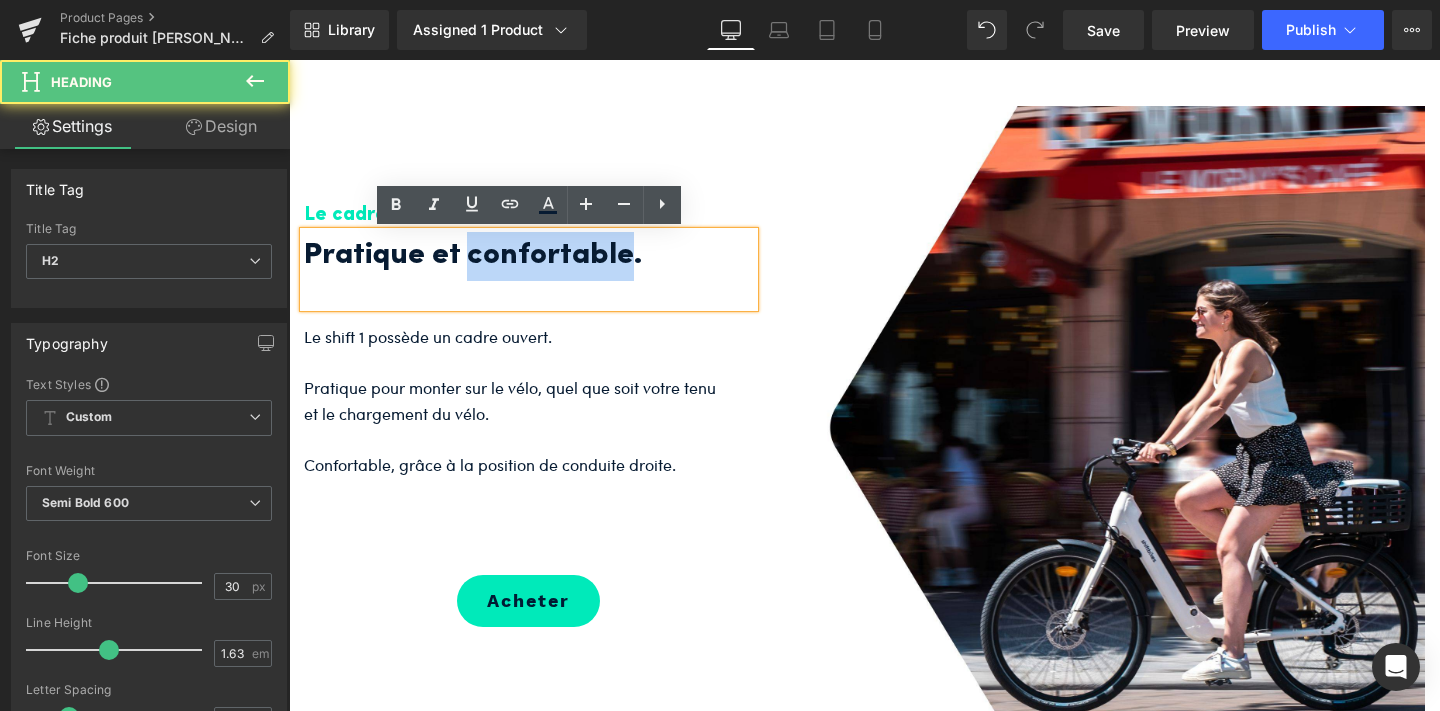 click on "Pratique et confortable." at bounding box center [514, 256] 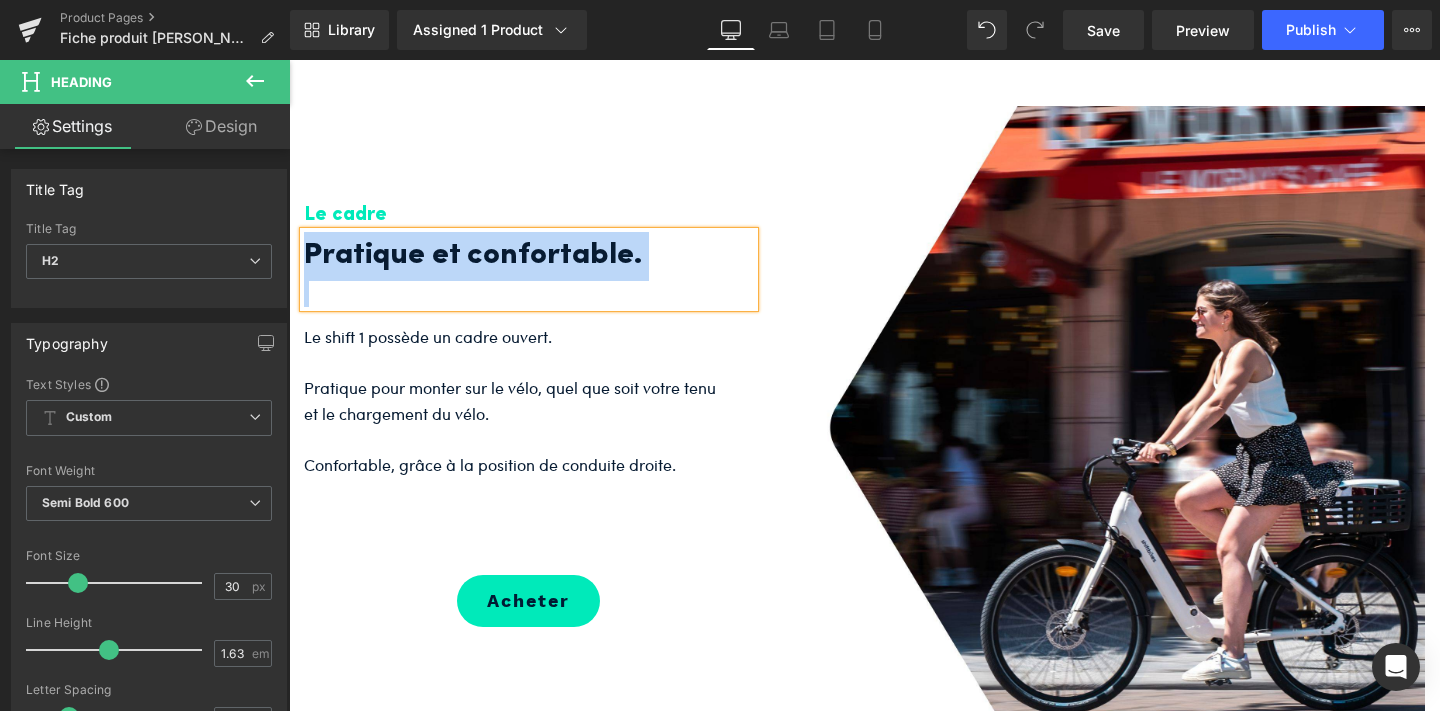 paste 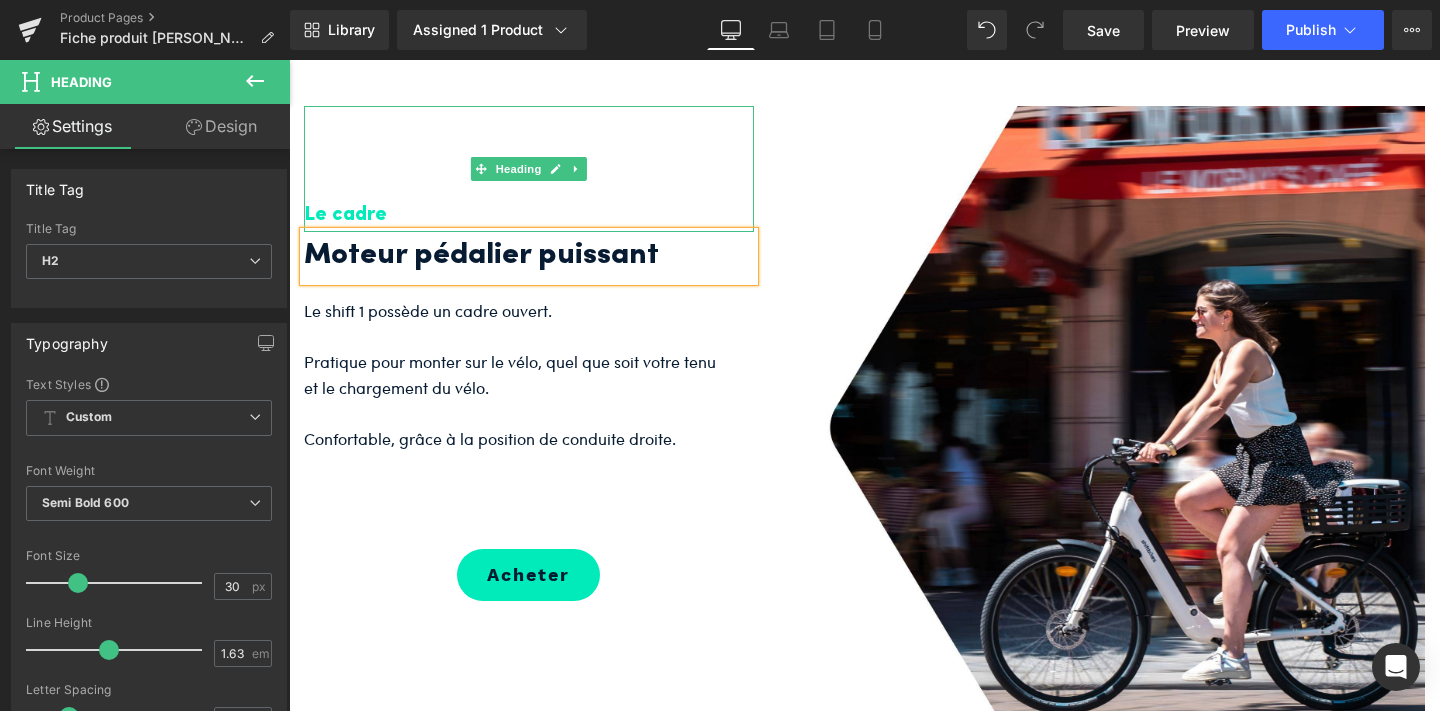 click on "Le cadre" at bounding box center (529, 215) 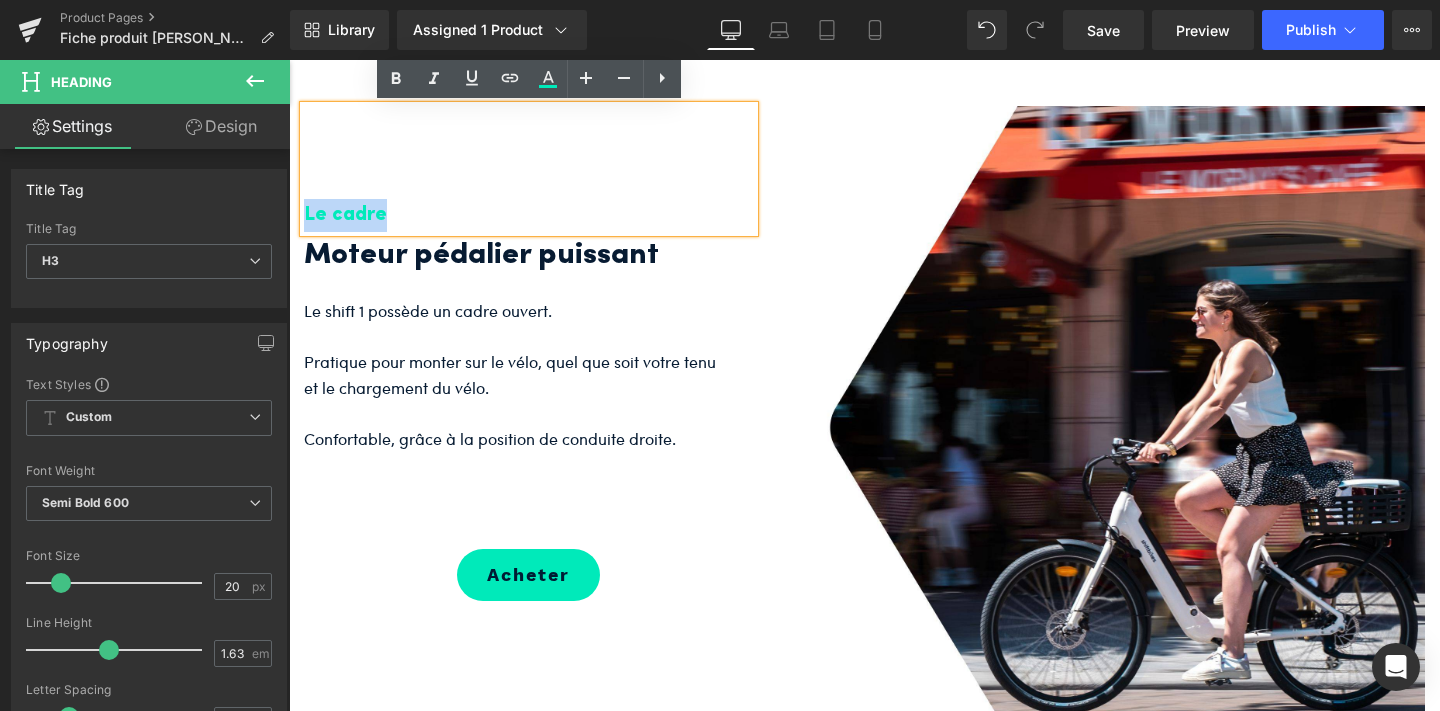 drag, startPoint x: 388, startPoint y: 207, endPoint x: 297, endPoint y: 218, distance: 91.66242 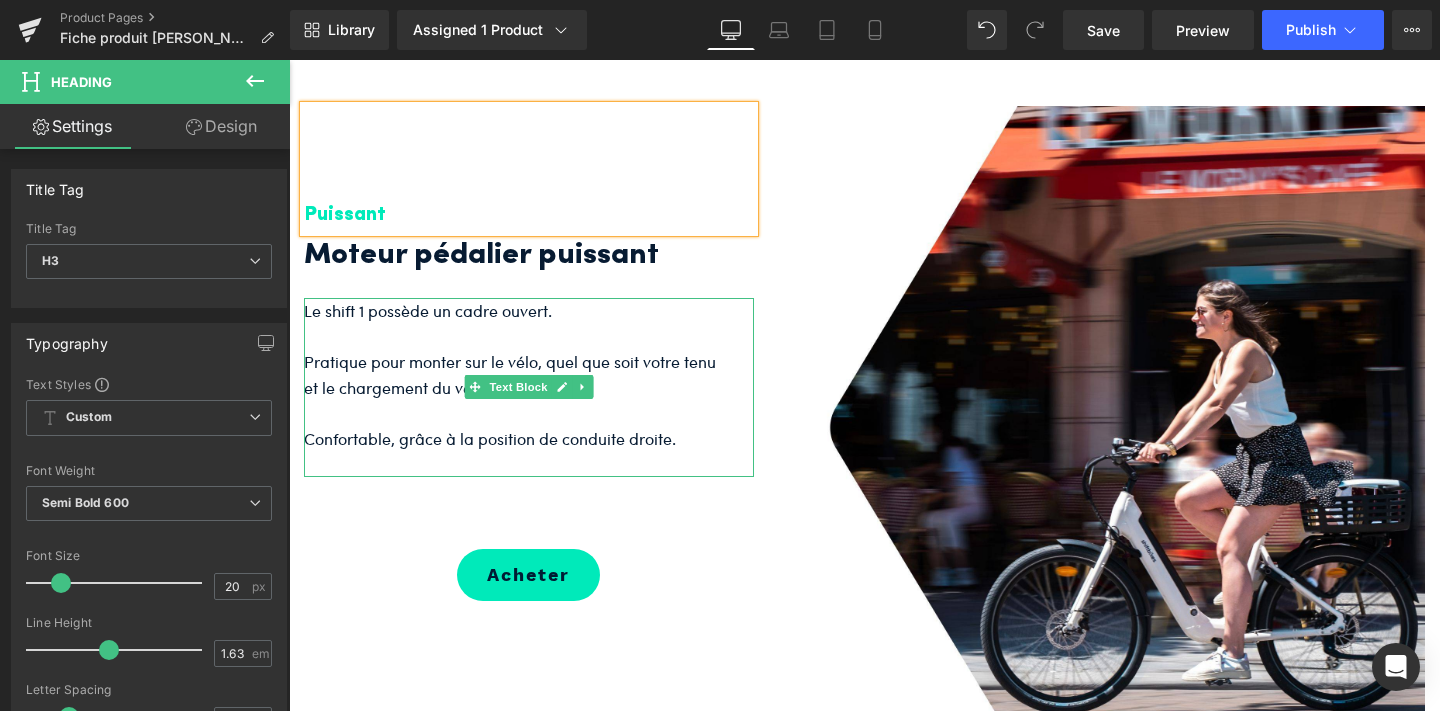 click on "Pratique pour monter sur le vélo, quel que soit votre tenu et le chargement du vélo." at bounding box center (514, 374) 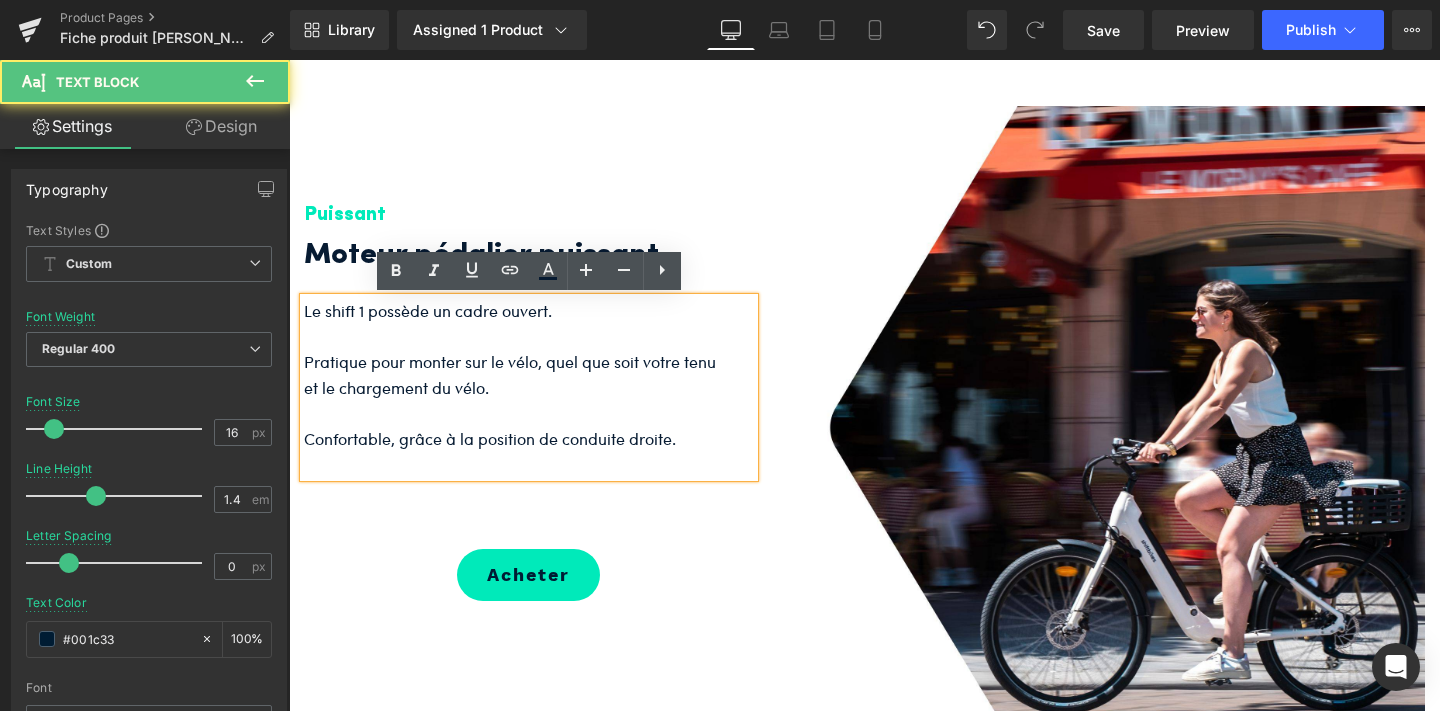 click on "Pratique pour monter sur le vélo, quel que soit votre tenu et le chargement du vélo." at bounding box center [514, 374] 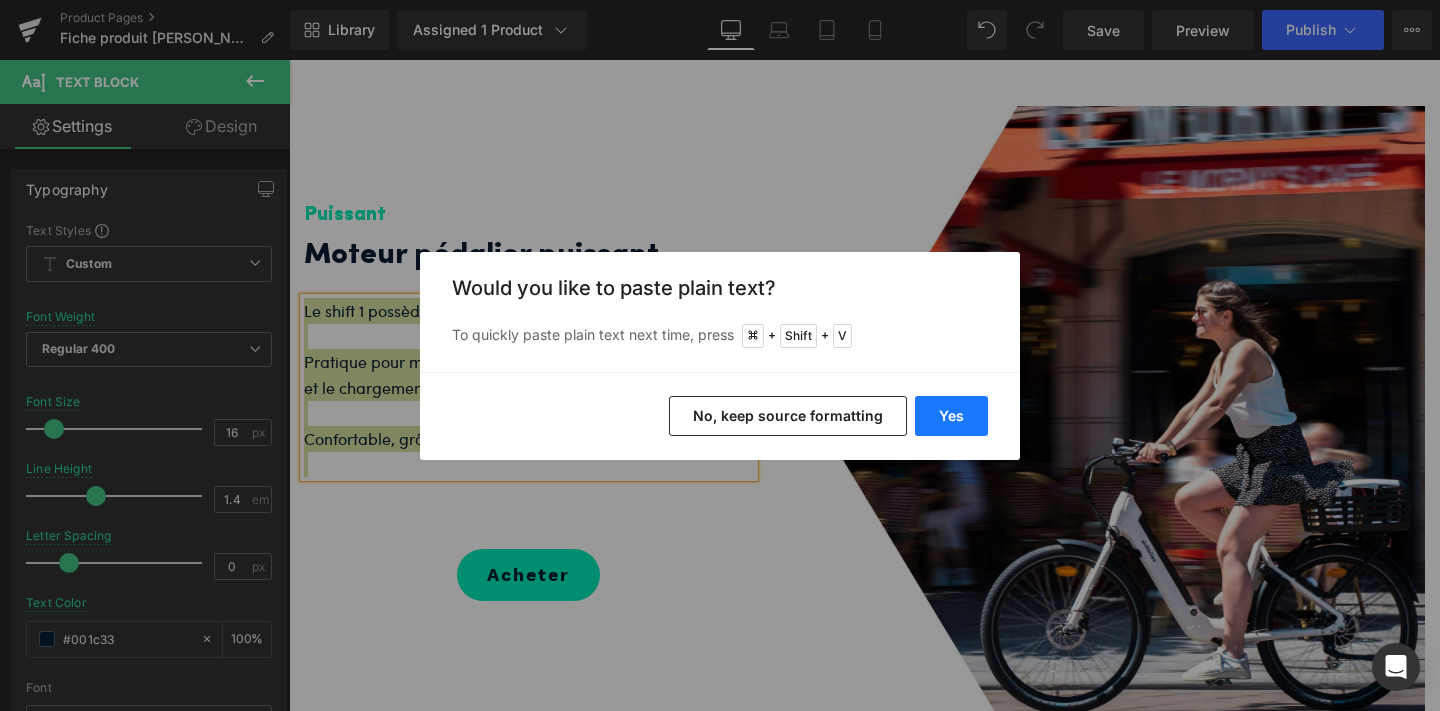 click on "Yes" at bounding box center [951, 416] 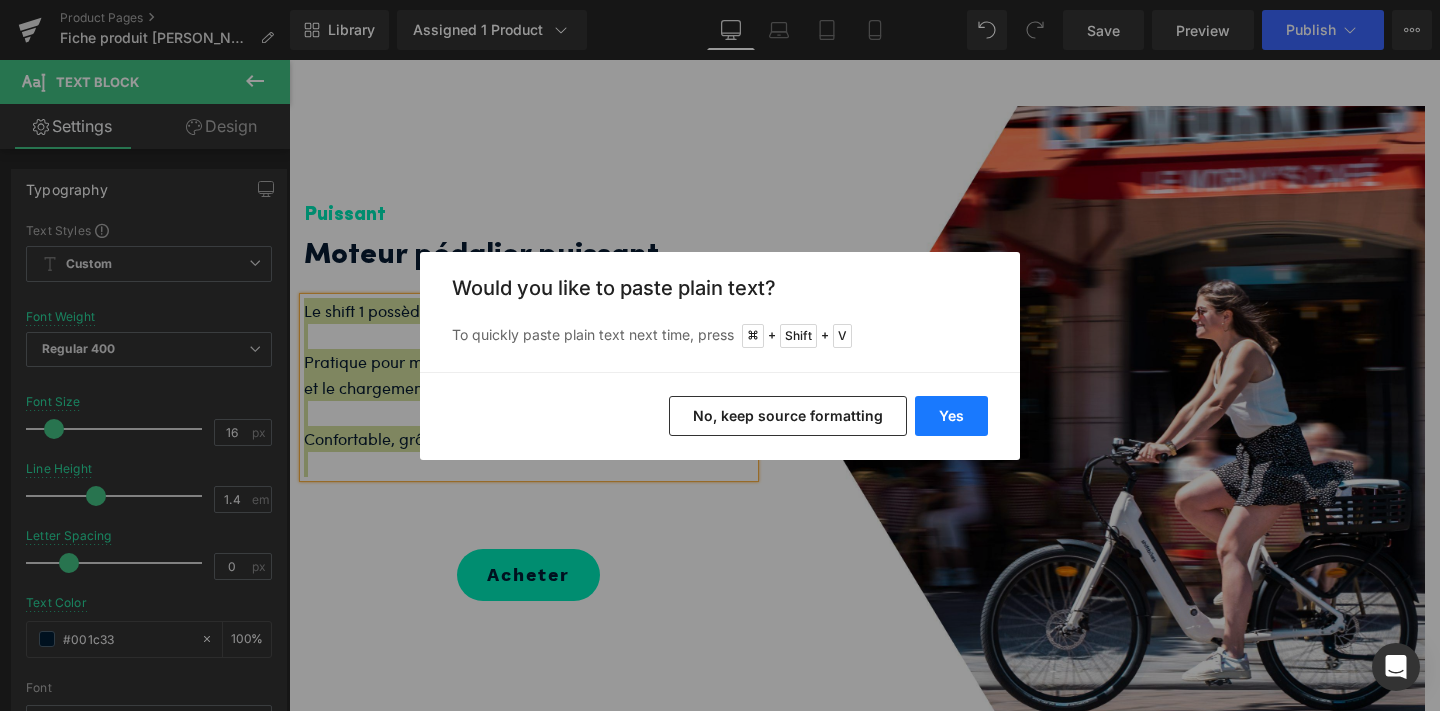 type 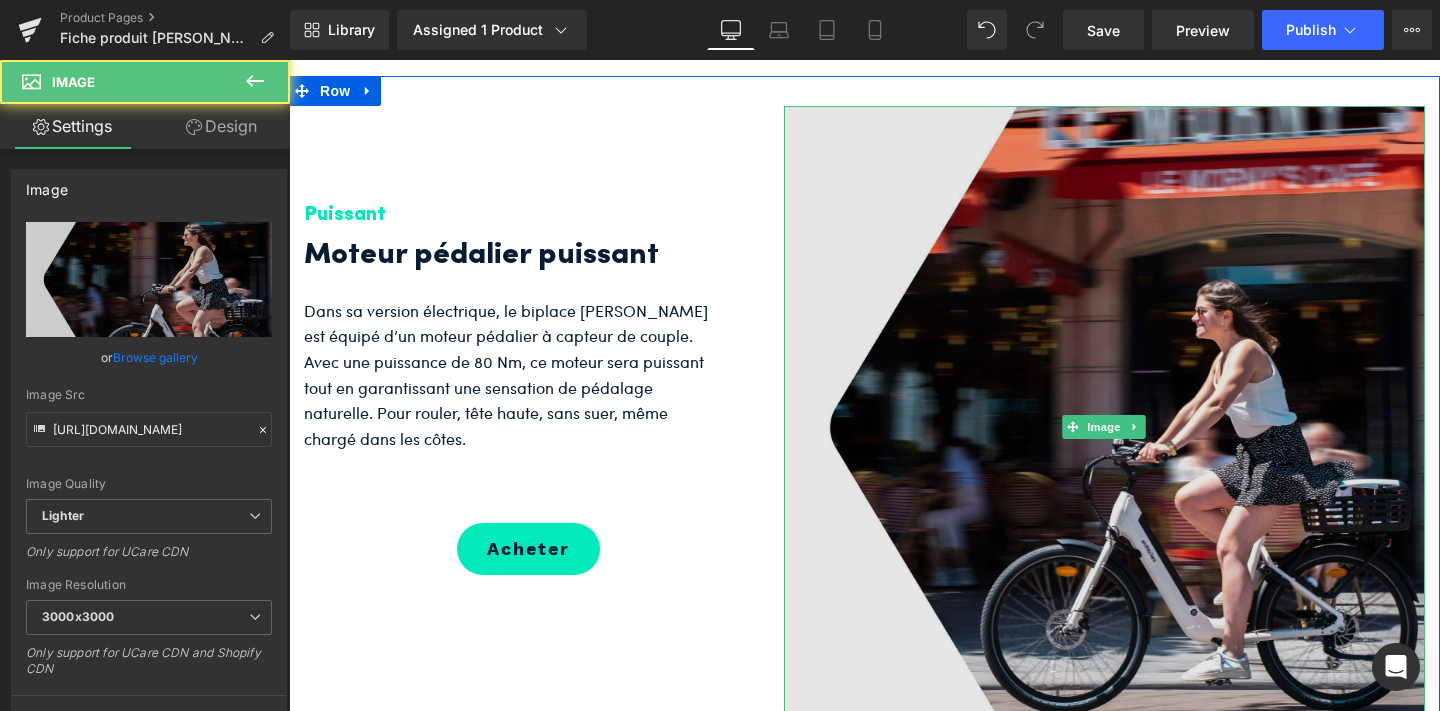 click at bounding box center [1104, 426] 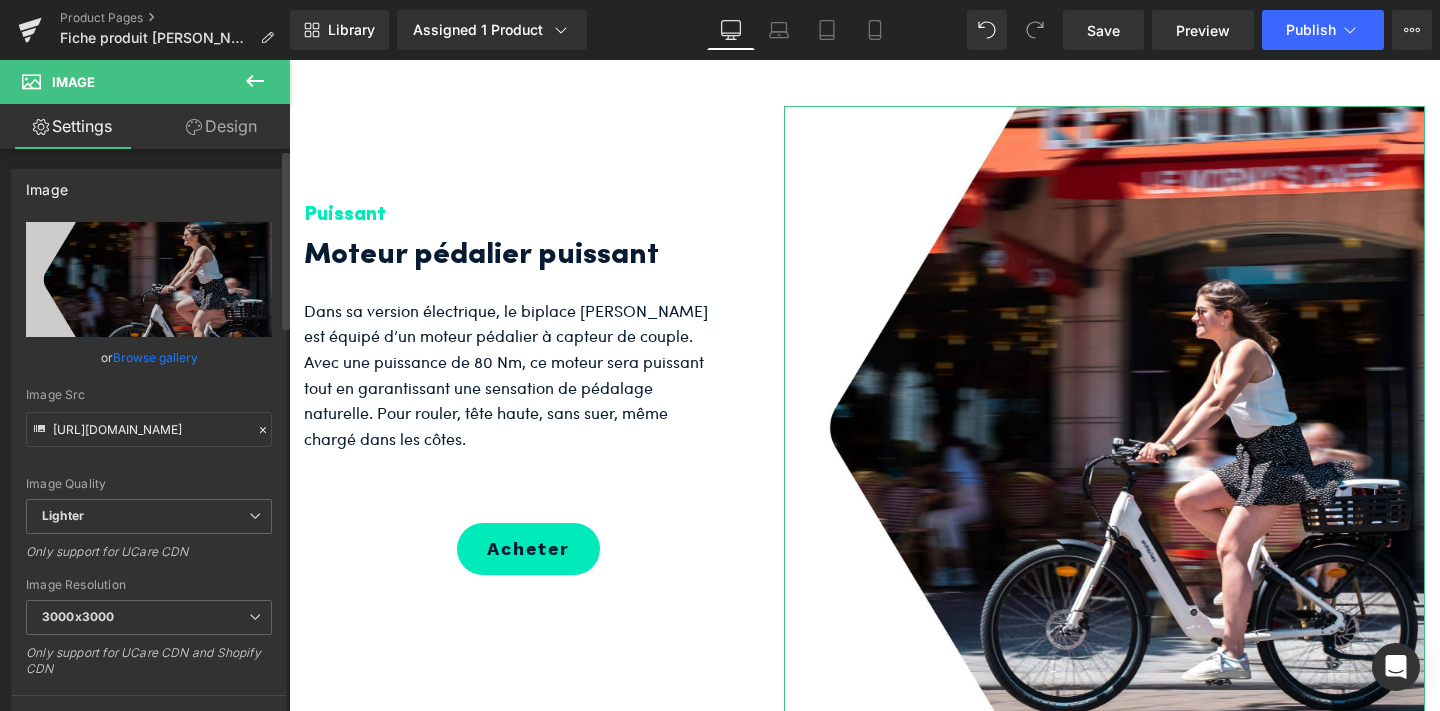 click on "Browse gallery" at bounding box center (155, 357) 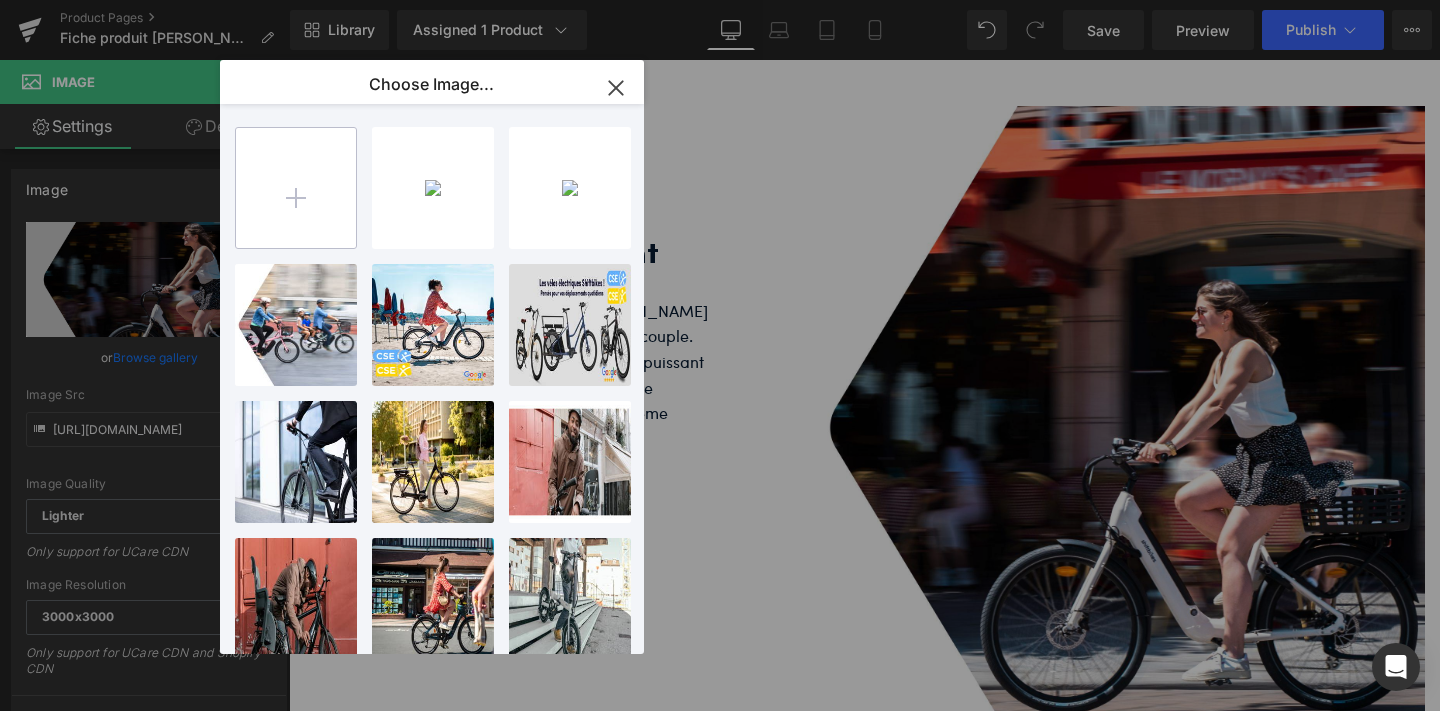click at bounding box center [296, 188] 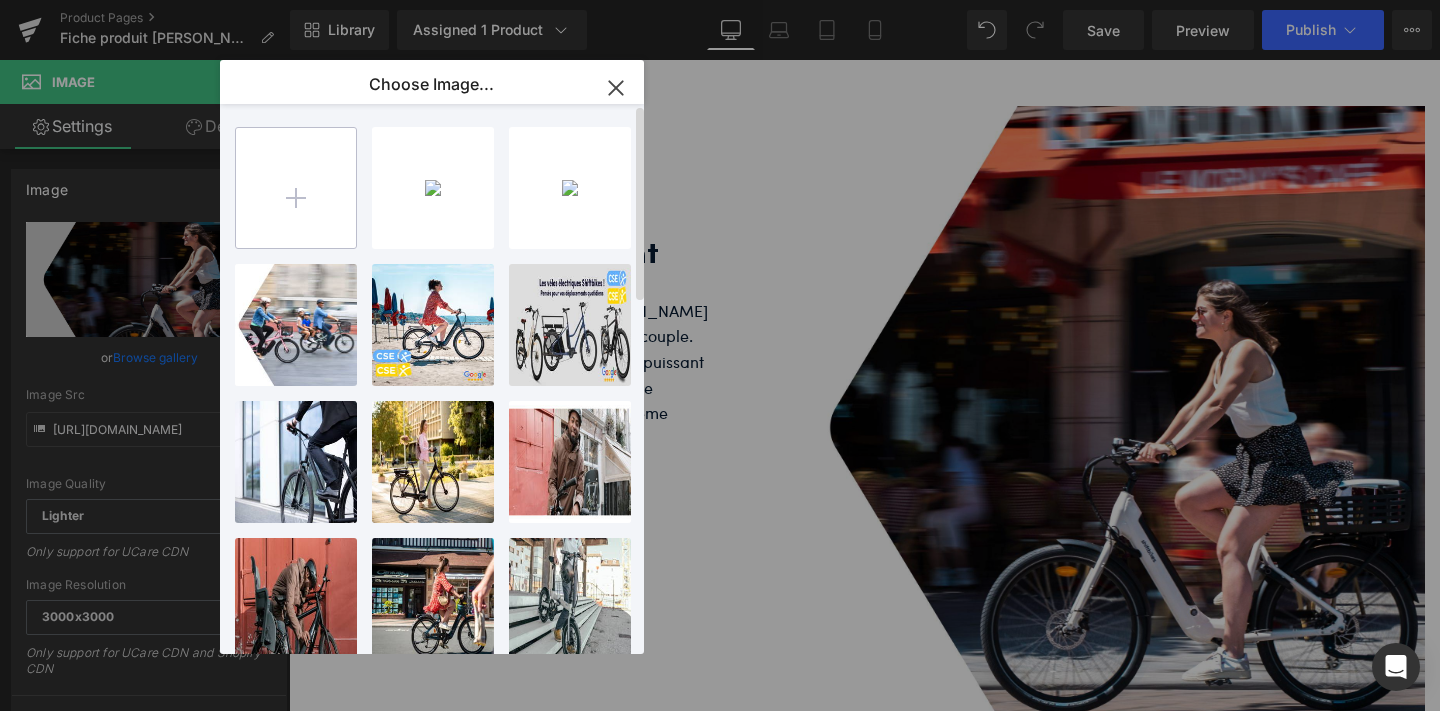 type on "C:\fakepath\Image [PERSON_NAME] (3).jpg" 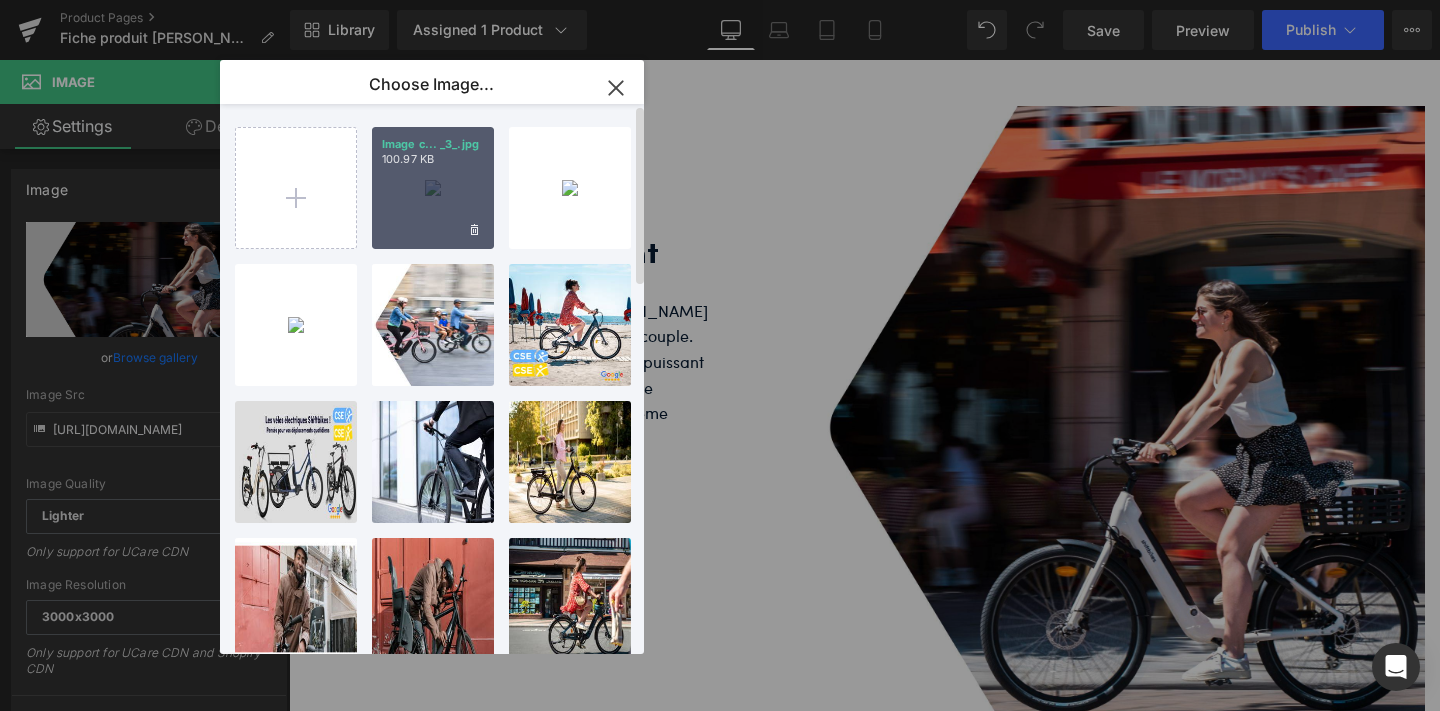 click on "Image c... _3_.jpg 100.97 KB" at bounding box center (433, 188) 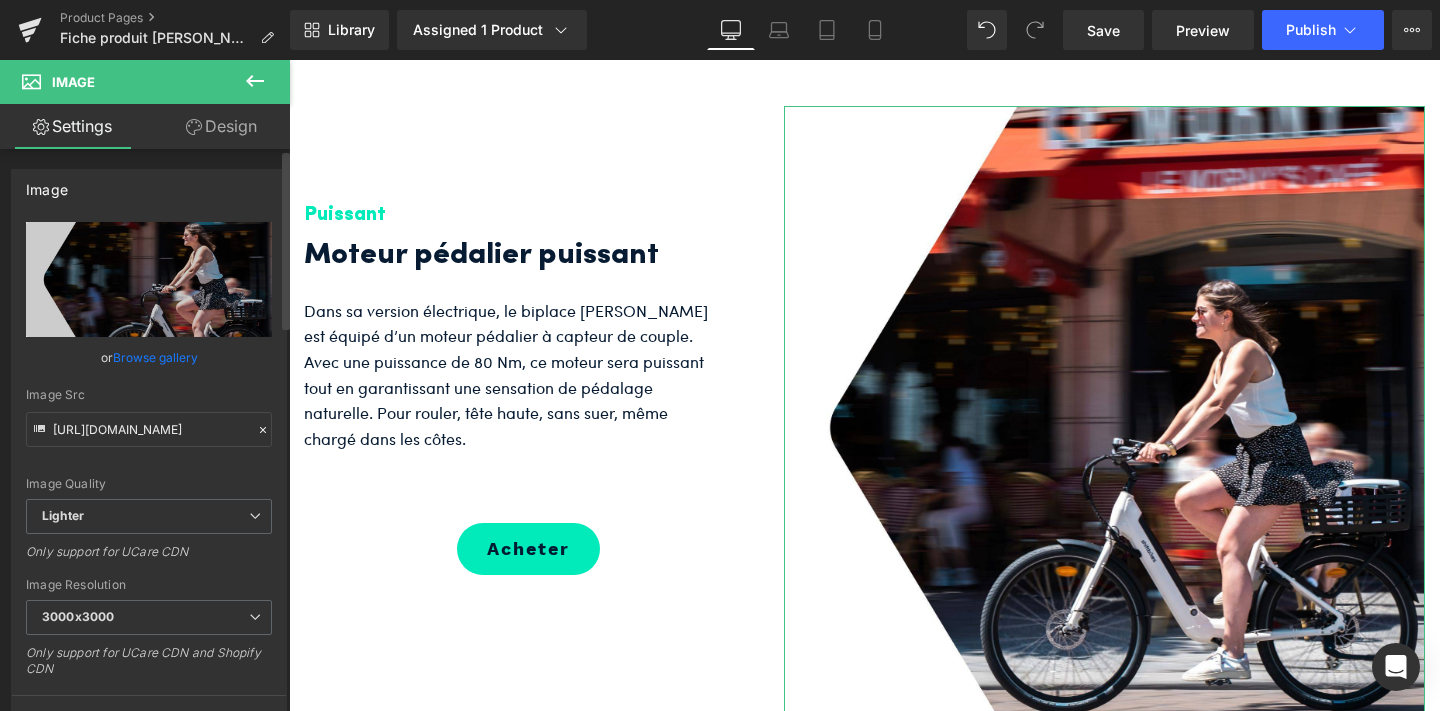 click on "Browse gallery" at bounding box center (155, 357) 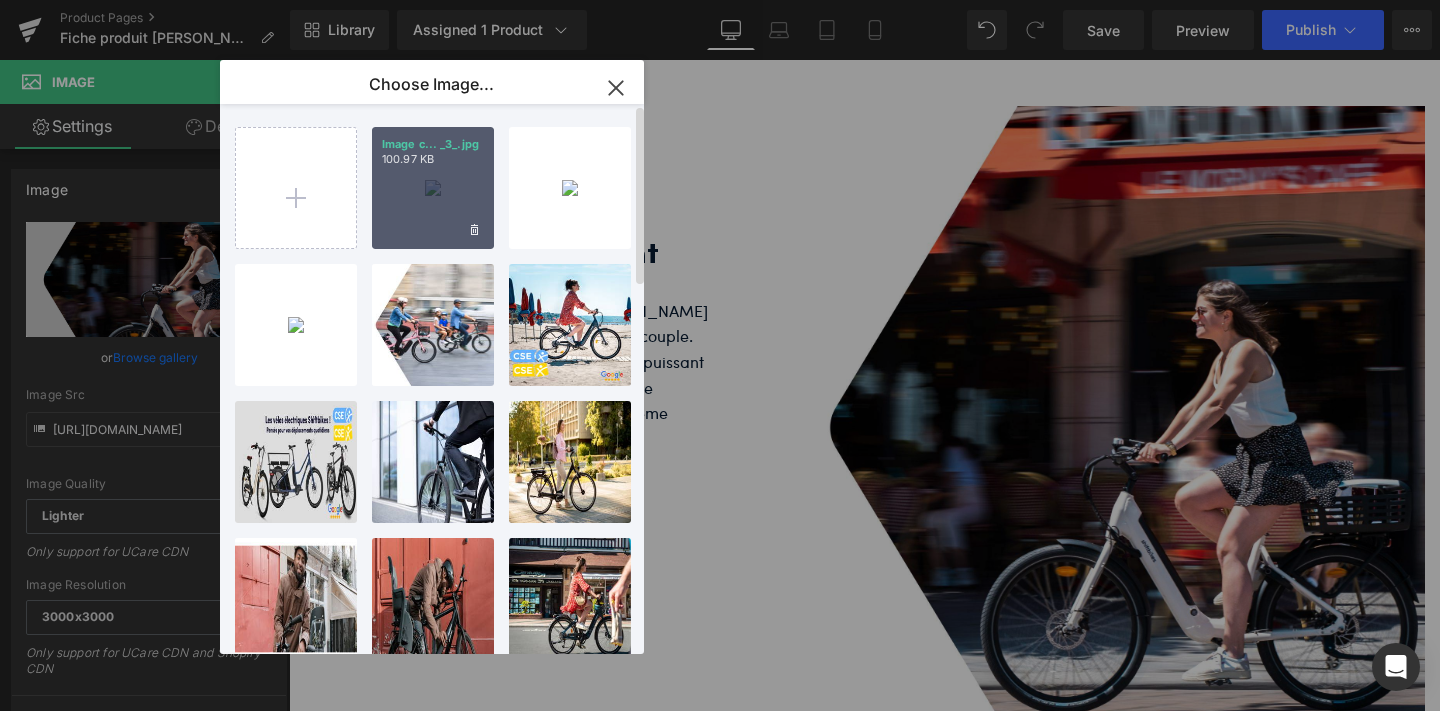 click on "Image c... _3_.jpg 100.97 KB" at bounding box center (433, 188) 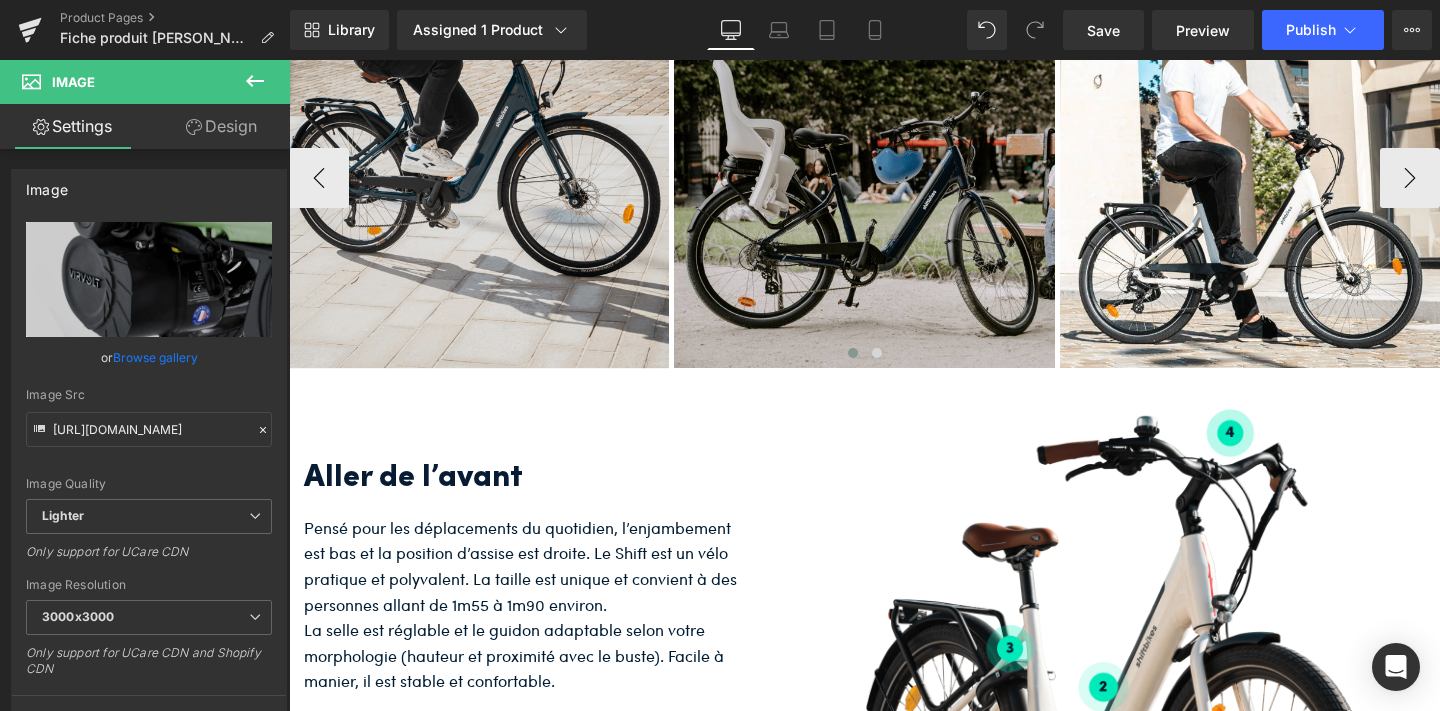scroll, scrollTop: 4184, scrollLeft: 0, axis: vertical 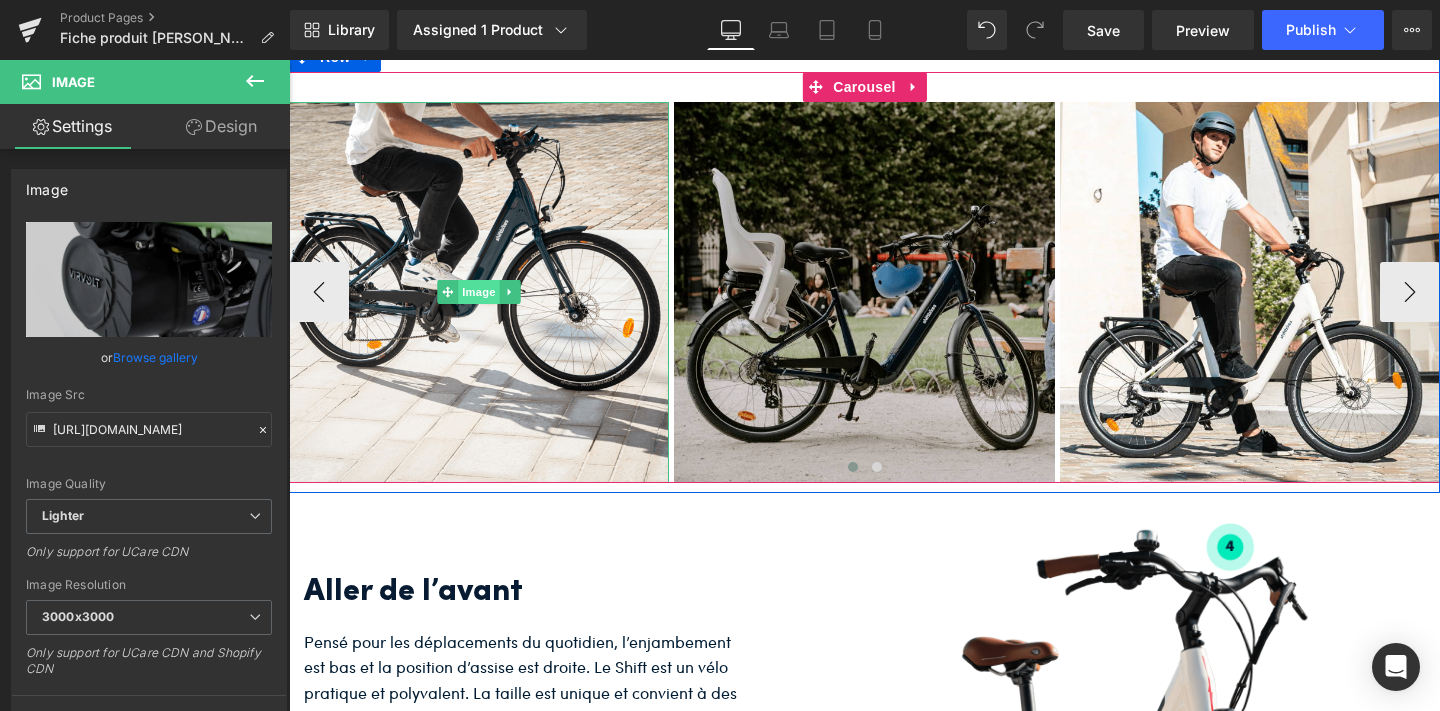 click on "Image" at bounding box center (479, 292) 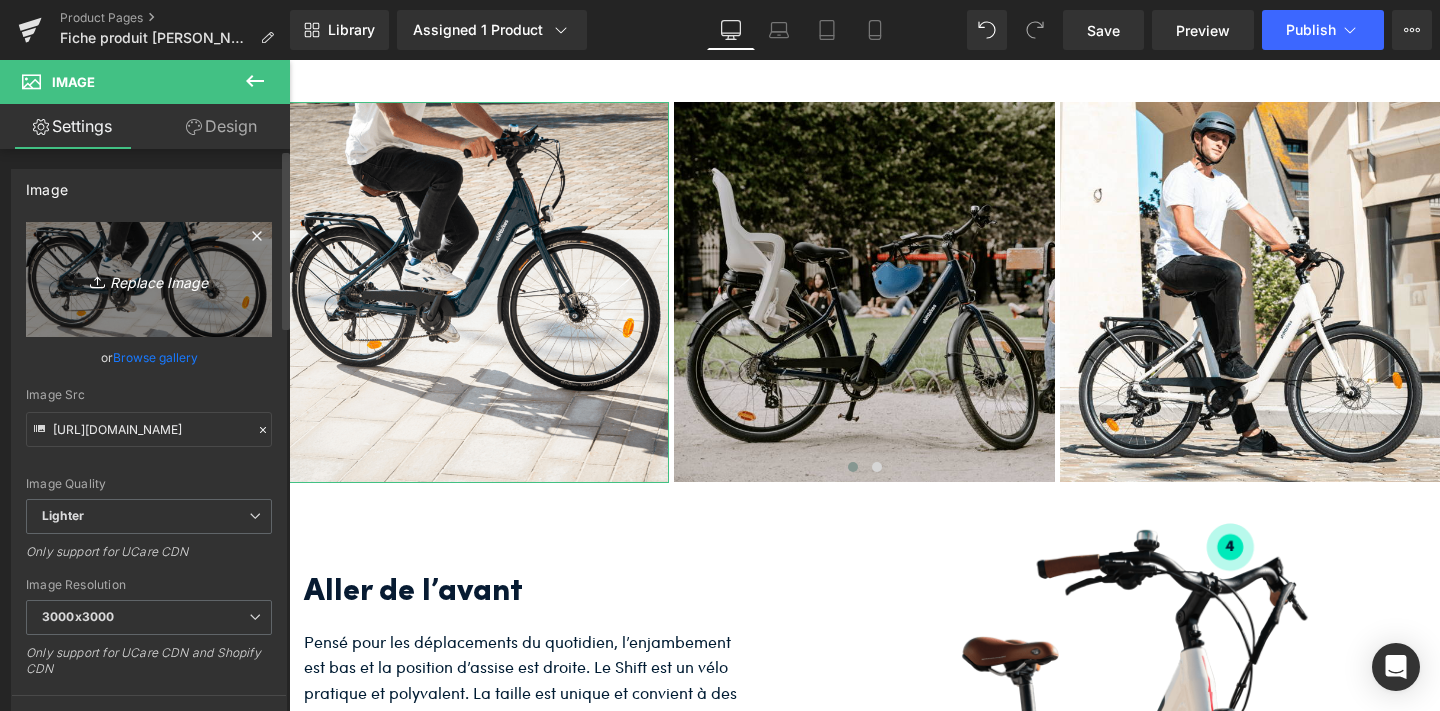 click on "Replace Image" at bounding box center (149, 279) 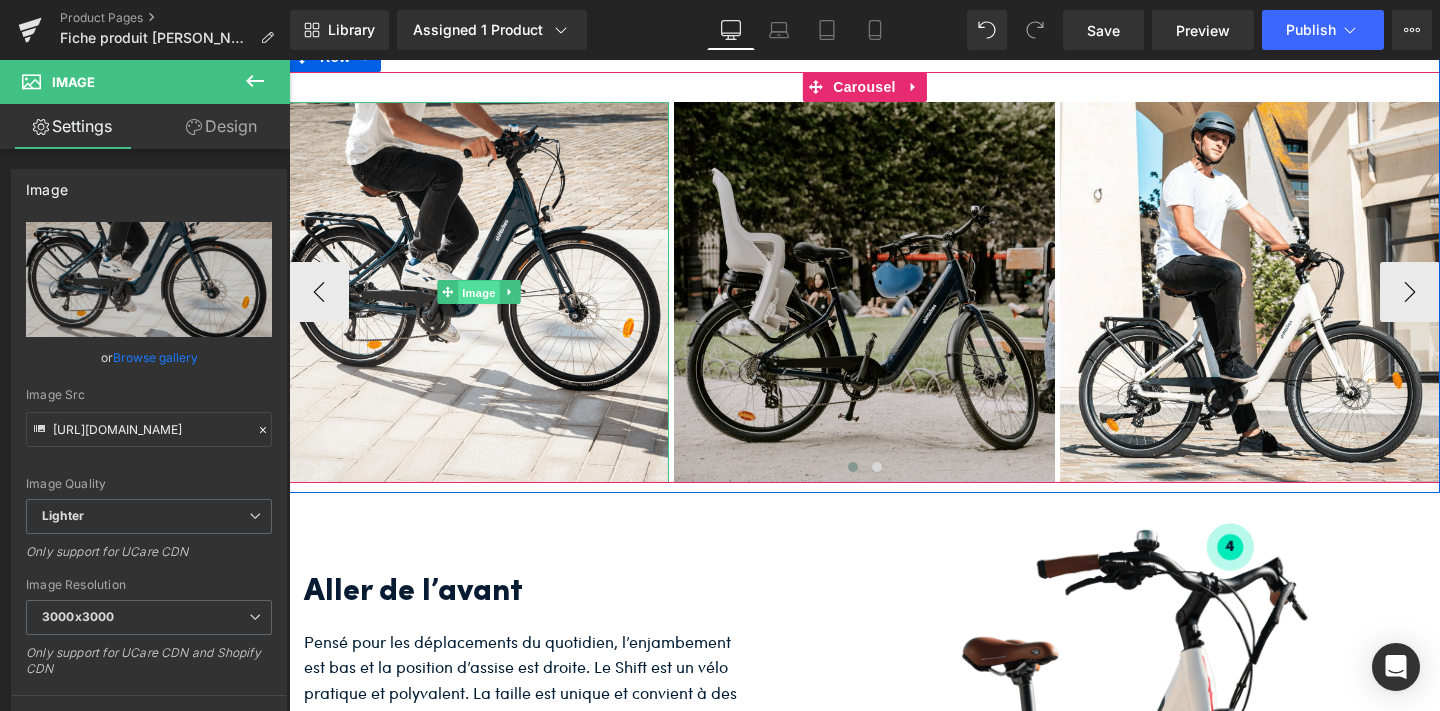 click on "Image" at bounding box center [479, 293] 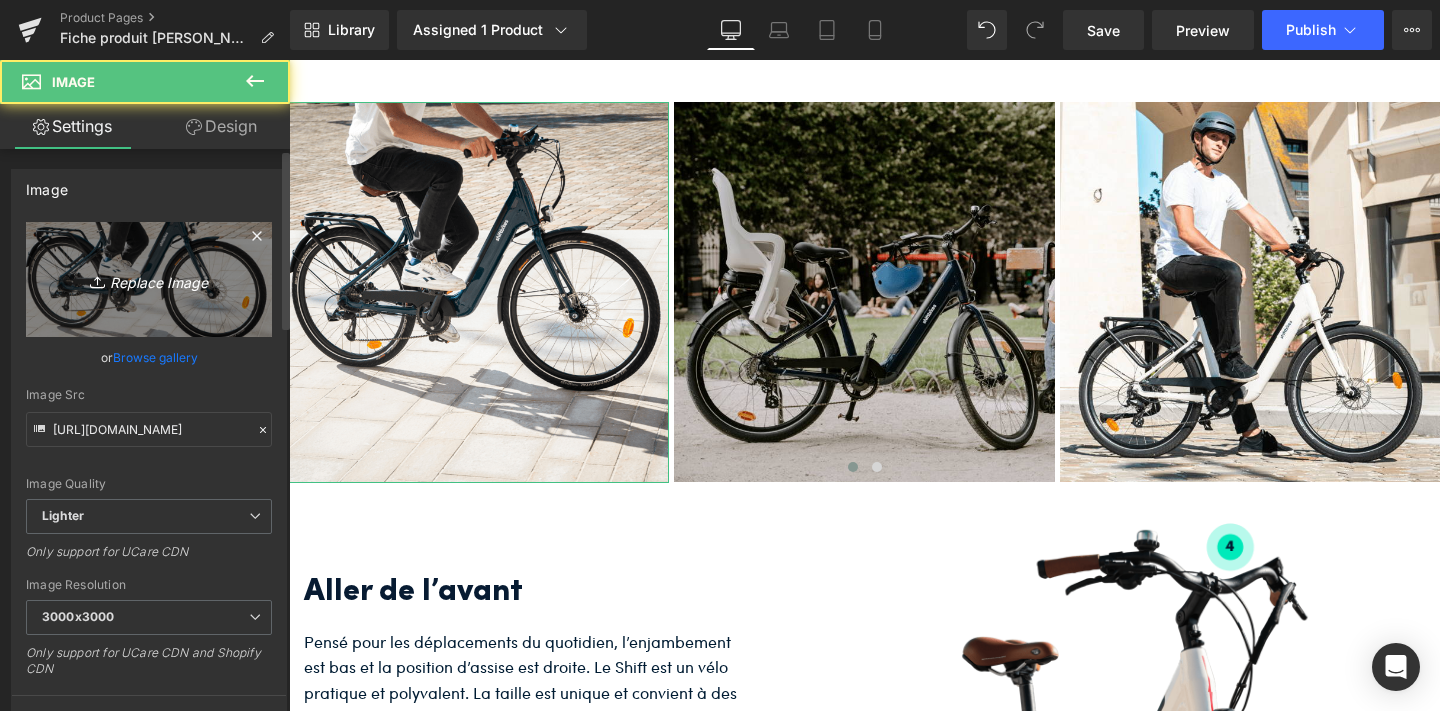 click on "Replace Image" at bounding box center [149, 279] 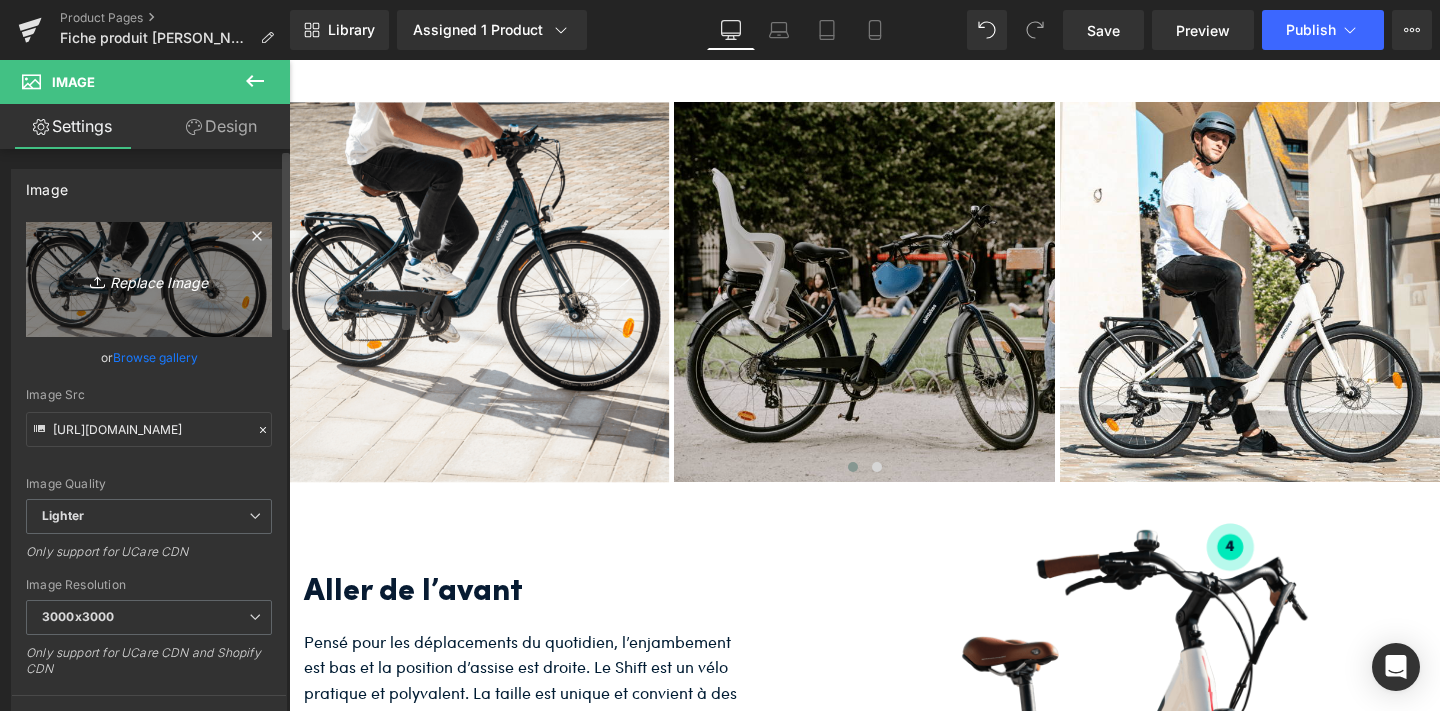 type on "C:\fakepath\8.jpg" 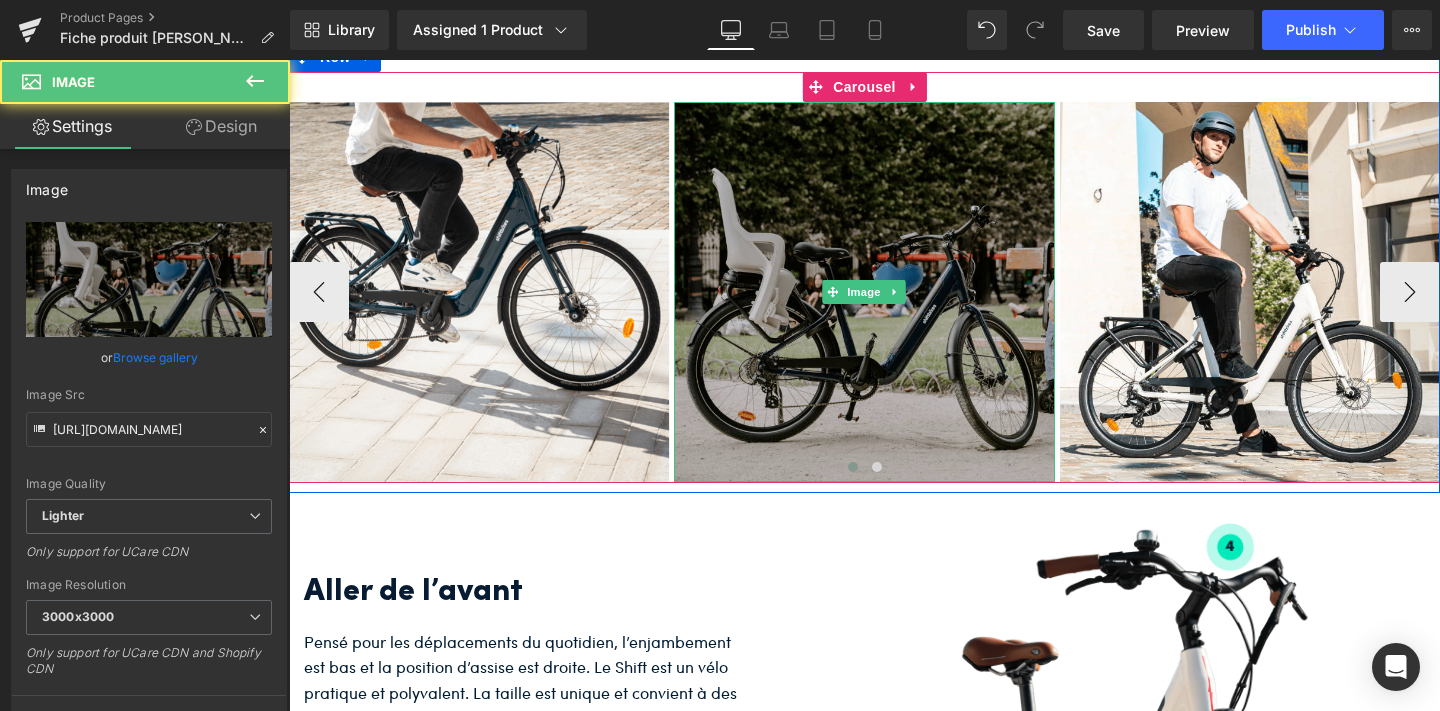 click at bounding box center [864, 292] 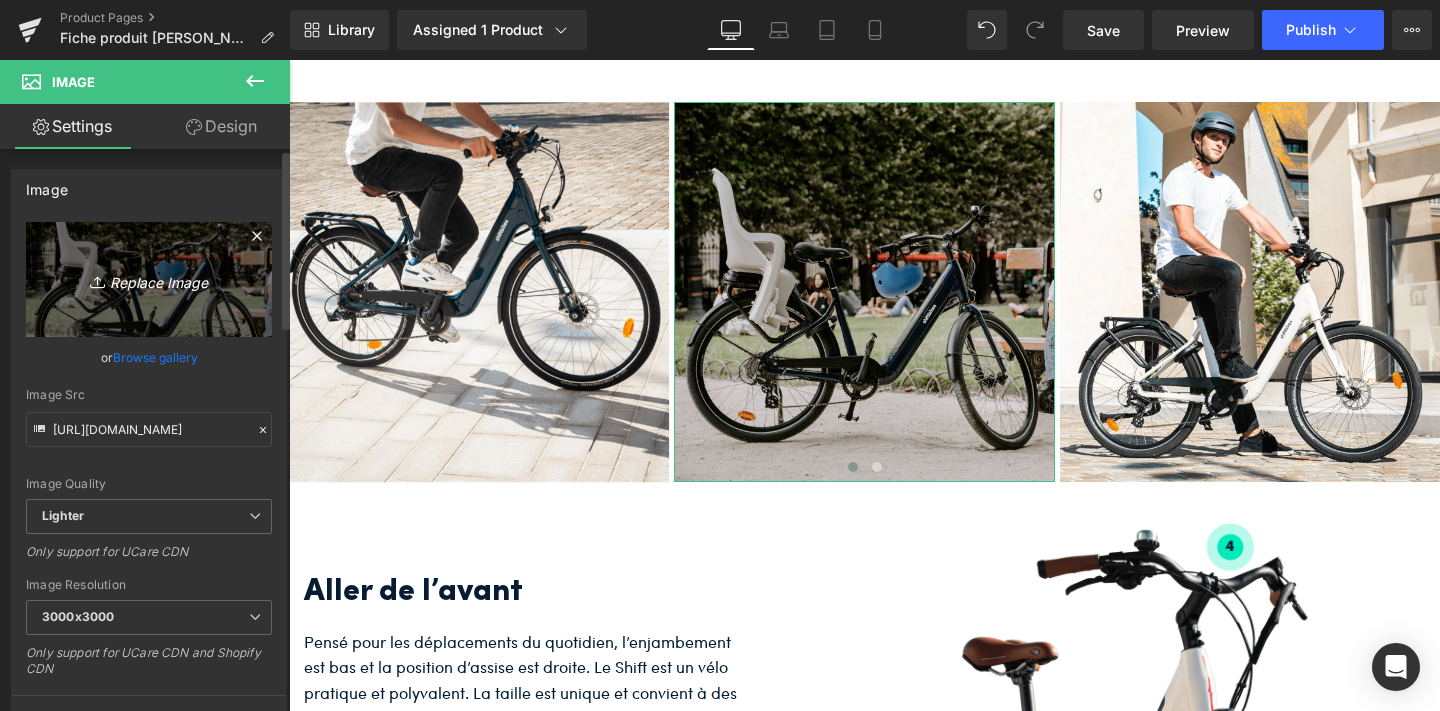 click on "Replace Image" at bounding box center (149, 279) 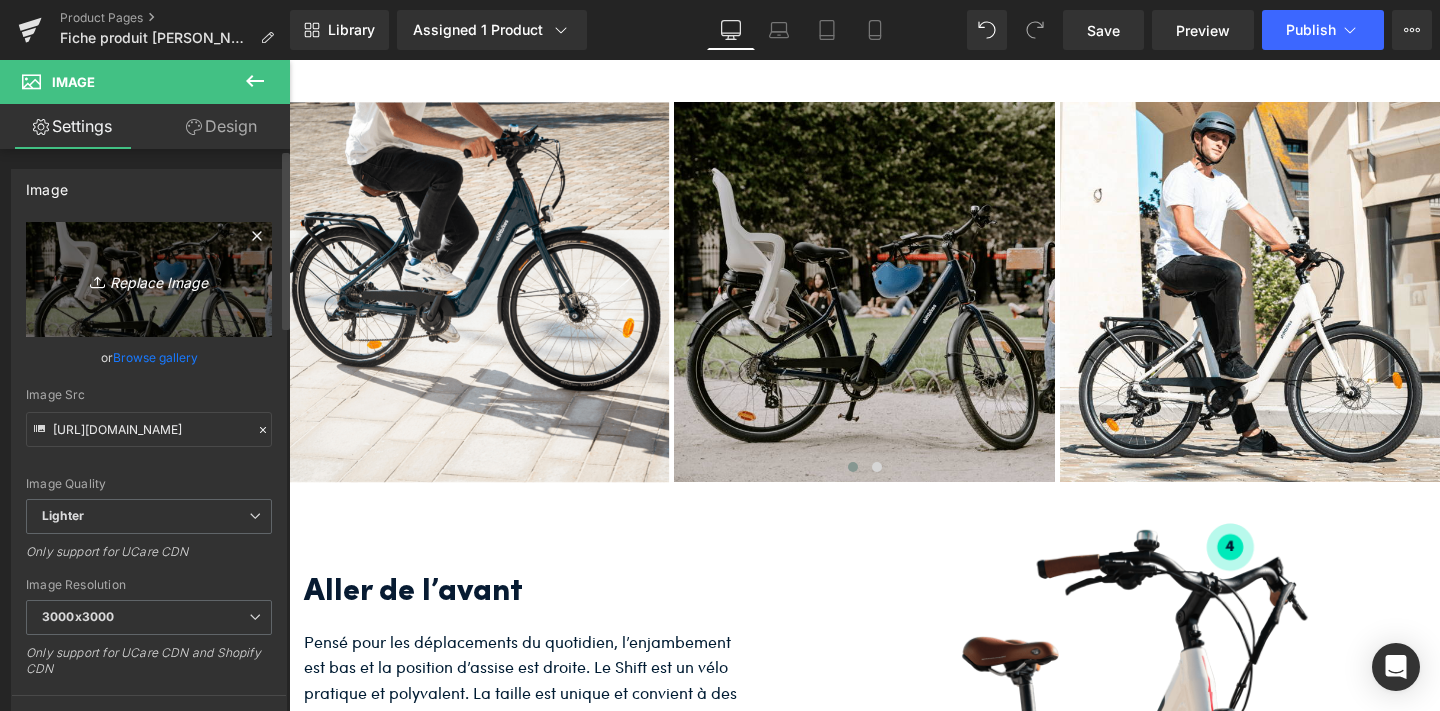 type on "C:\fakepath\9.jpg" 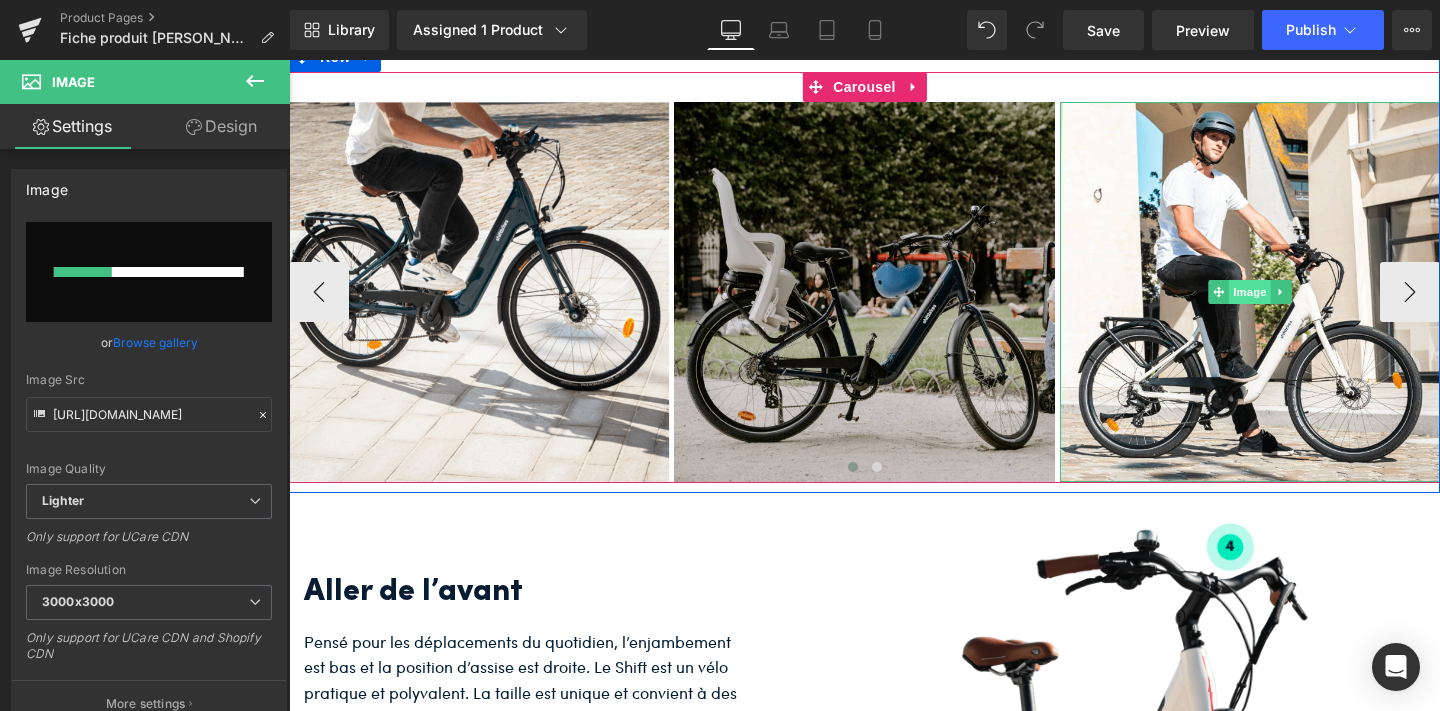 click on "Image" at bounding box center [1250, 292] 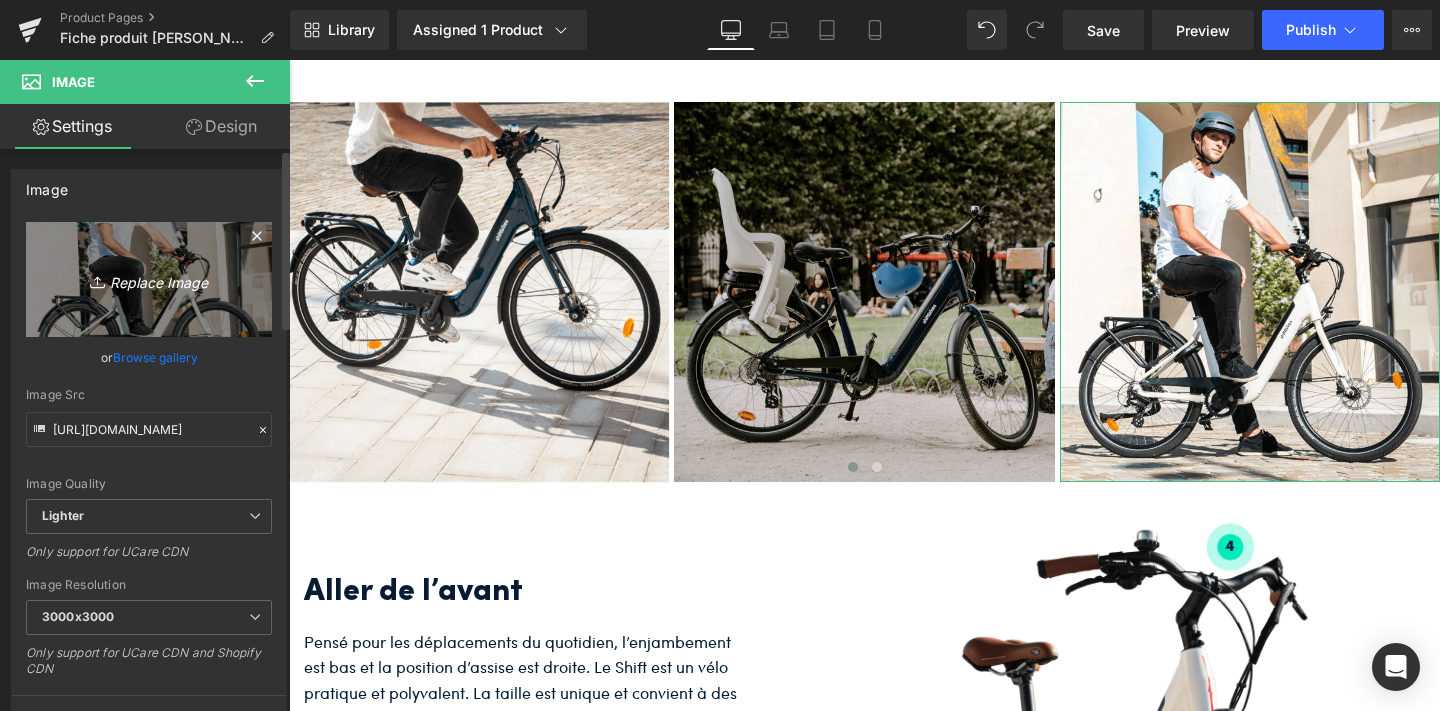 click on "Replace Image" at bounding box center [149, 279] 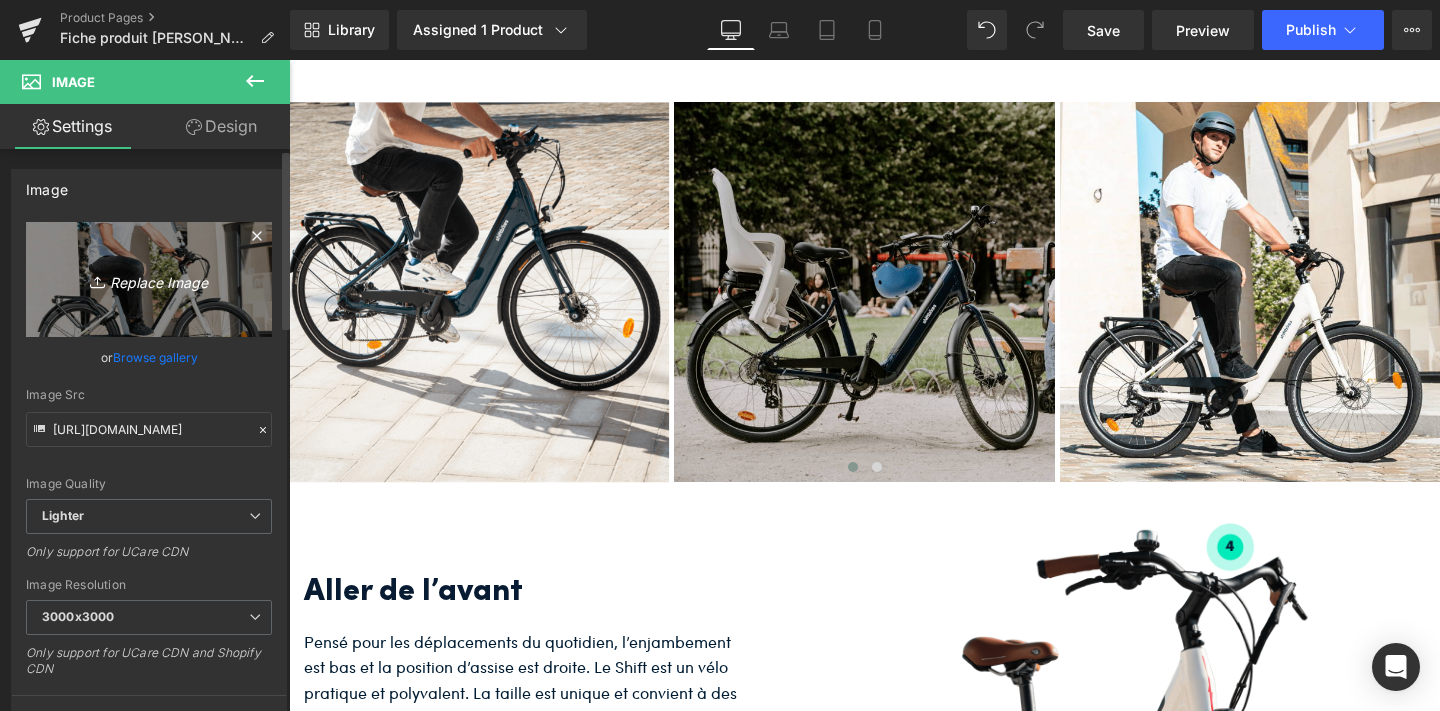 type on "C:\fakepath\11.jpg" 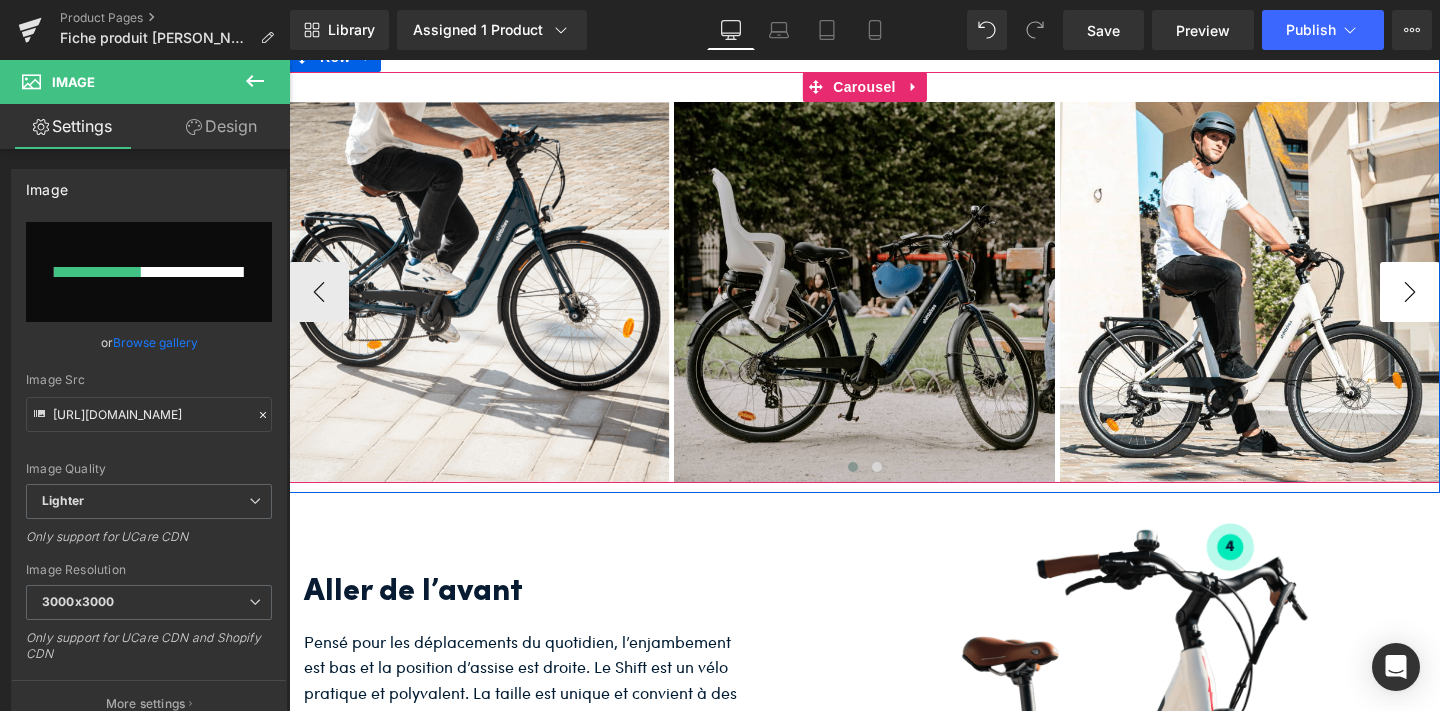 click on "›" at bounding box center [1410, 292] 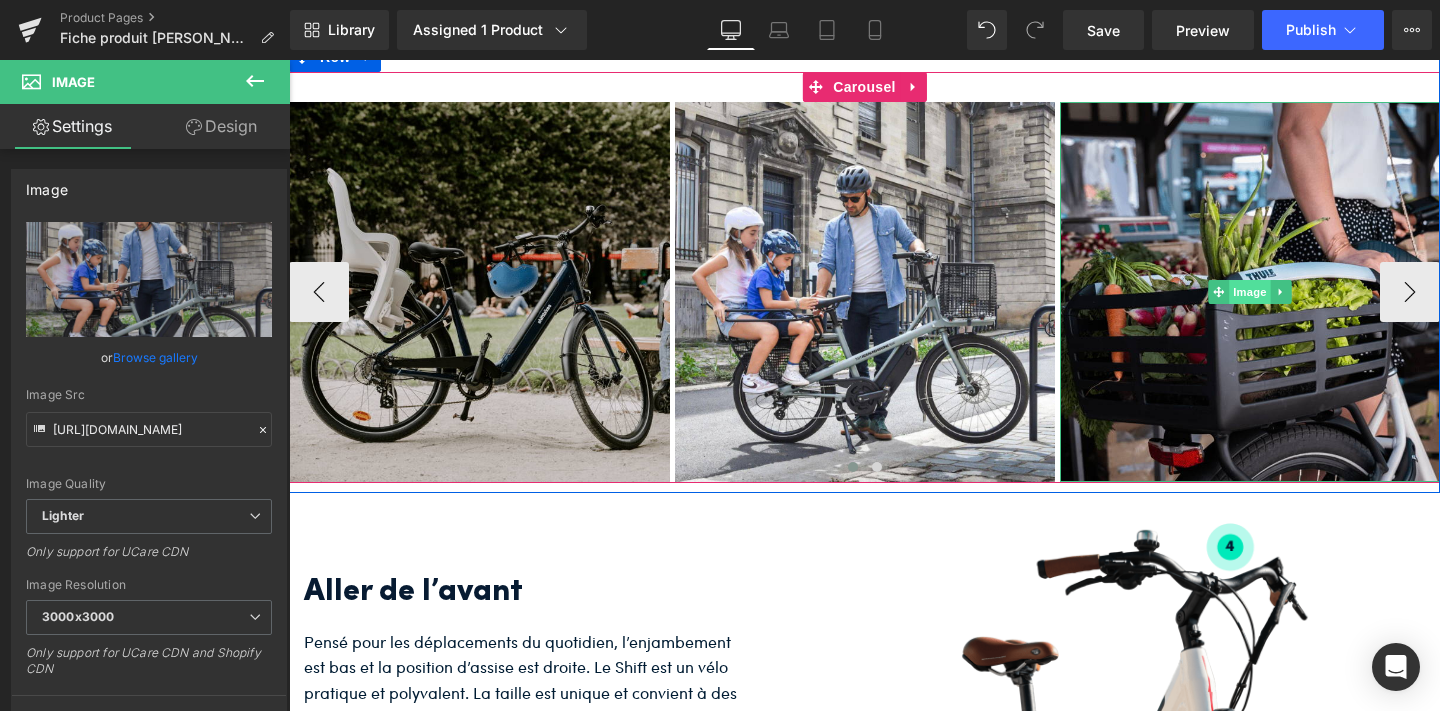 click on "Image" at bounding box center (1250, 292) 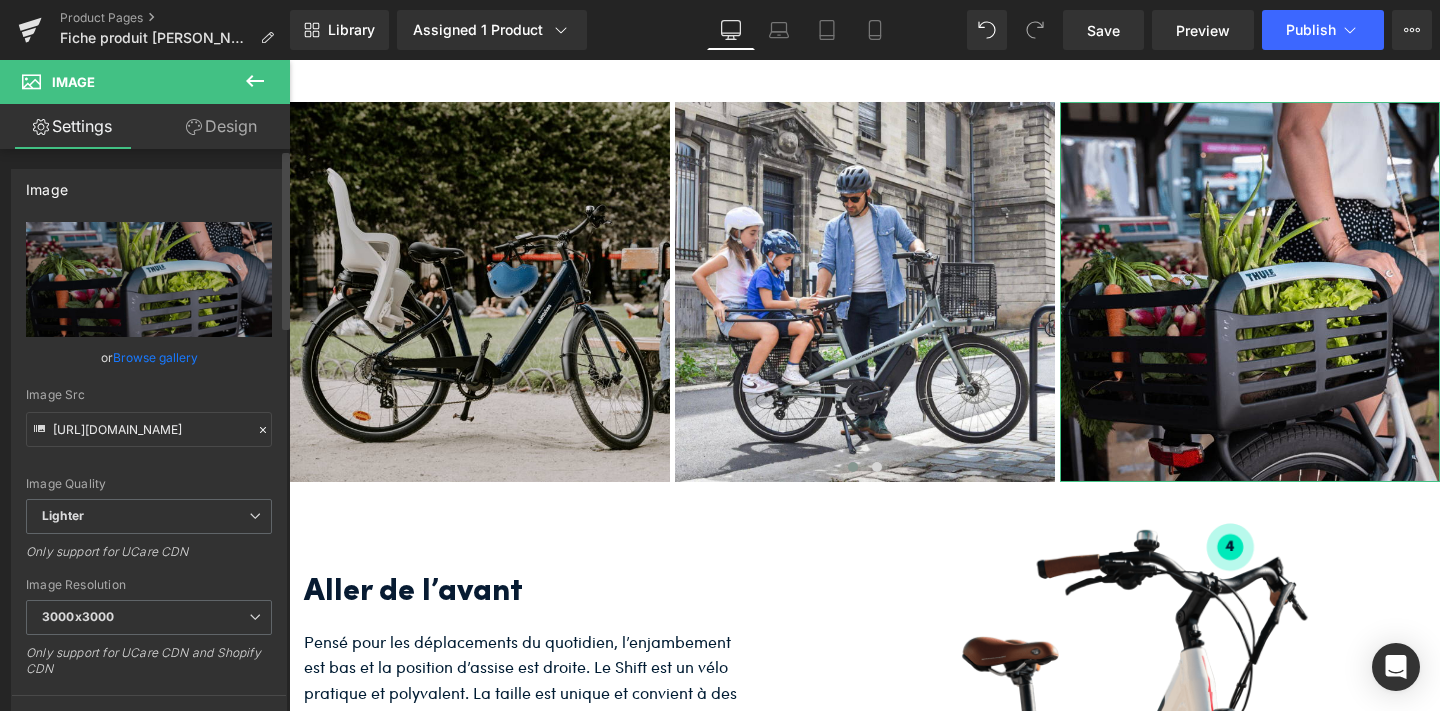 click on "Browse gallery" at bounding box center (155, 357) 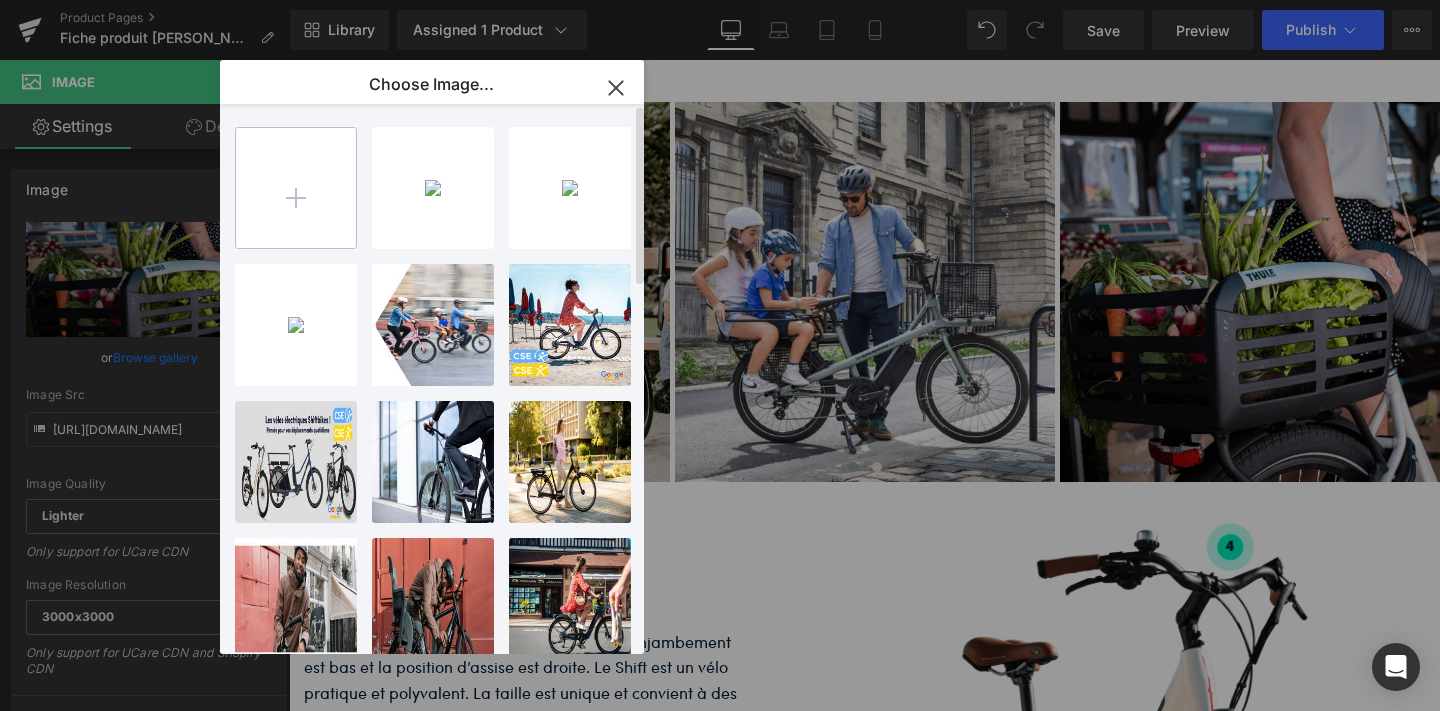 click at bounding box center (296, 188) 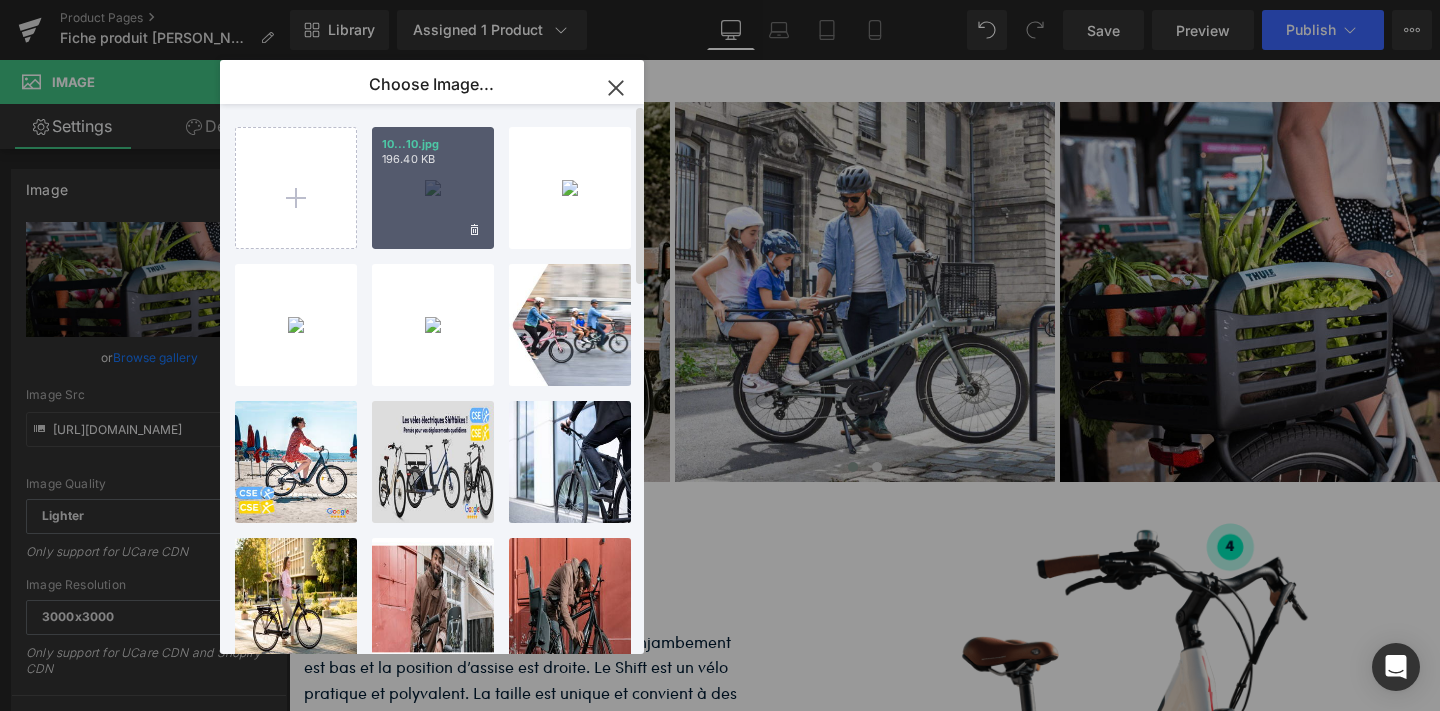 click on "10...10.jpg 196.40 KB" at bounding box center [433, 188] 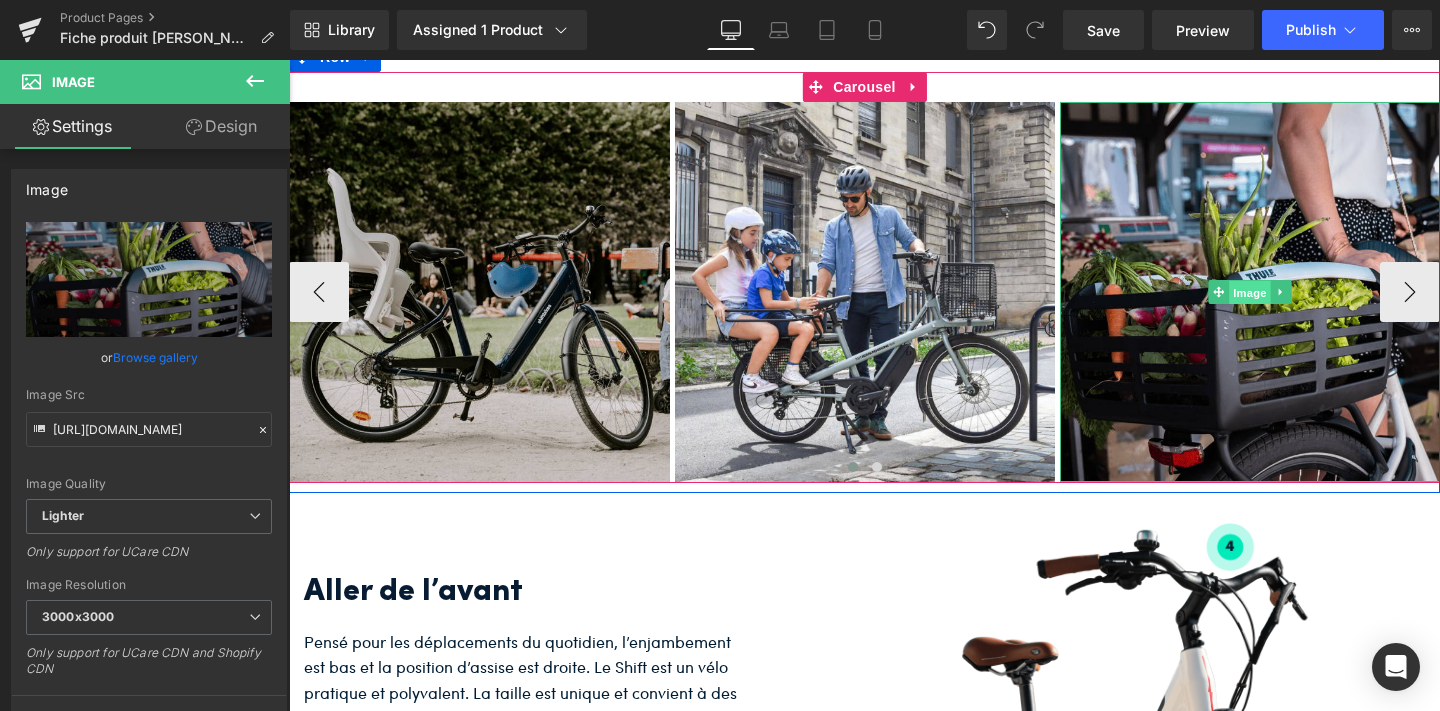 click on "Image" at bounding box center [1250, 293] 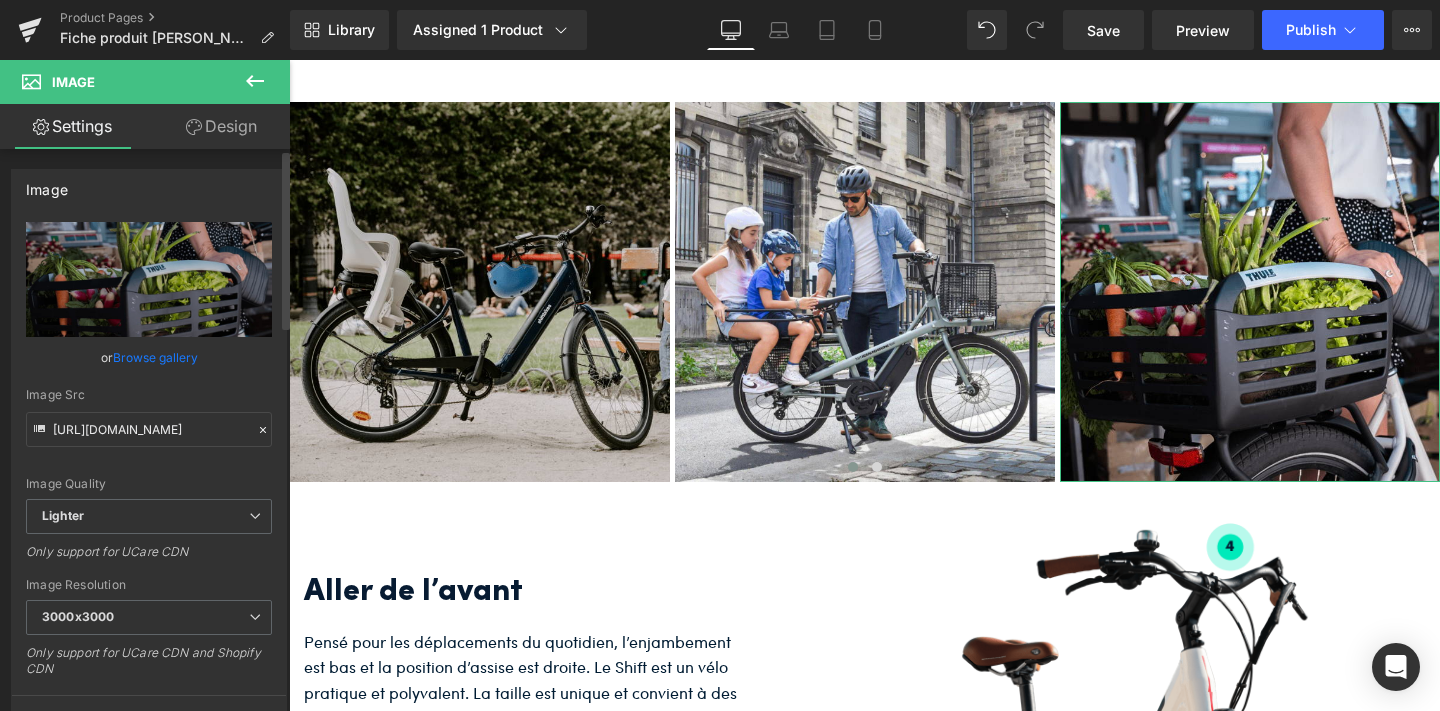 click on "Browse gallery" at bounding box center (155, 357) 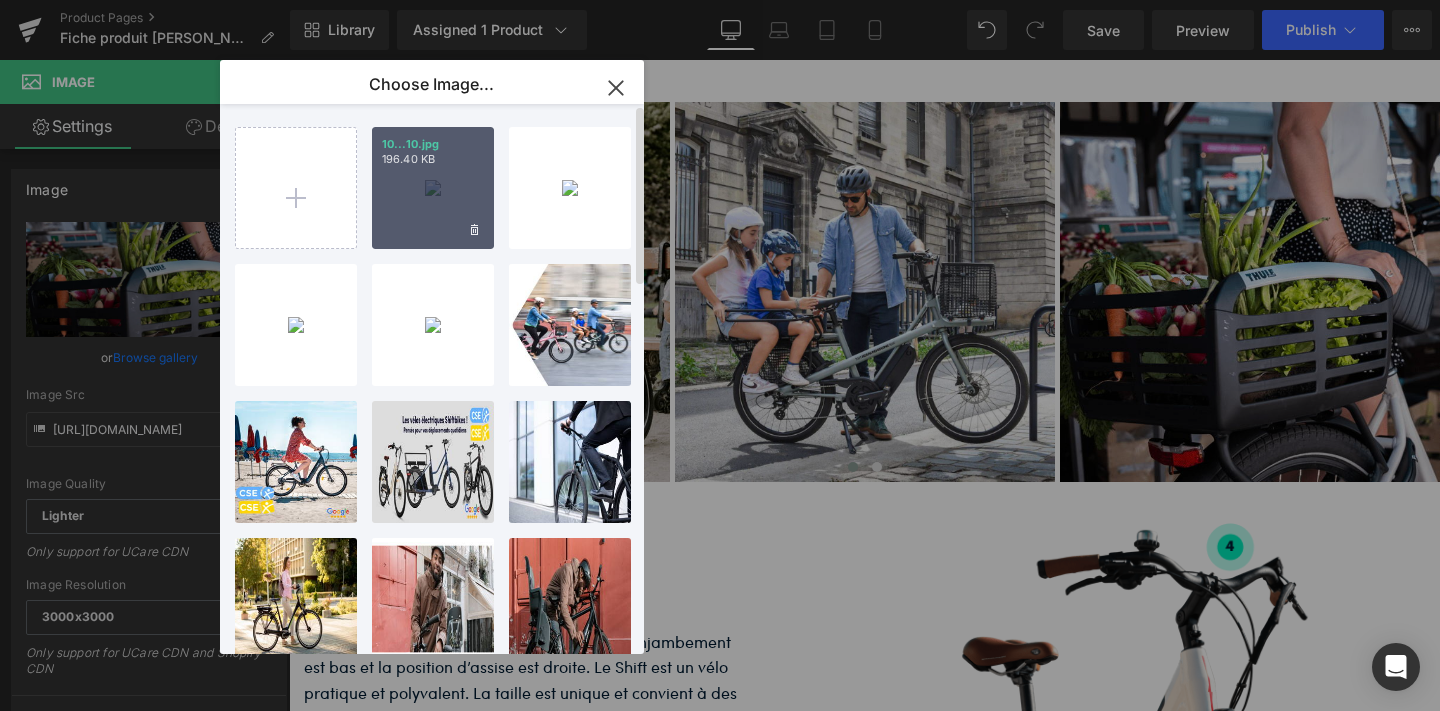 click on "10...10.jpg 196.40 KB" at bounding box center [433, 188] 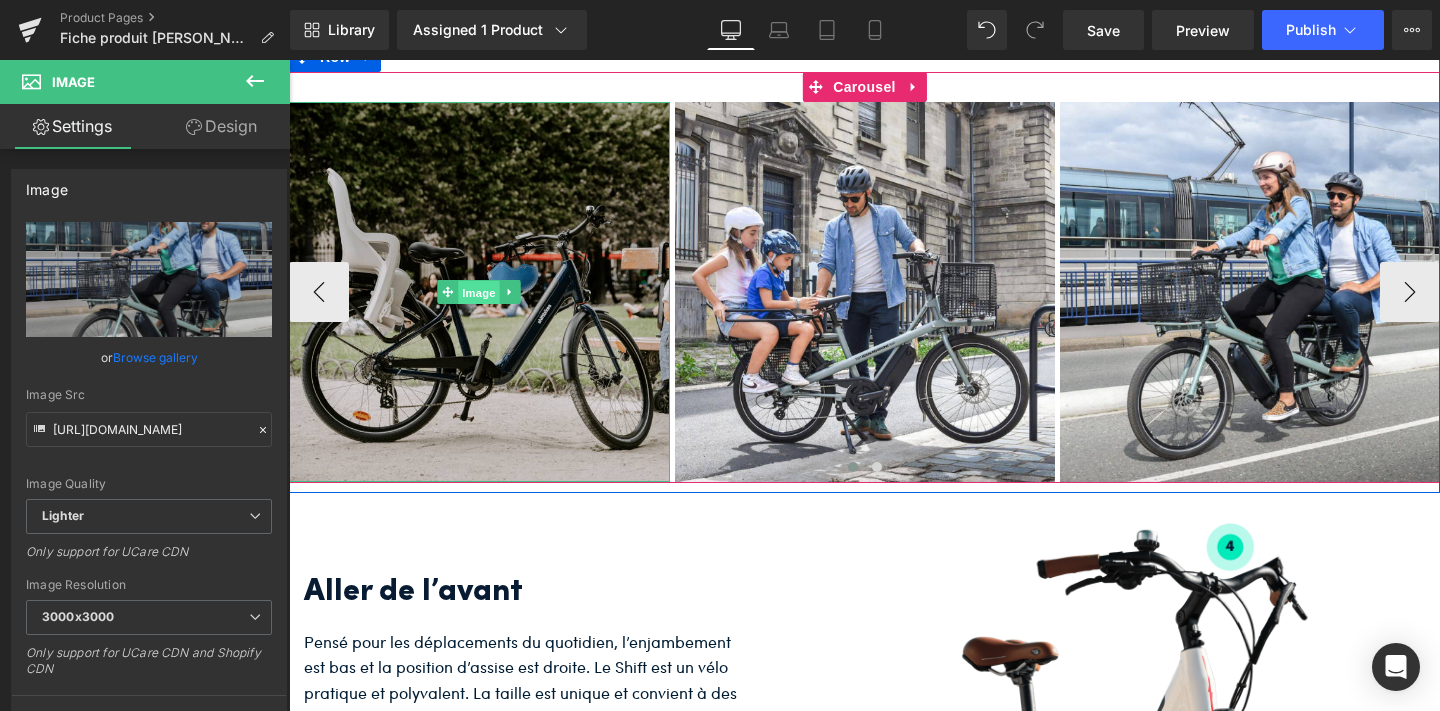 click on "Image" at bounding box center [480, 293] 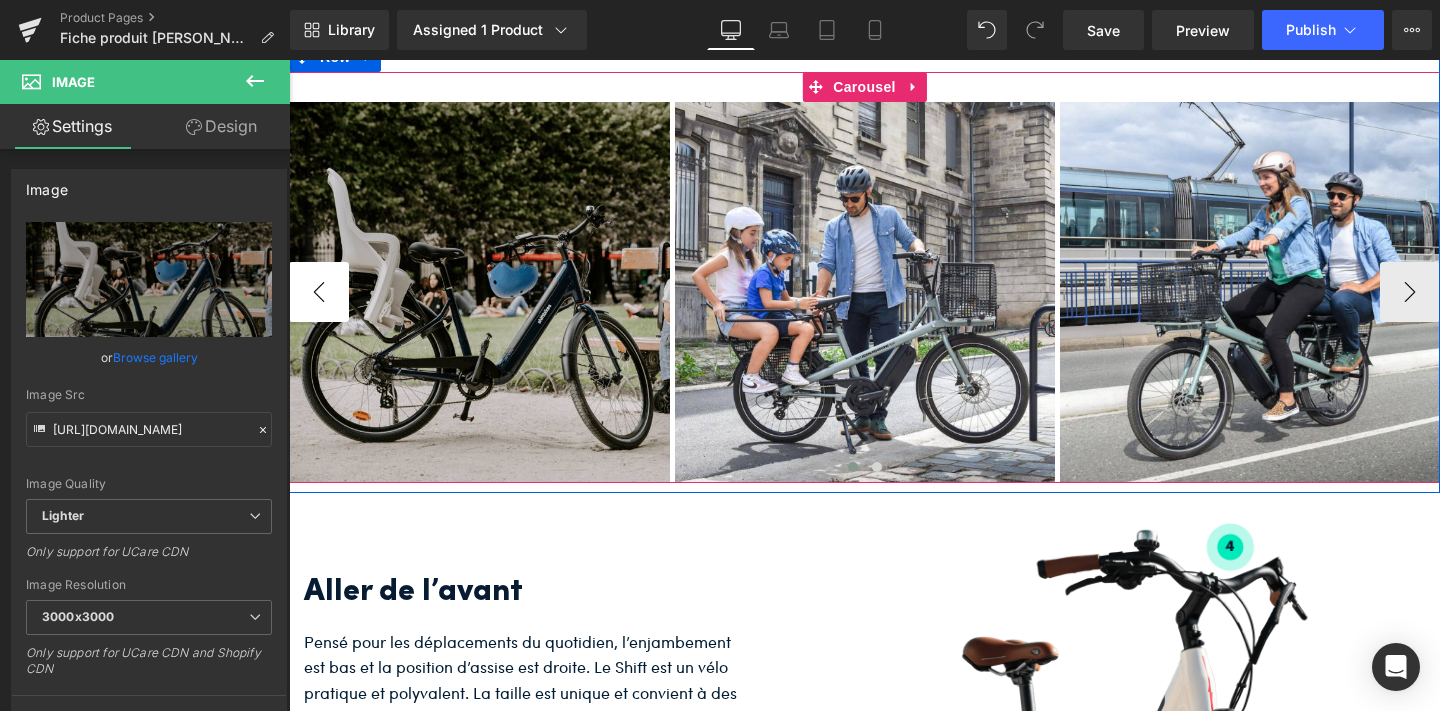 click on "‹" at bounding box center [319, 292] 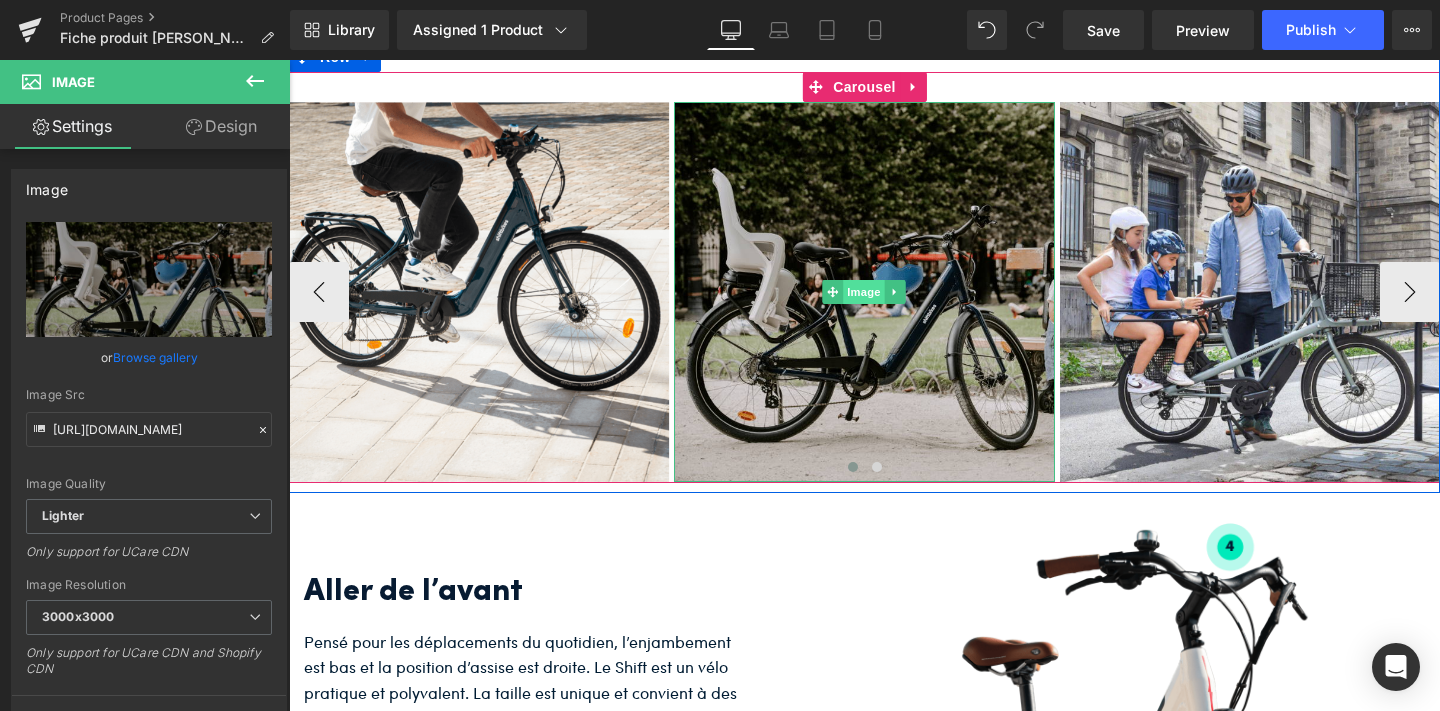 click on "Image" at bounding box center (865, 292) 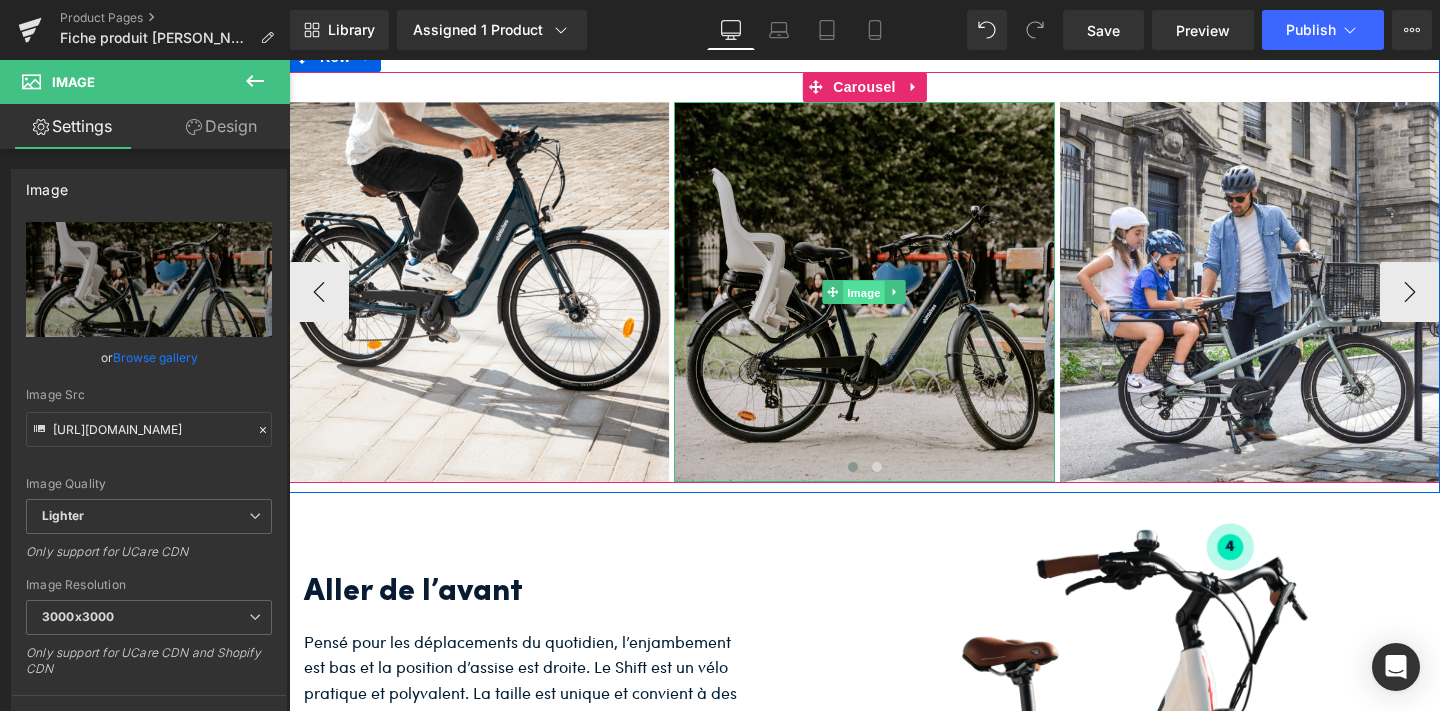 click on "Image" at bounding box center (865, 293) 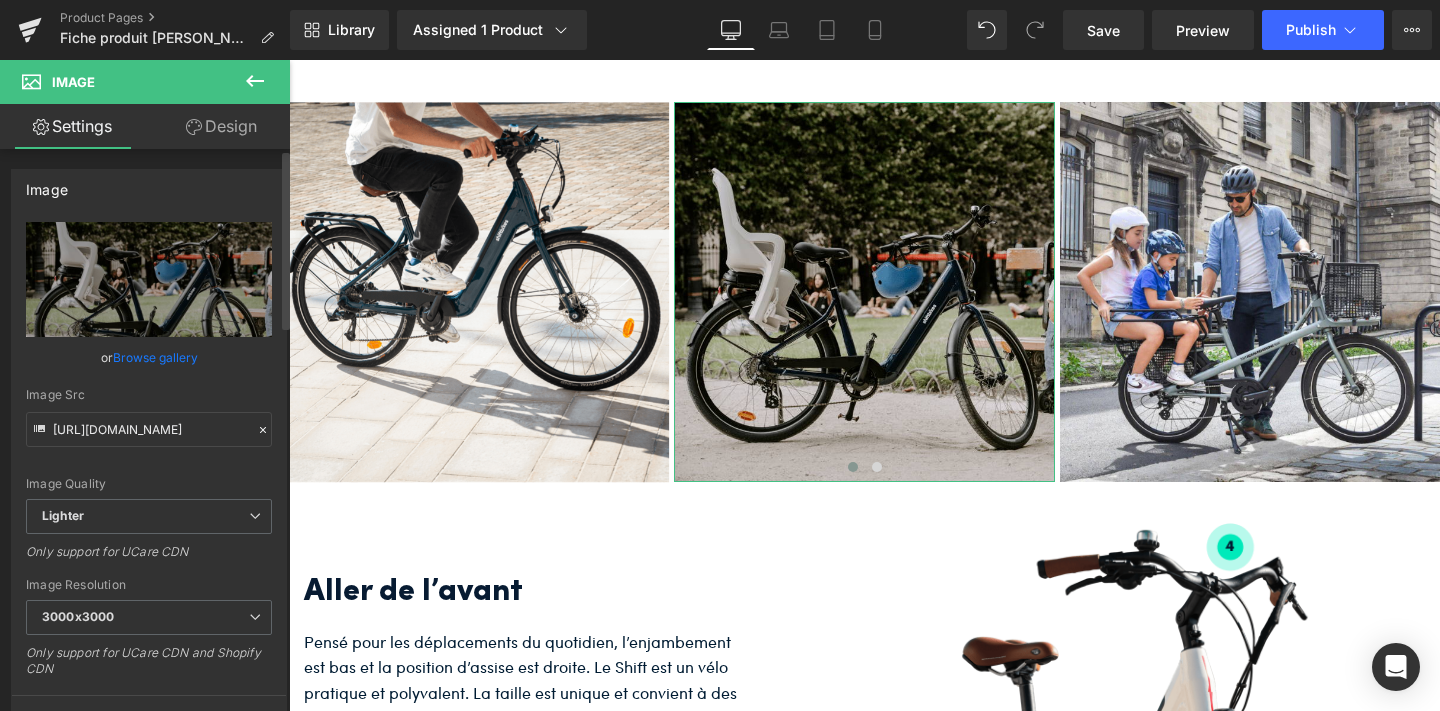 click on "Browse gallery" at bounding box center [155, 357] 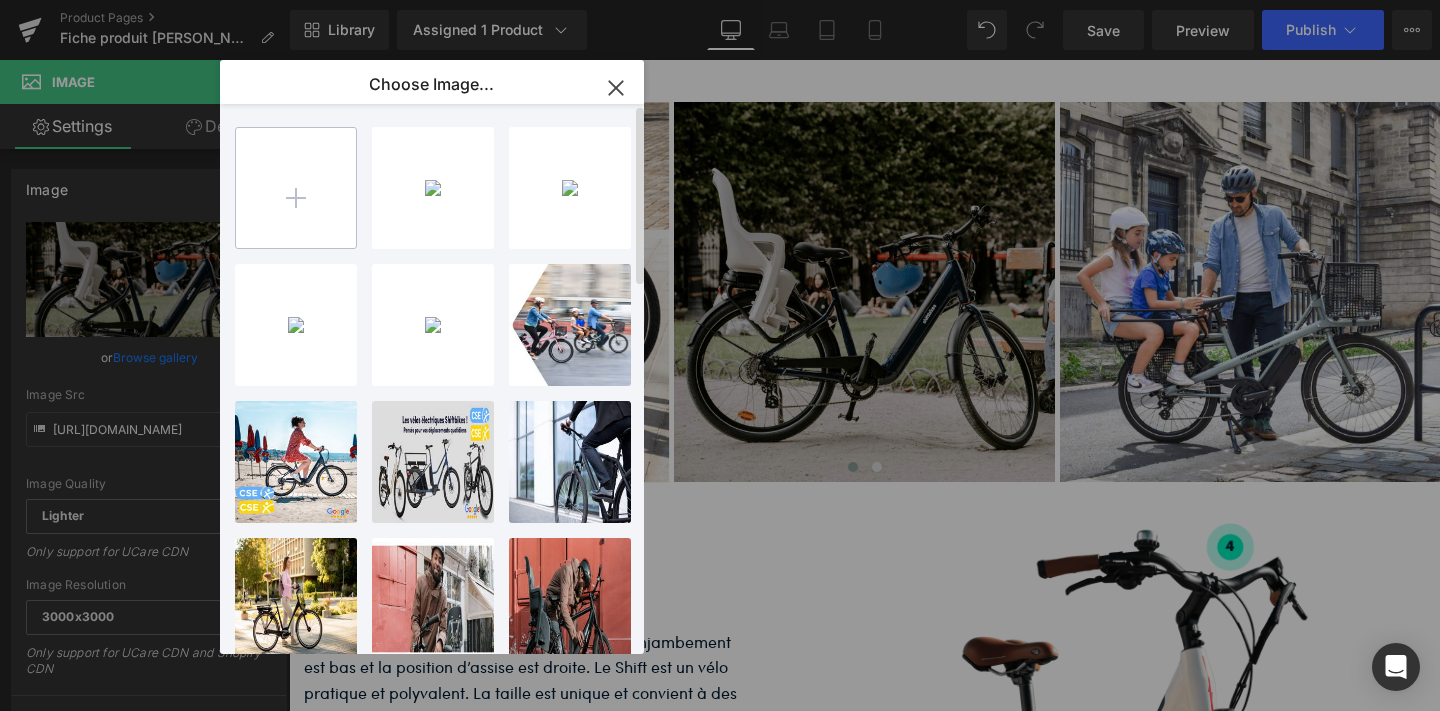 click at bounding box center (296, 188) 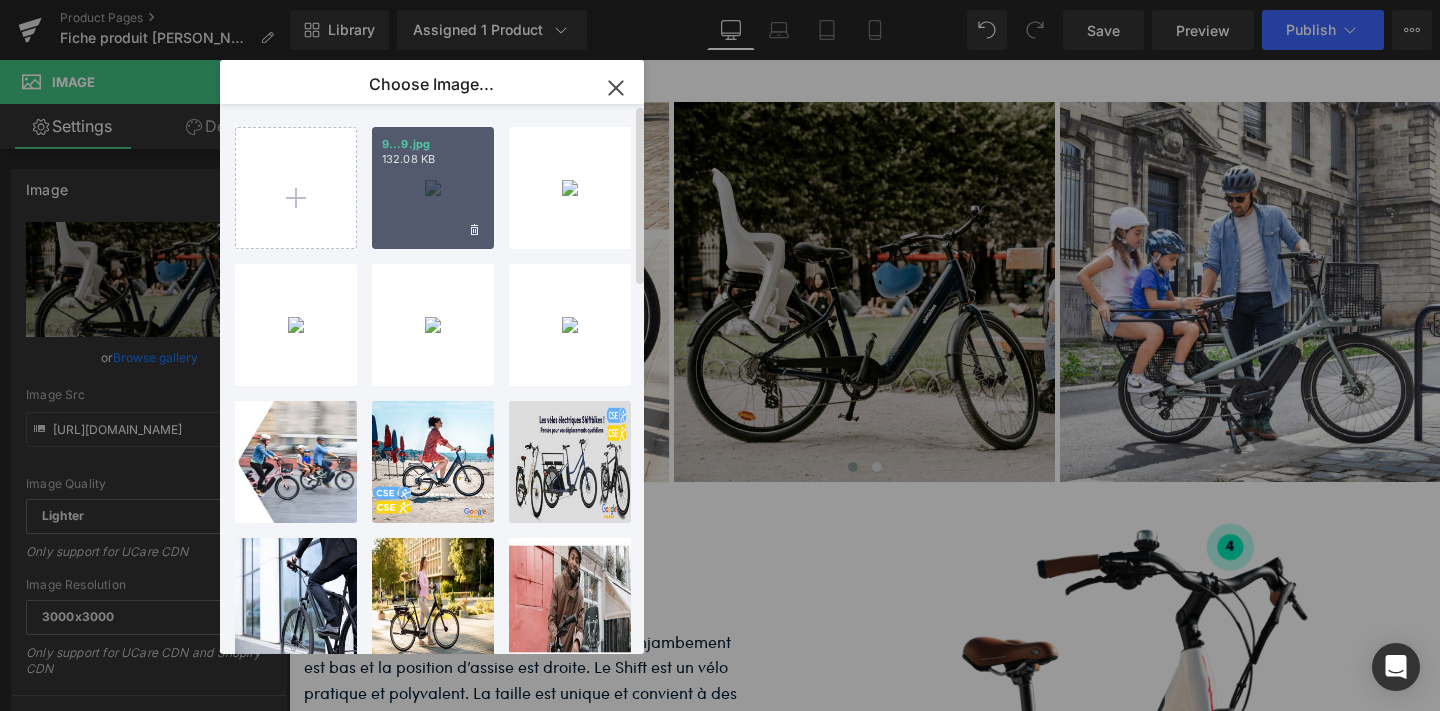 click on "9...9.jpg 132.08 KB" at bounding box center (433, 188) 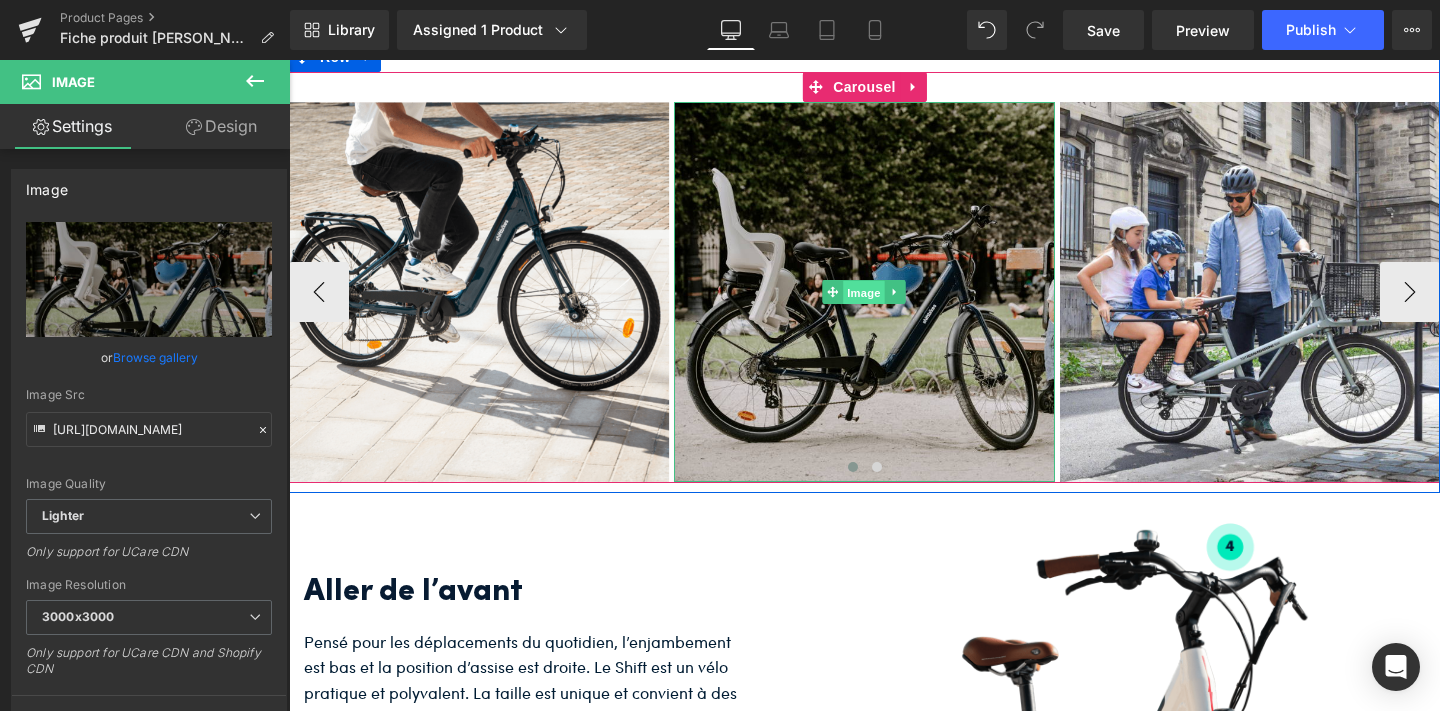 click on "Image" at bounding box center [865, 293] 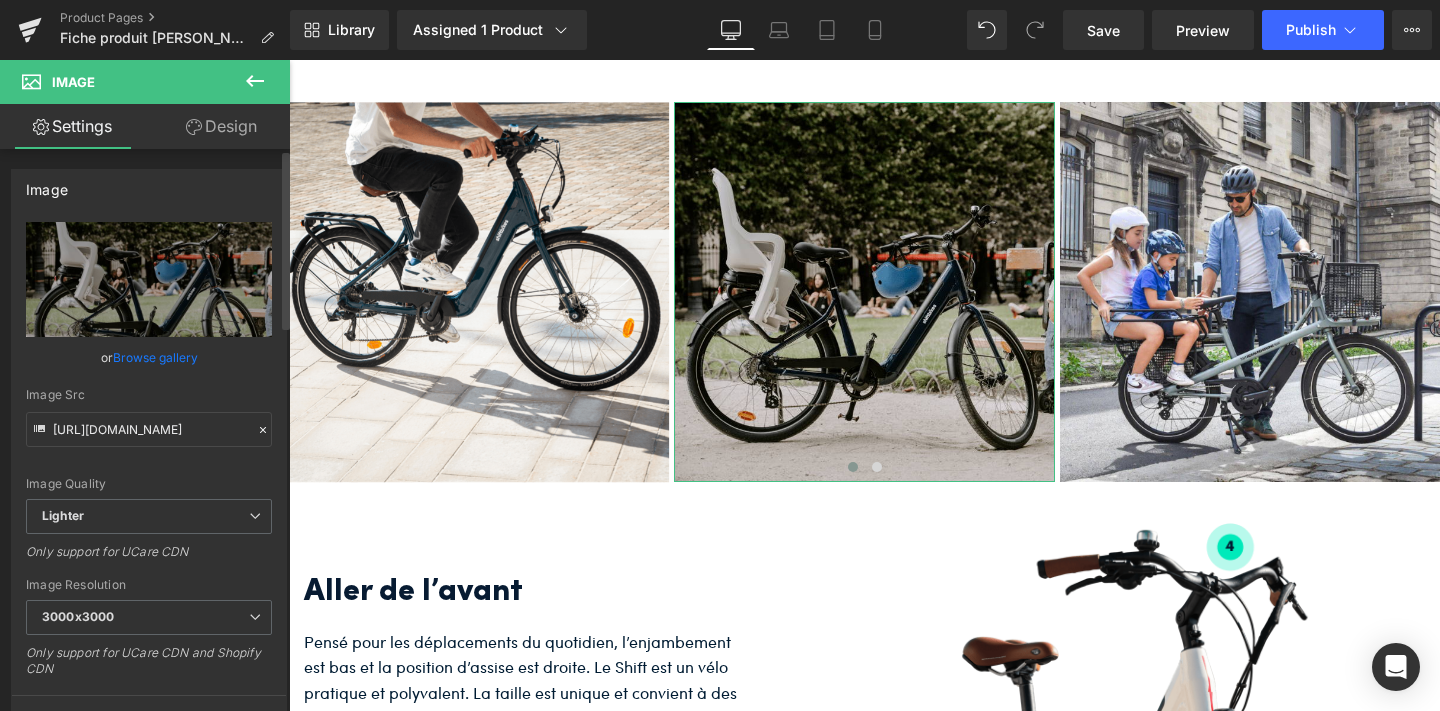 click on "Browse gallery" at bounding box center [155, 357] 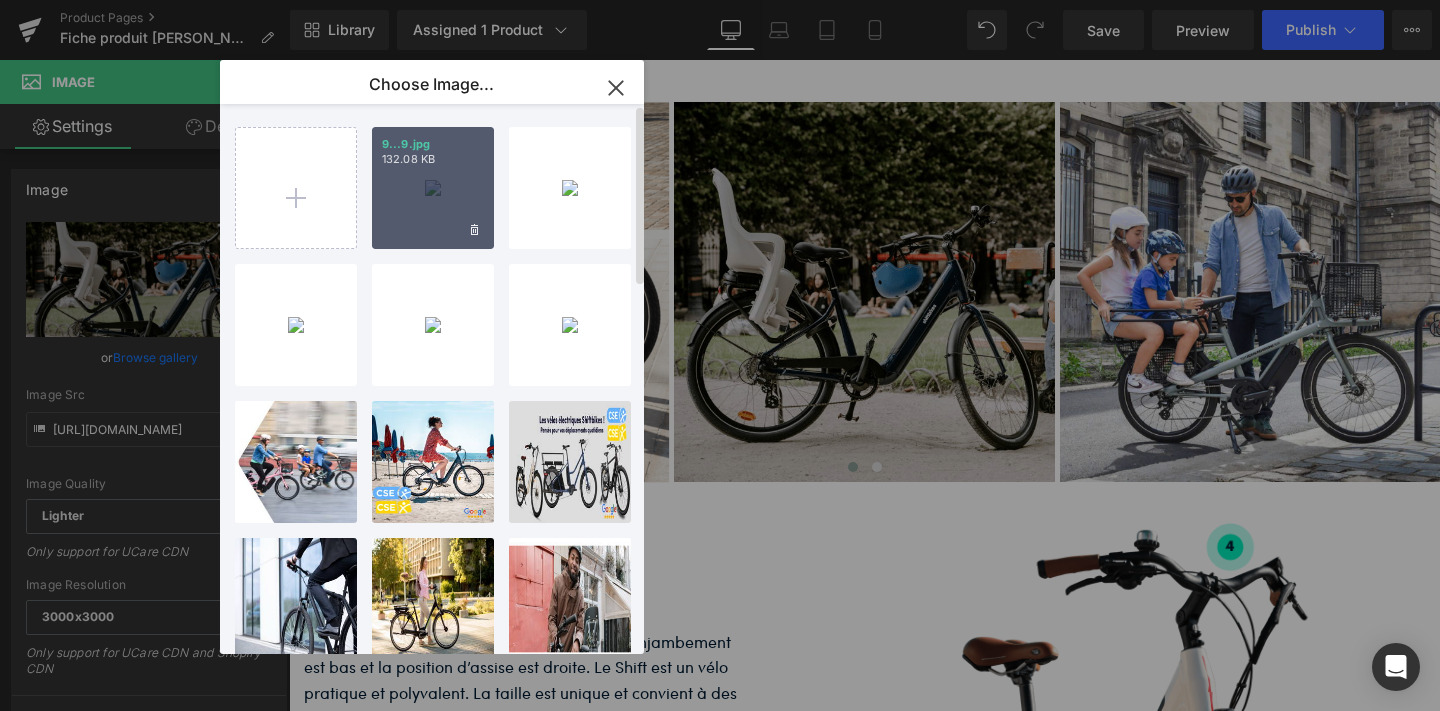 click on "9...9.jpg 132.08 KB" at bounding box center (433, 188) 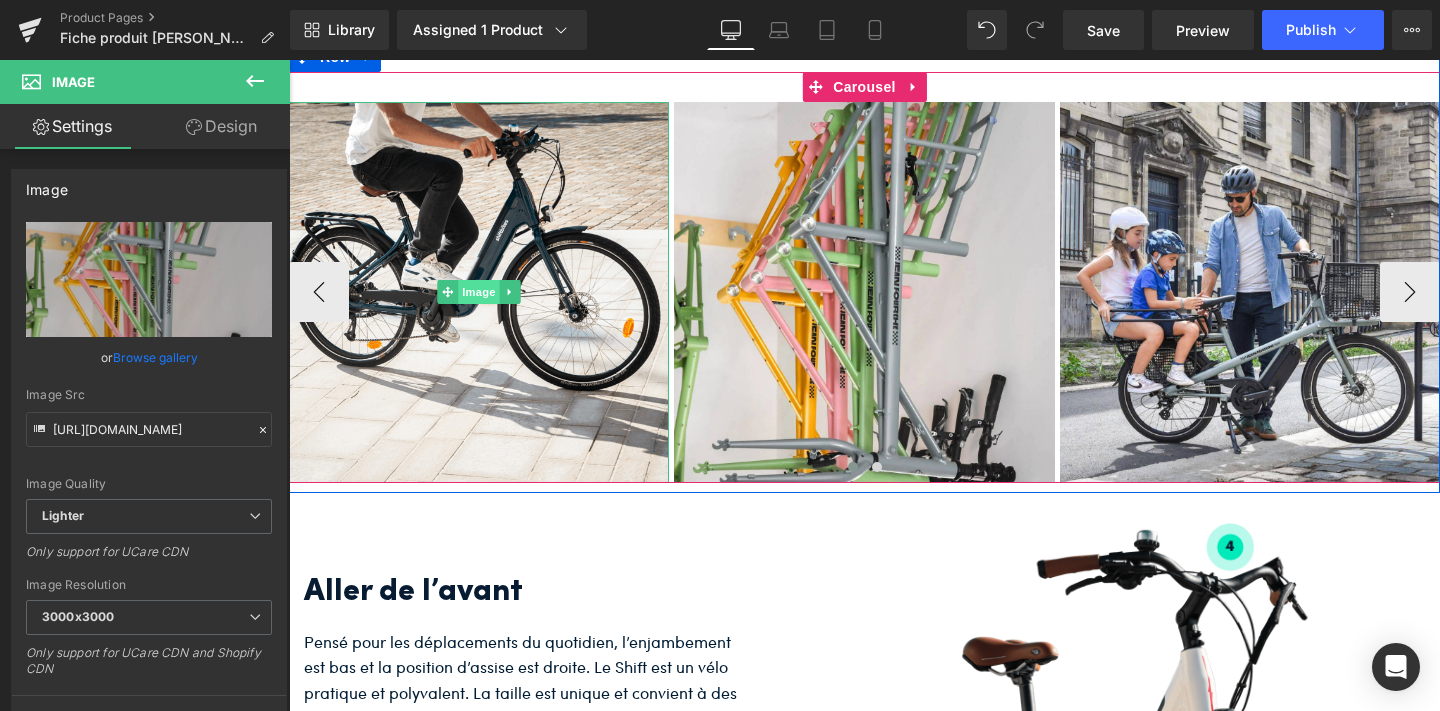 click on "Image" at bounding box center (479, 292) 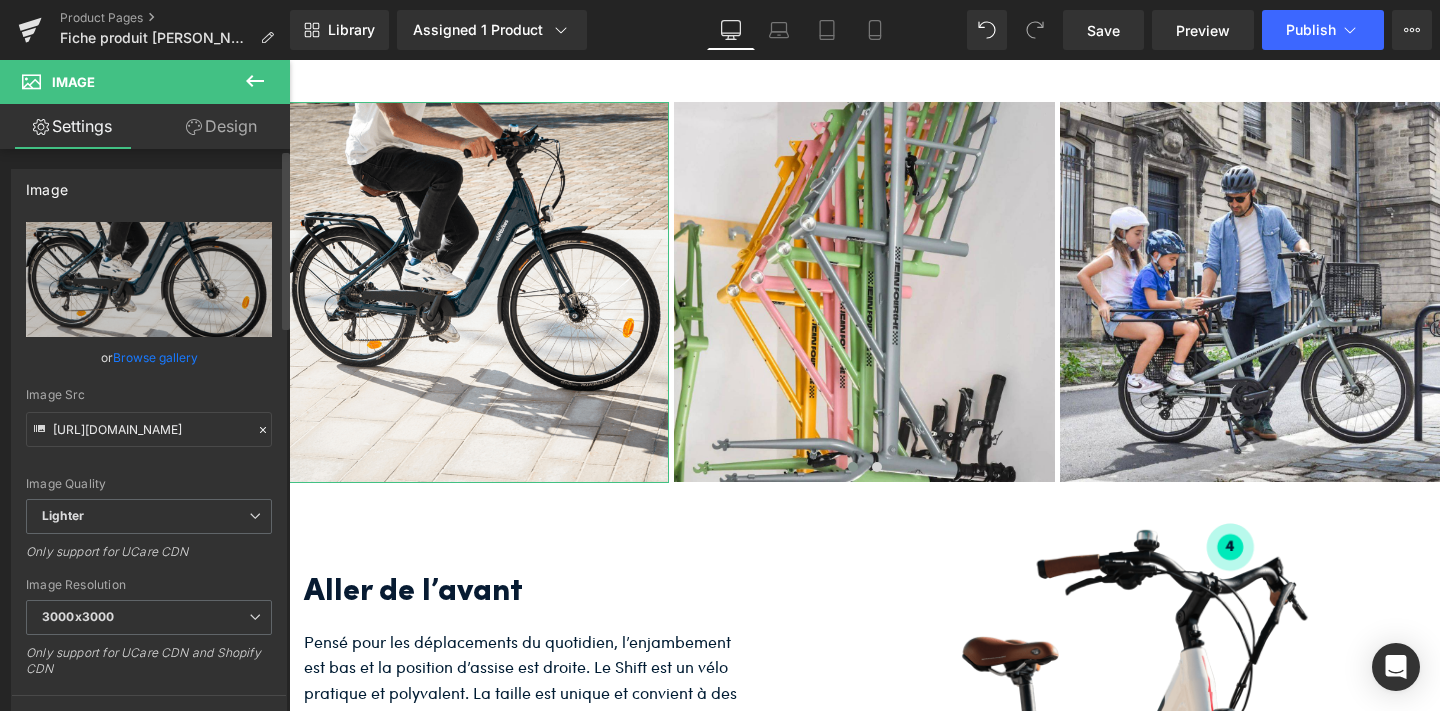 click on "Browse gallery" at bounding box center [155, 357] 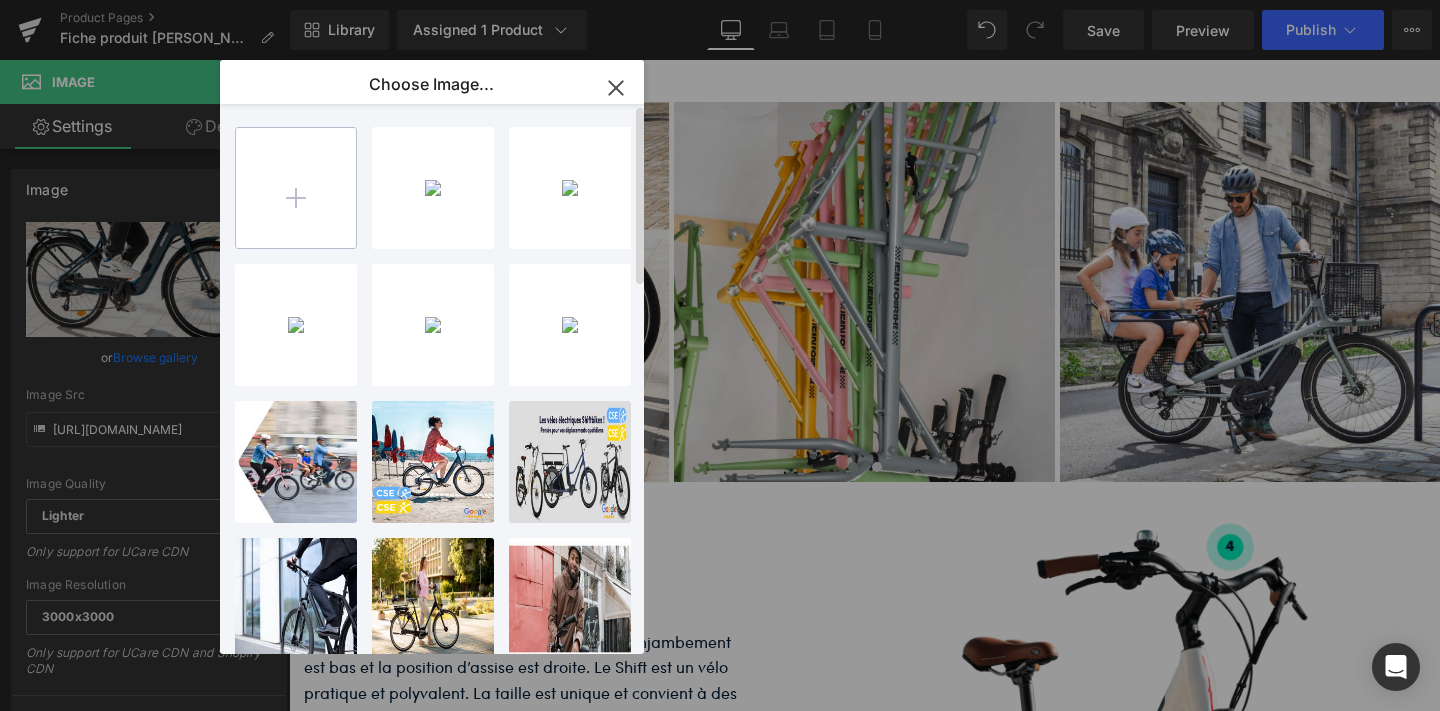 click at bounding box center [296, 188] 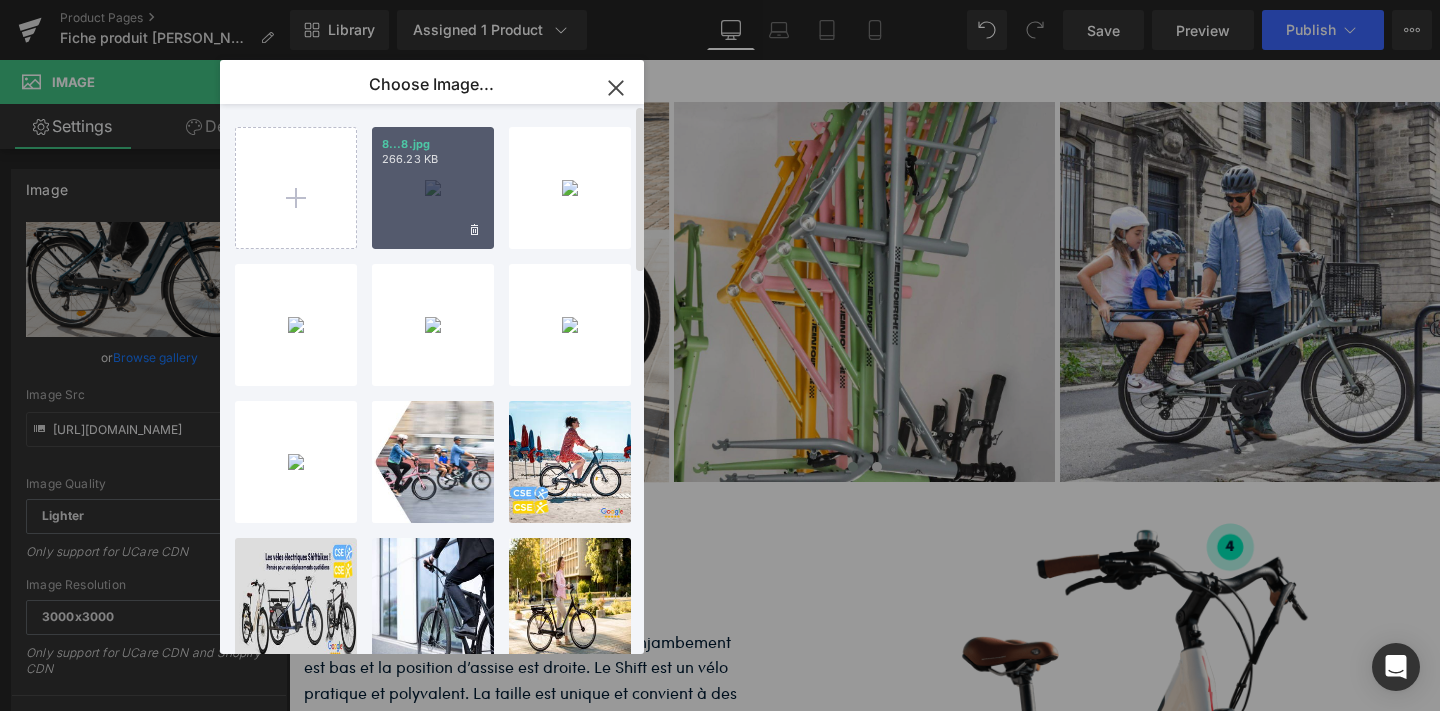 click on "8...8.jpg 266.23 KB" at bounding box center (433, 188) 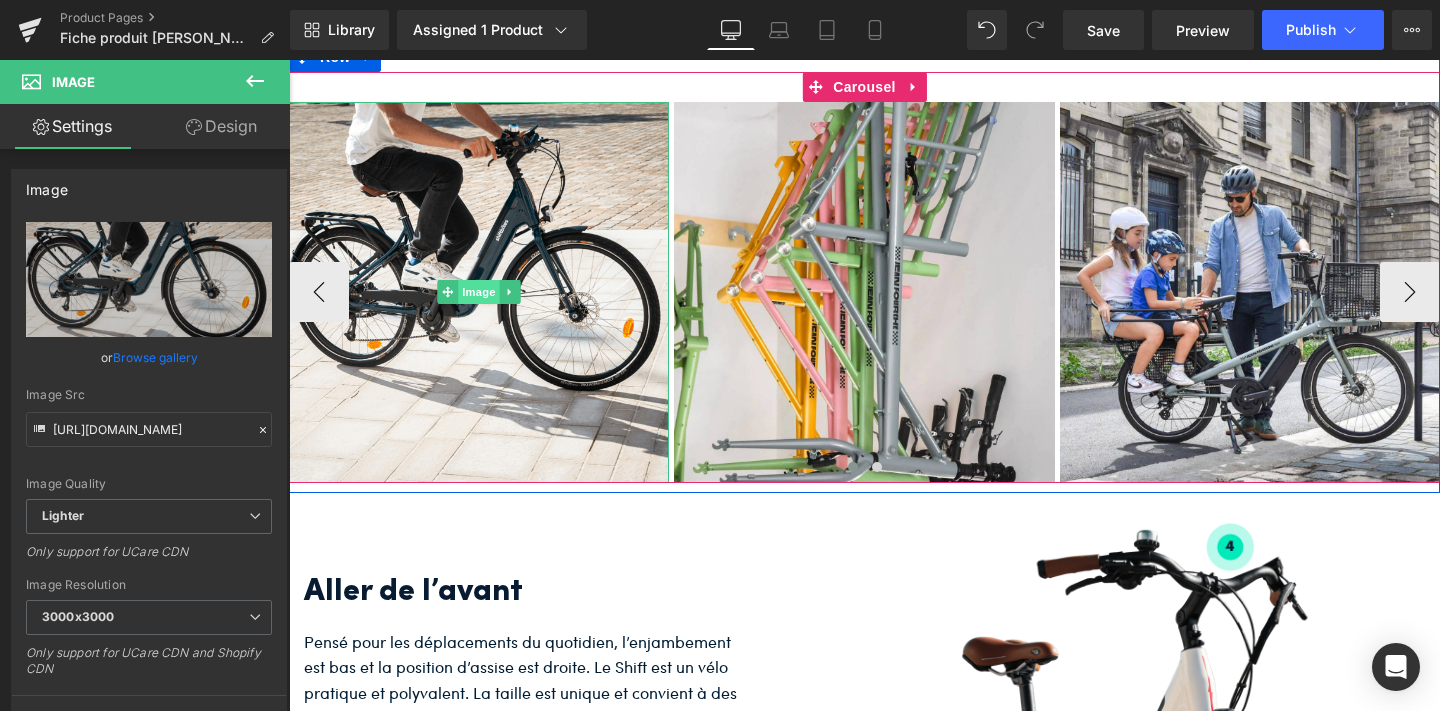 click on "Image" at bounding box center [479, 292] 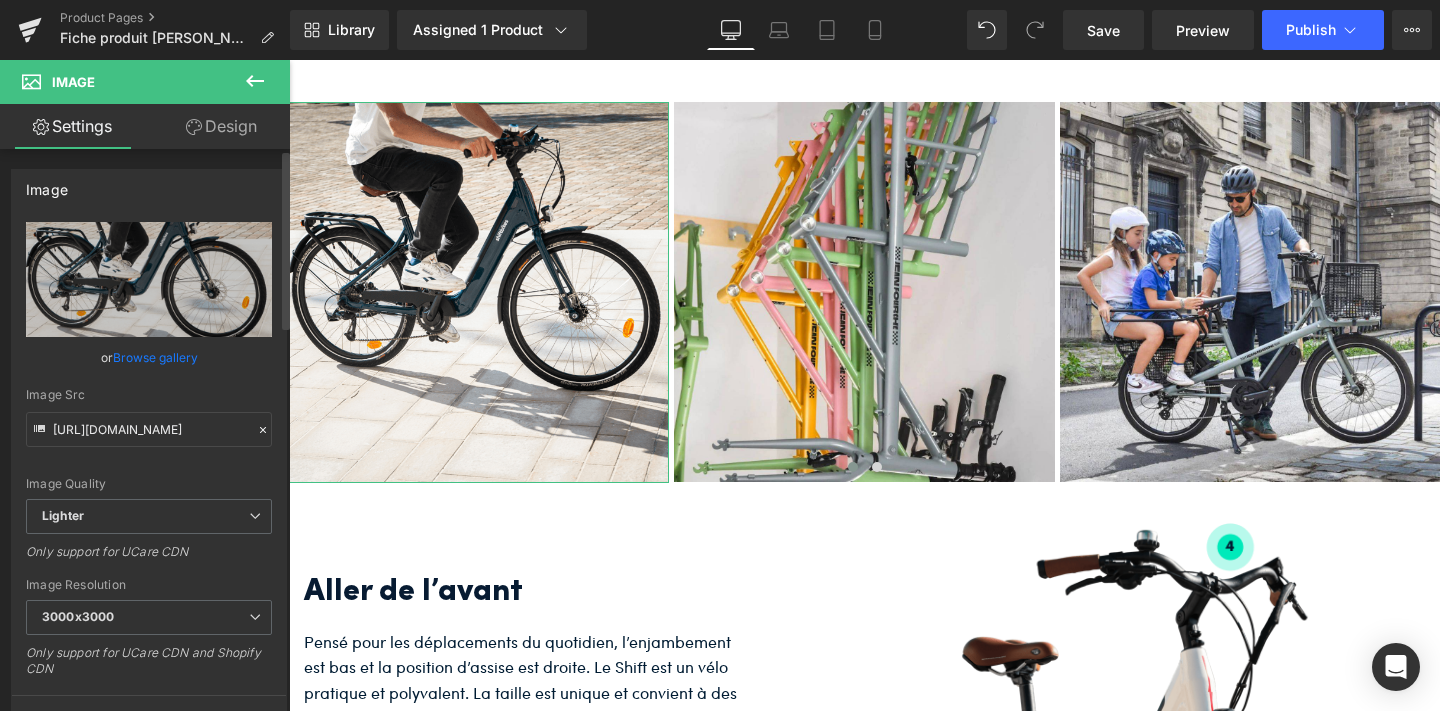 click on "Browse gallery" at bounding box center [155, 357] 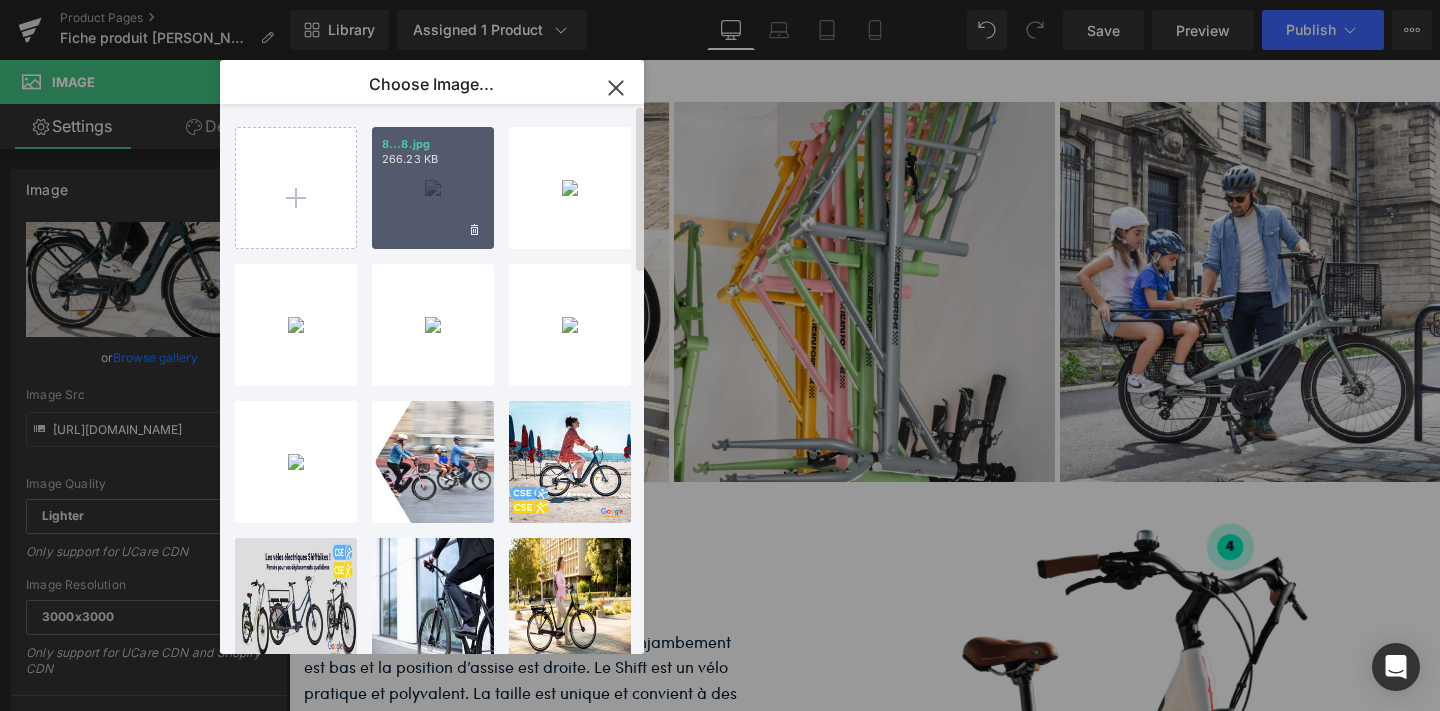 click on "8...8.jpg 266.23 KB" at bounding box center [433, 188] 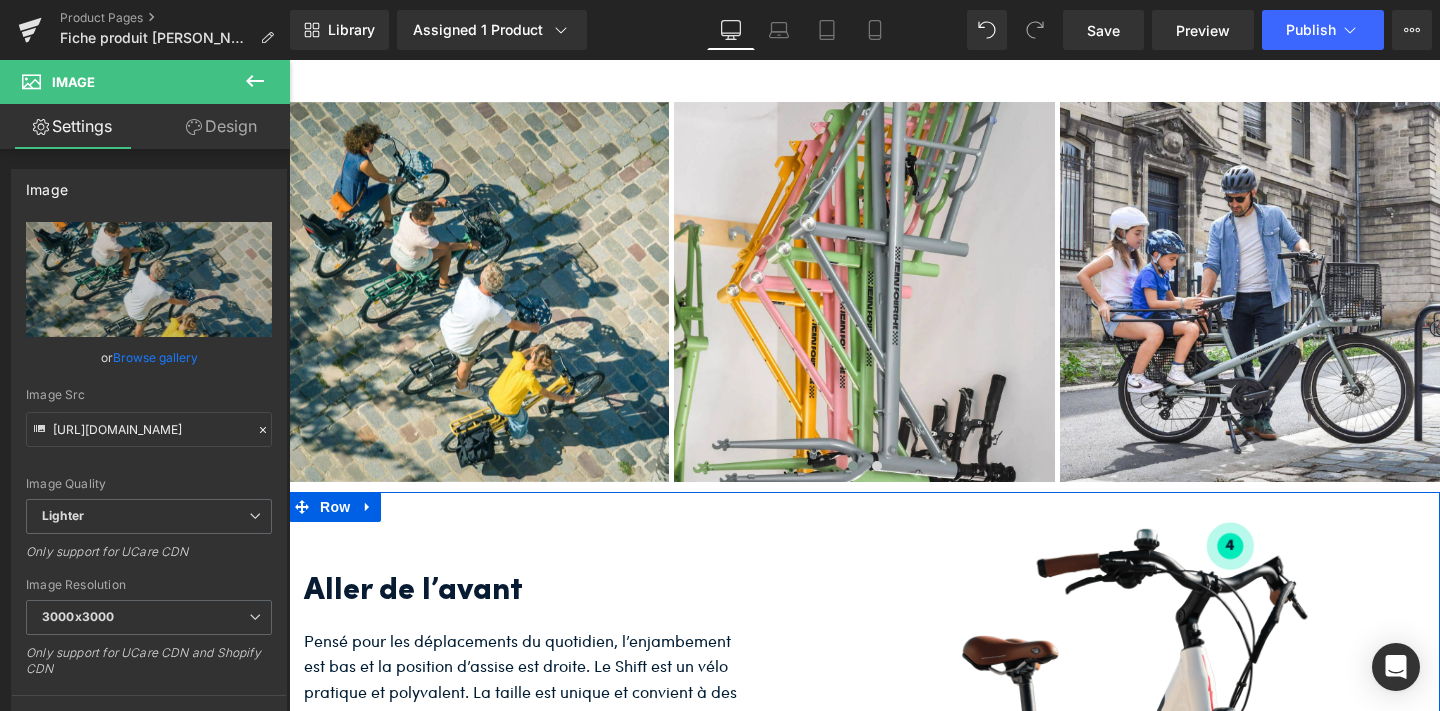 click on "Aller de l’avant" at bounding box center [529, 592] 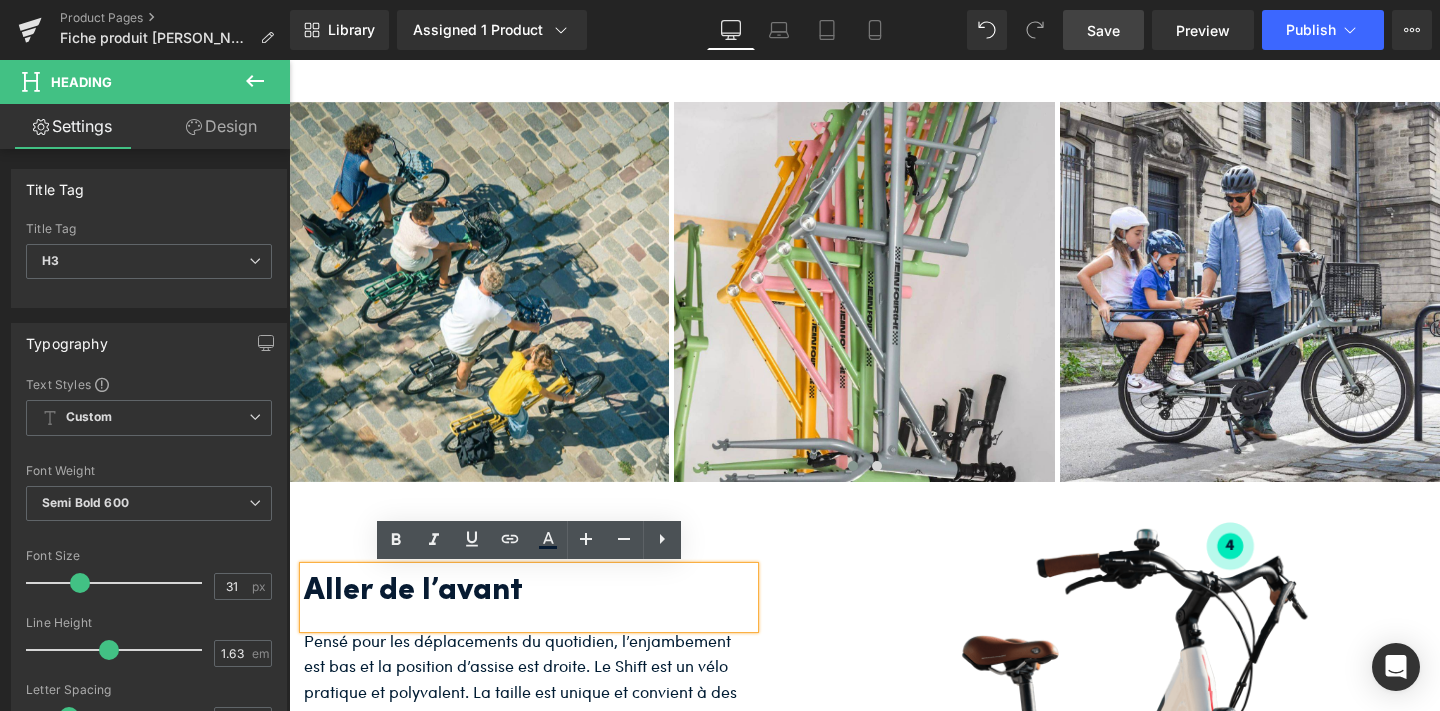 click on "Save" at bounding box center (1103, 30) 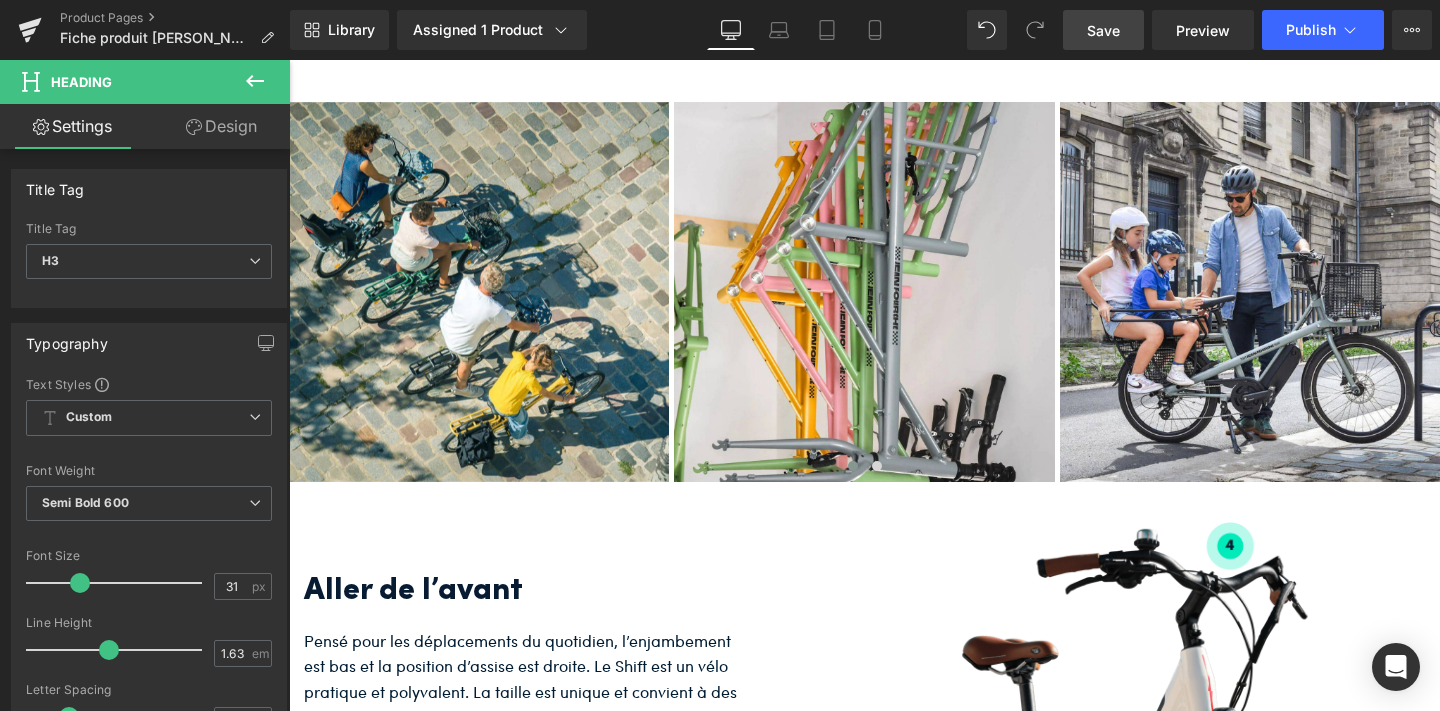 click on "Save" at bounding box center (1103, 30) 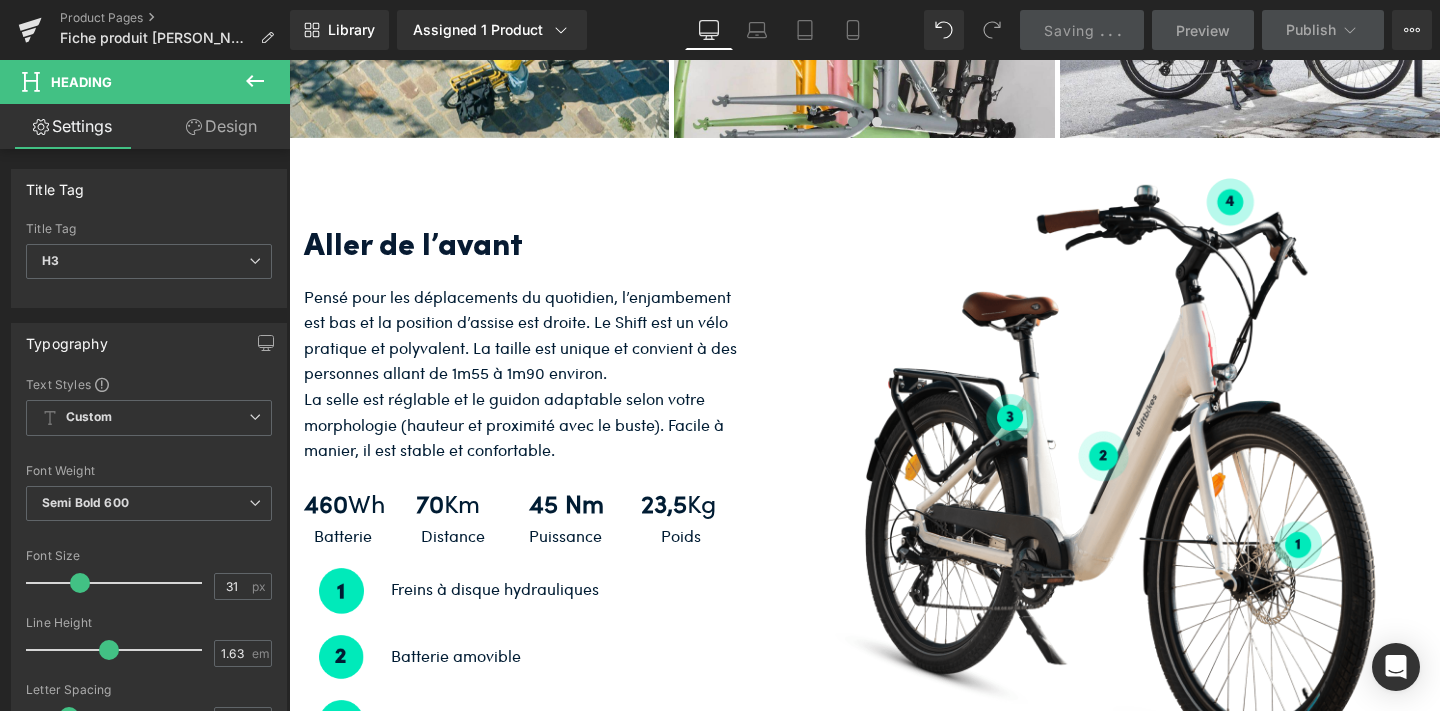 scroll, scrollTop: 4529, scrollLeft: 0, axis: vertical 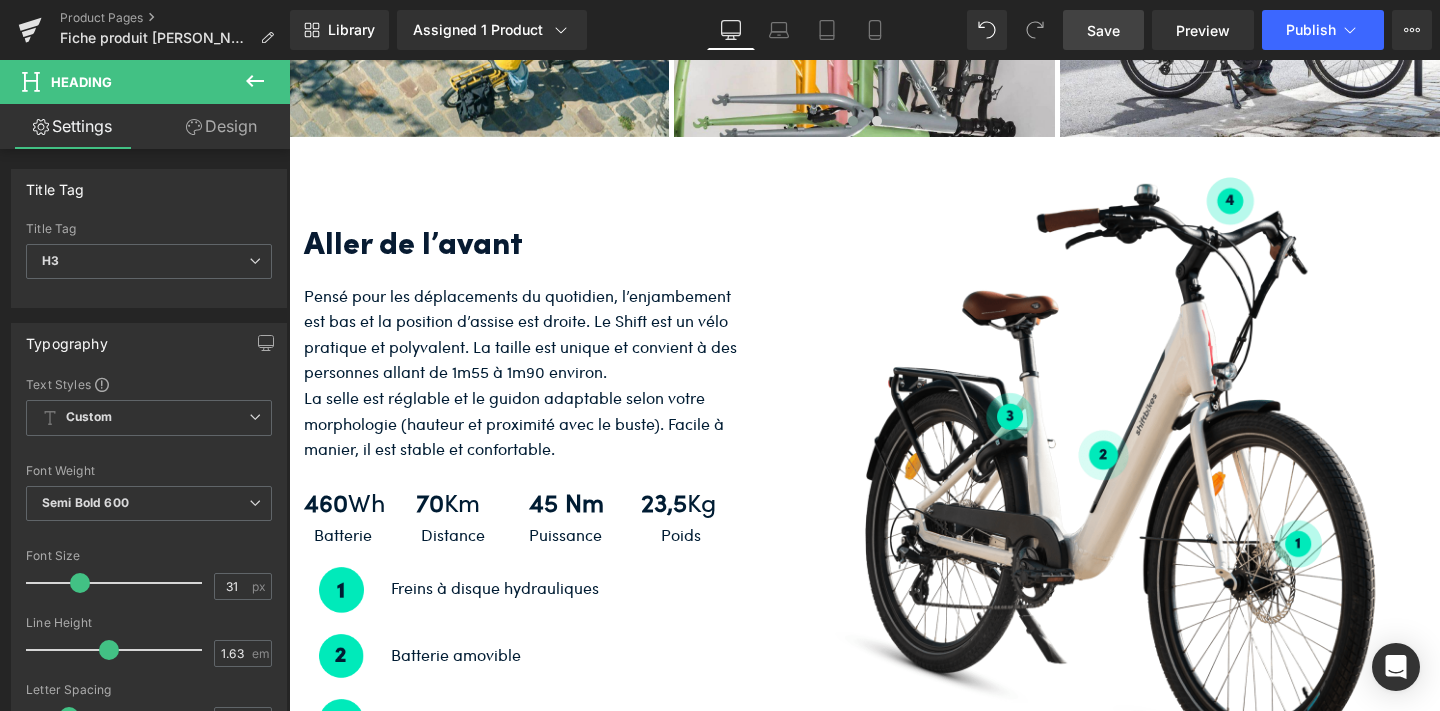 click on "Save" at bounding box center [1103, 30] 